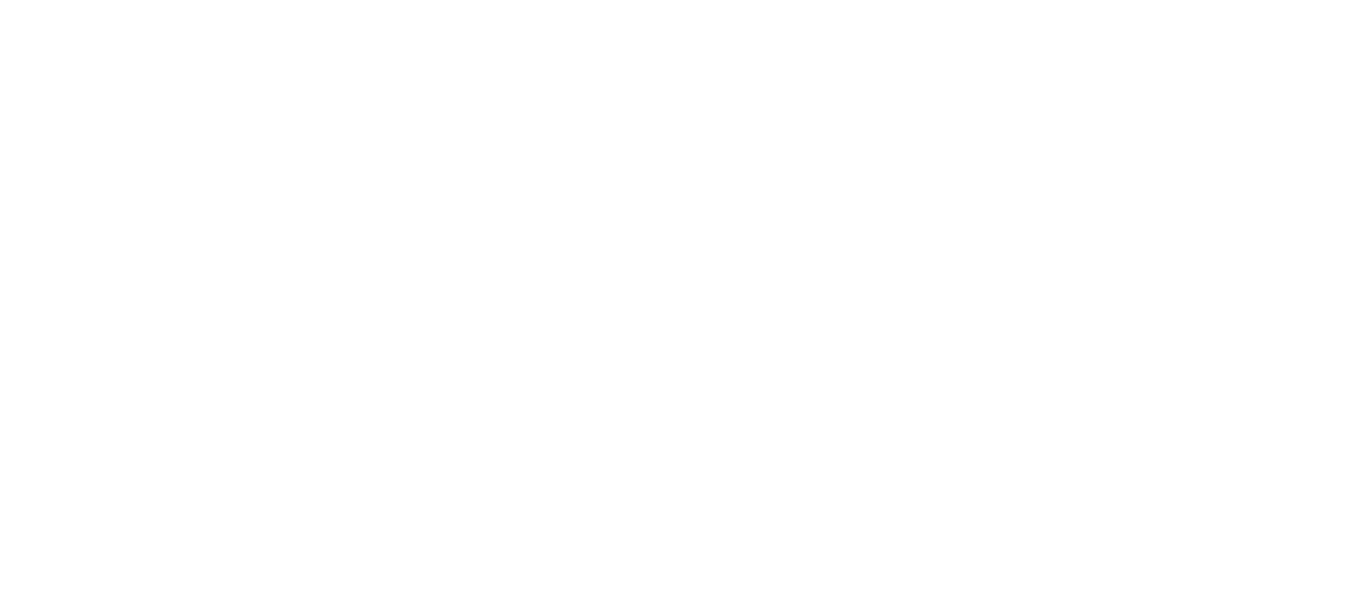 scroll, scrollTop: 0, scrollLeft: 0, axis: both 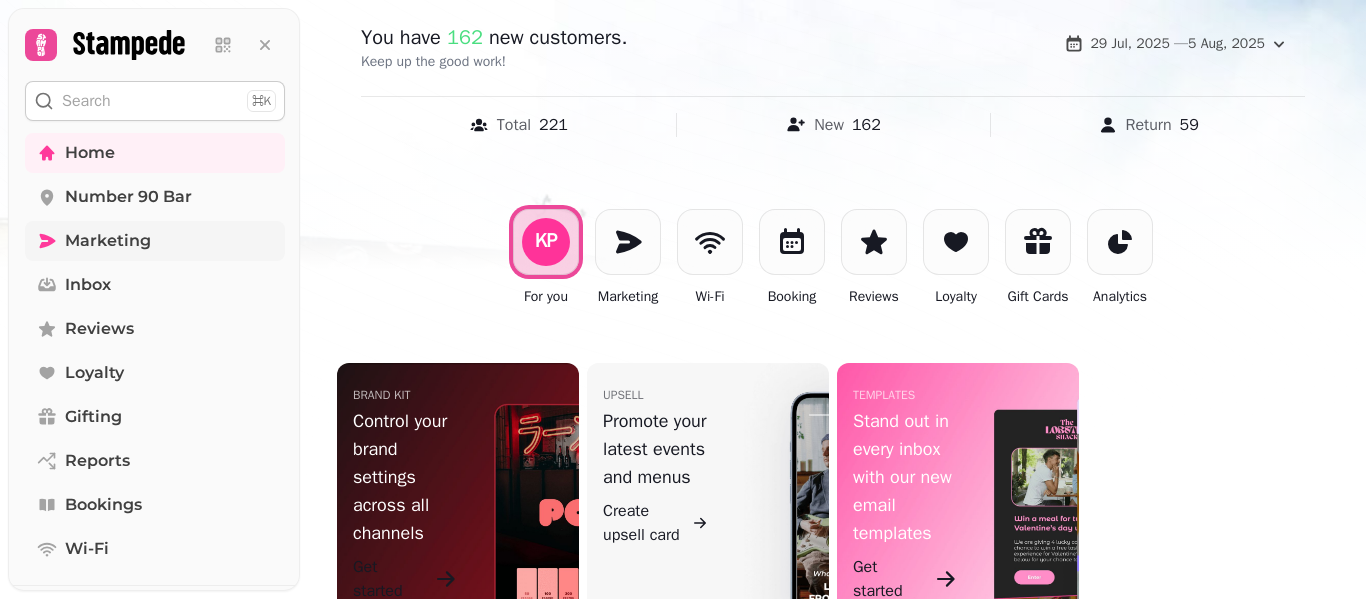 click on "Marketing" at bounding box center (108, 241) 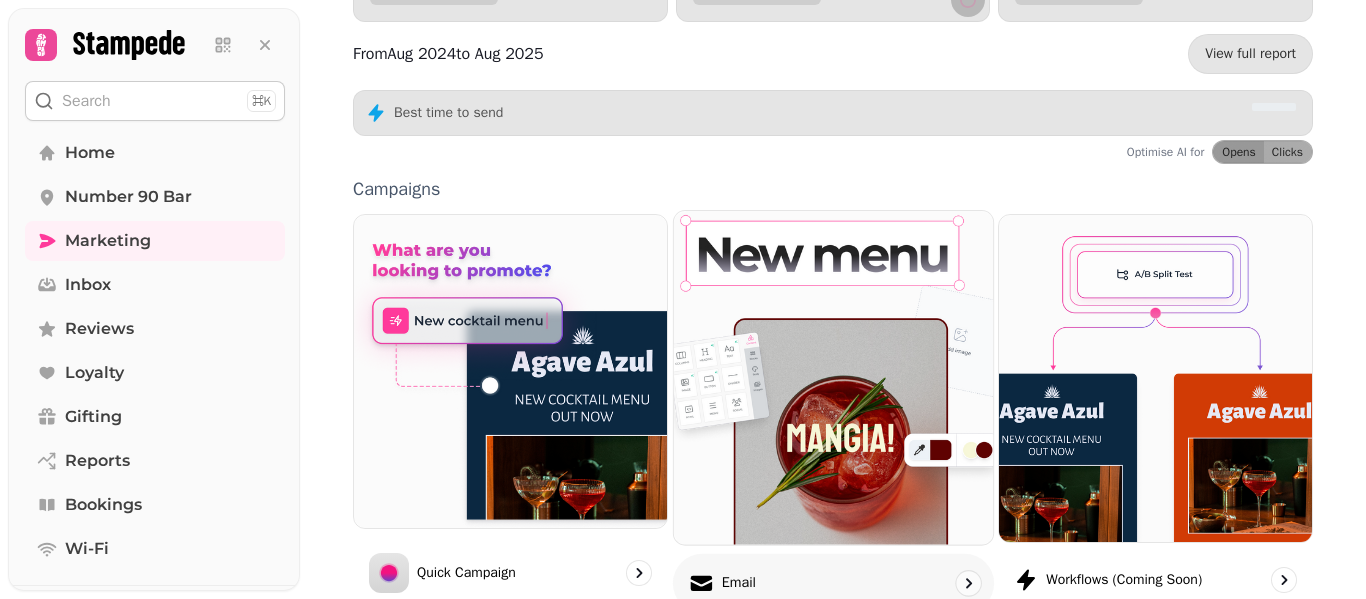 scroll, scrollTop: 400, scrollLeft: 0, axis: vertical 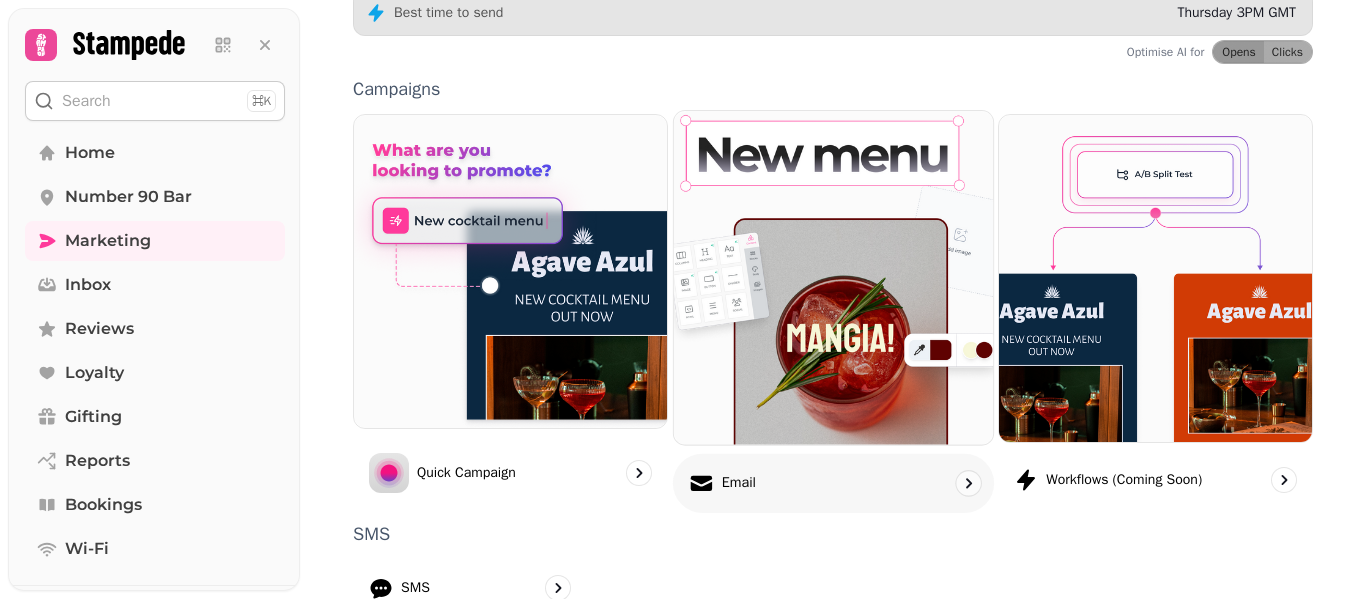 click on "Email" at bounding box center [722, 483] 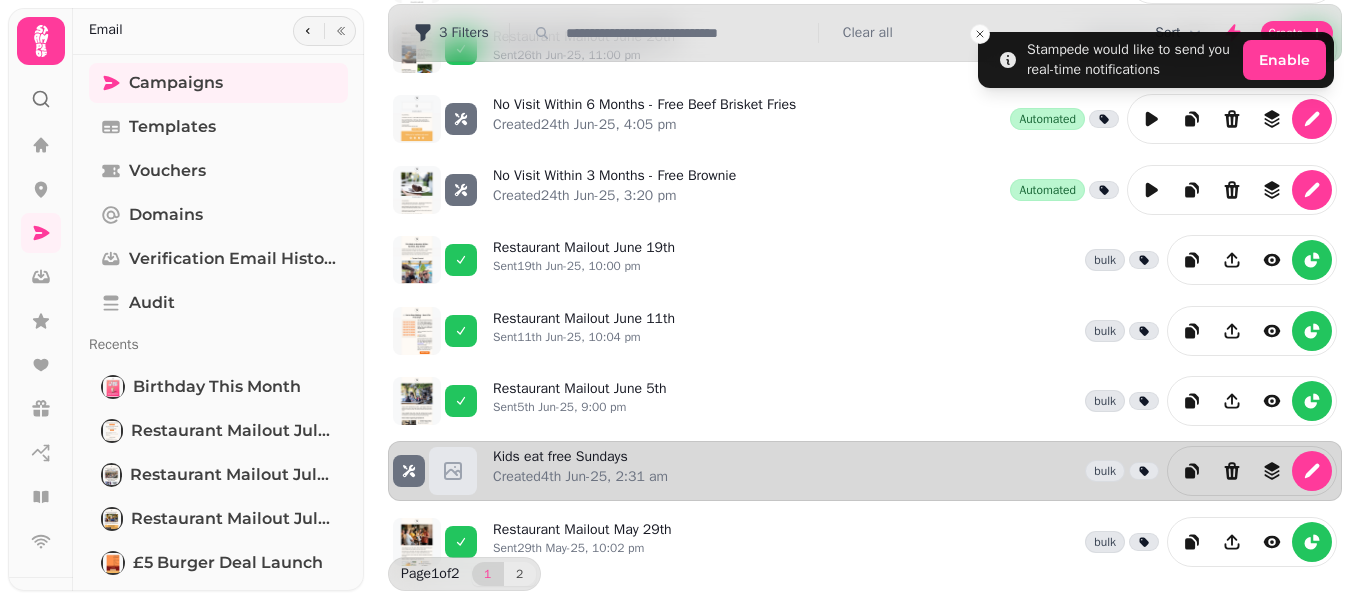 scroll, scrollTop: 615, scrollLeft: 0, axis: vertical 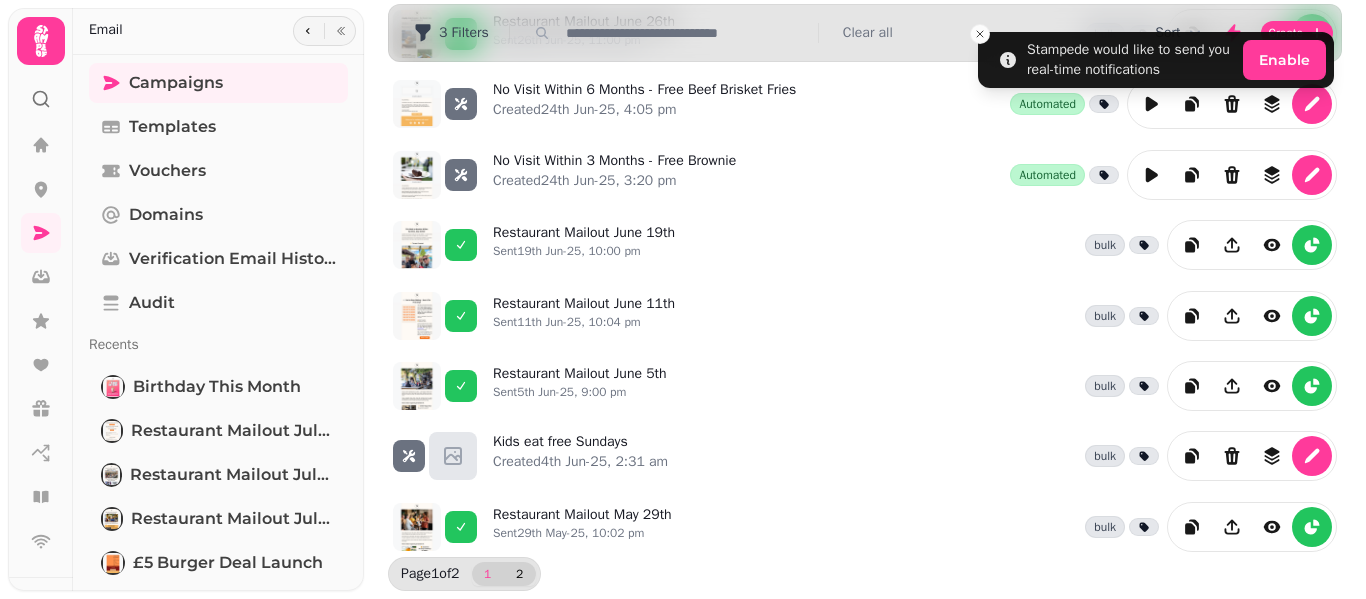 click on "2" at bounding box center (520, 574) 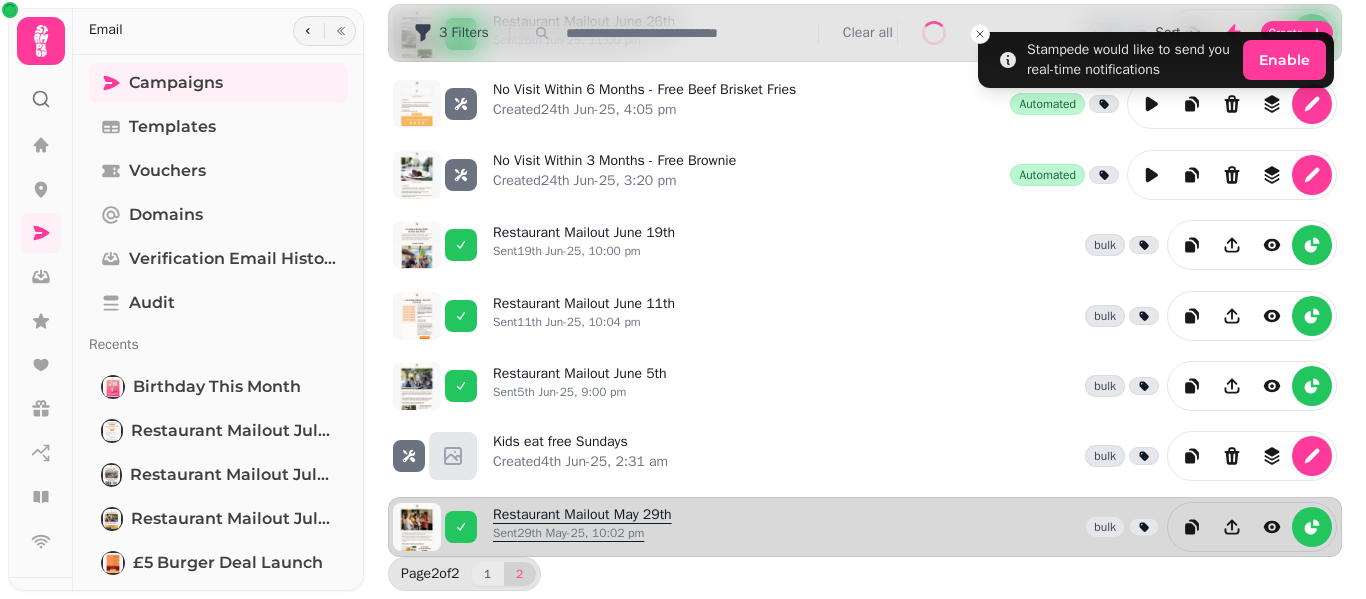 scroll, scrollTop: 3, scrollLeft: 0, axis: vertical 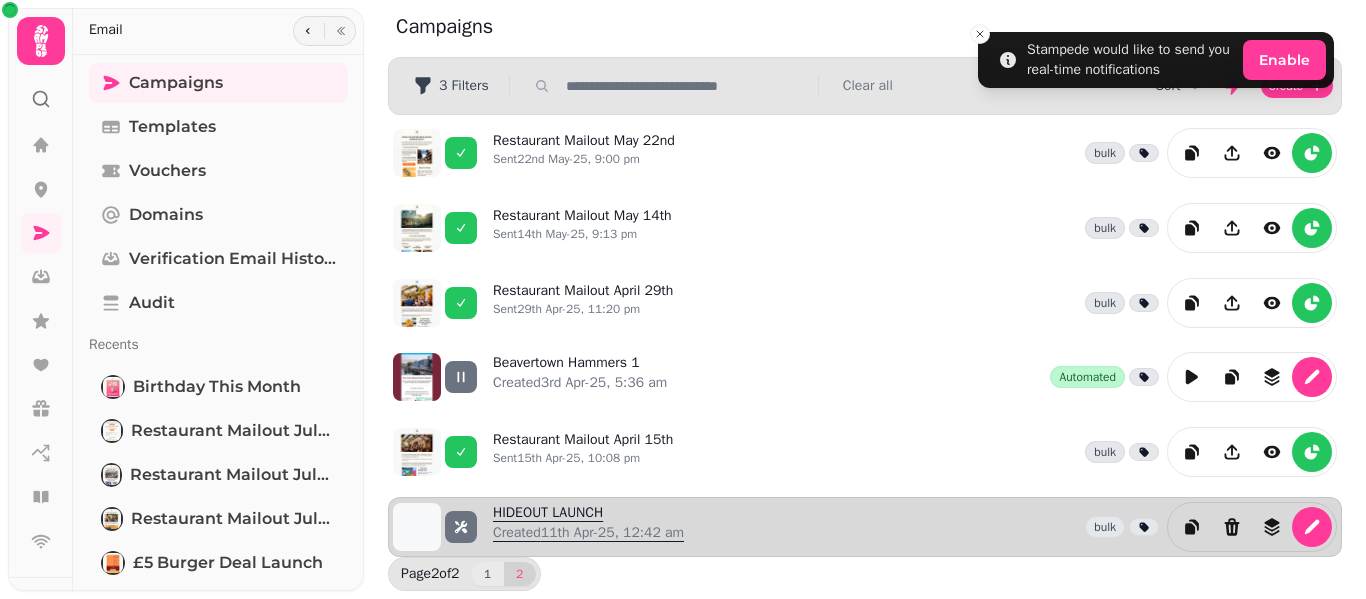 drag, startPoint x: 488, startPoint y: 571, endPoint x: 564, endPoint y: 527, distance: 87.81799 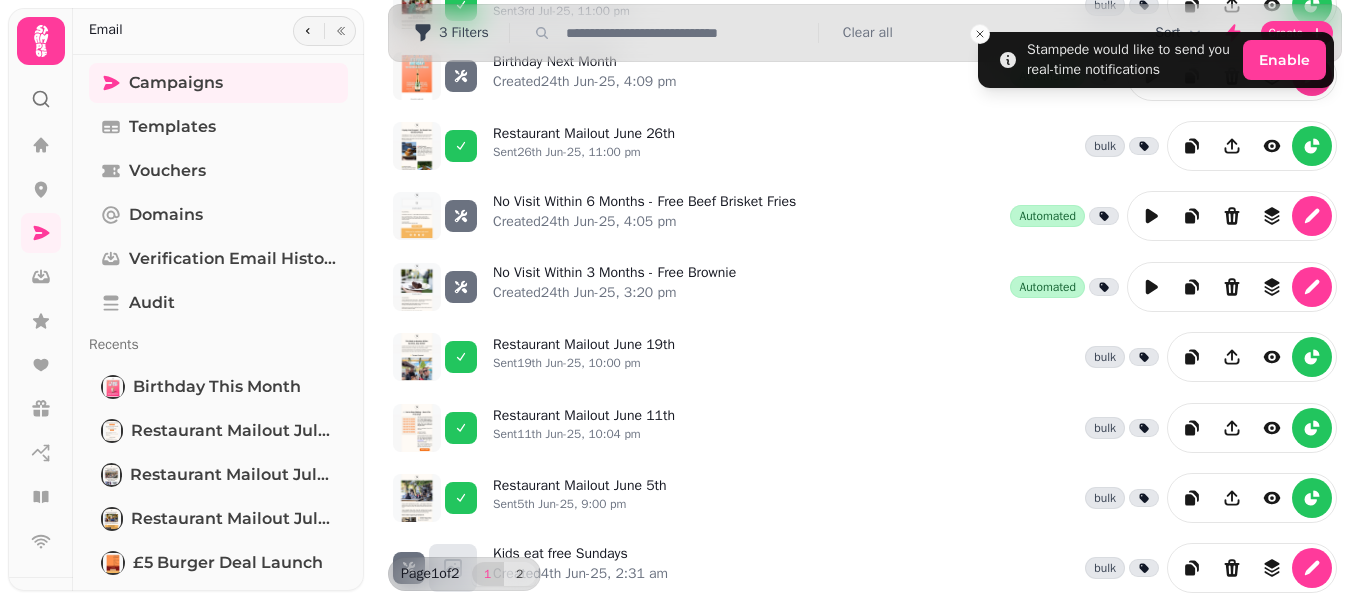 scroll, scrollTop: 615, scrollLeft: 0, axis: vertical 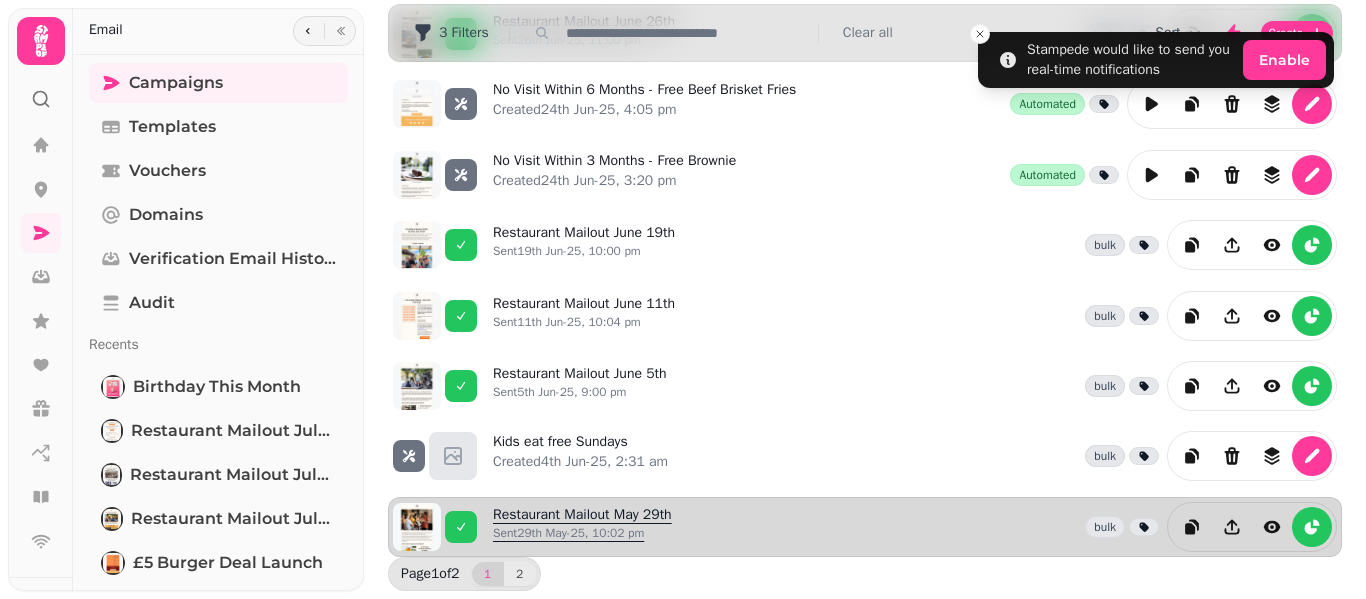 click on "Sent  29th May-25, 10:02 pm" at bounding box center [582, 533] 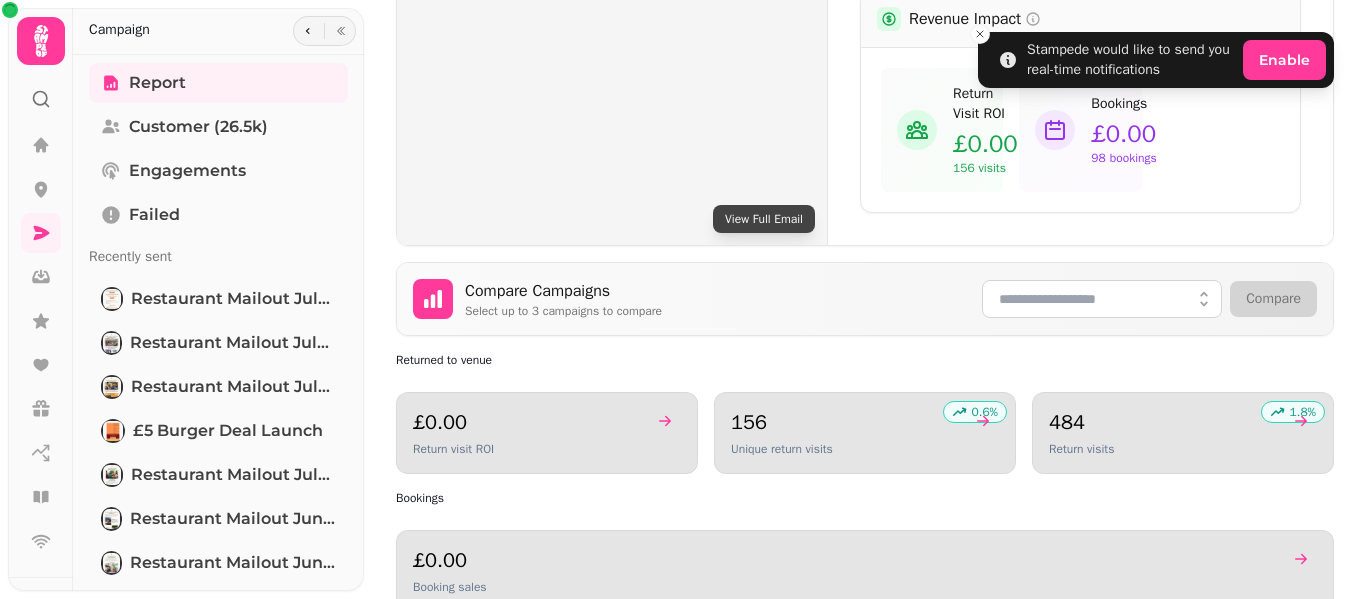 scroll, scrollTop: 1000, scrollLeft: 0, axis: vertical 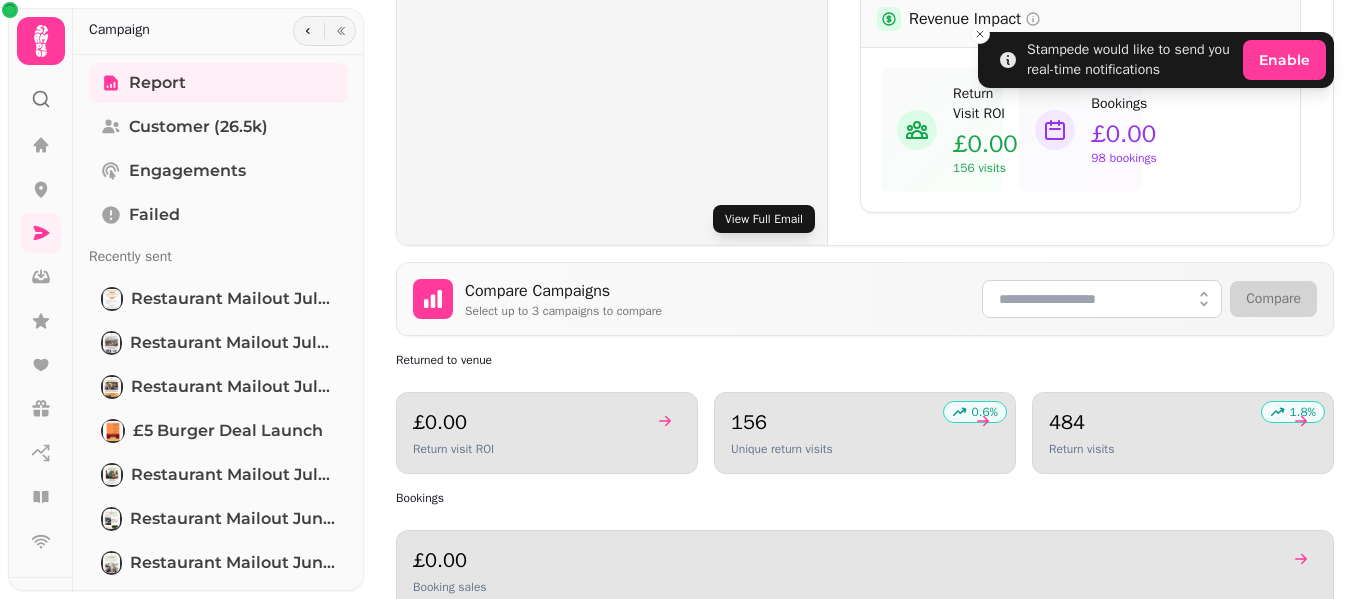 click on "View Full Email" at bounding box center [764, 219] 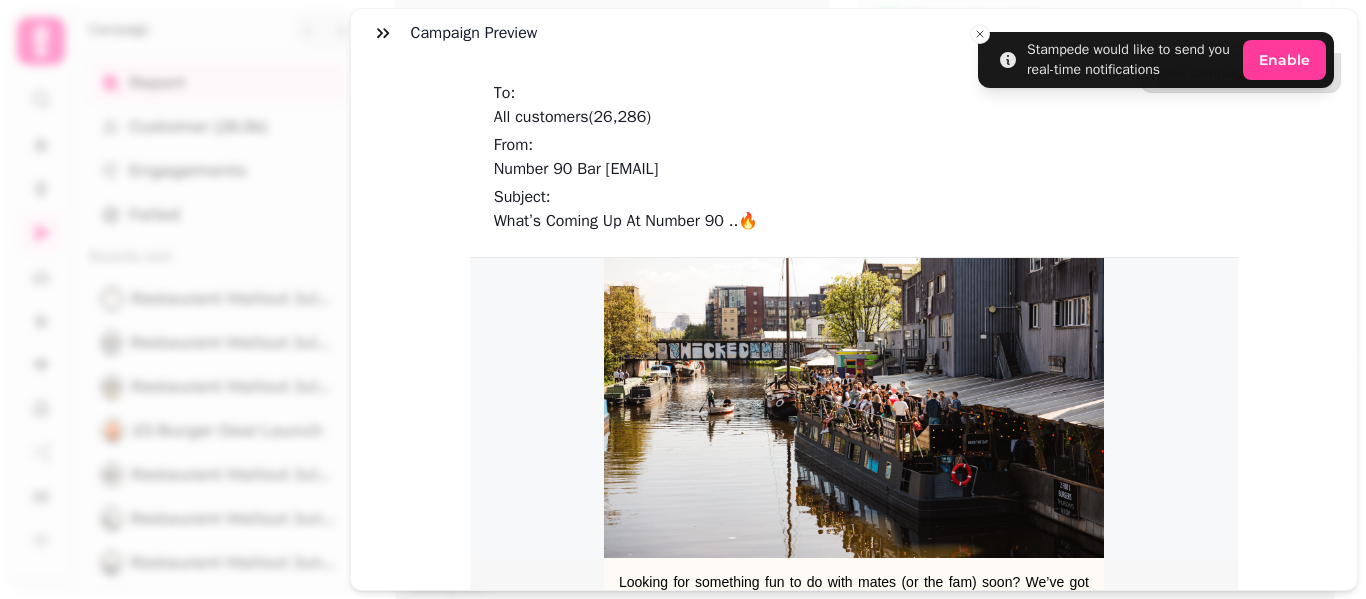 scroll, scrollTop: 2000, scrollLeft: 0, axis: vertical 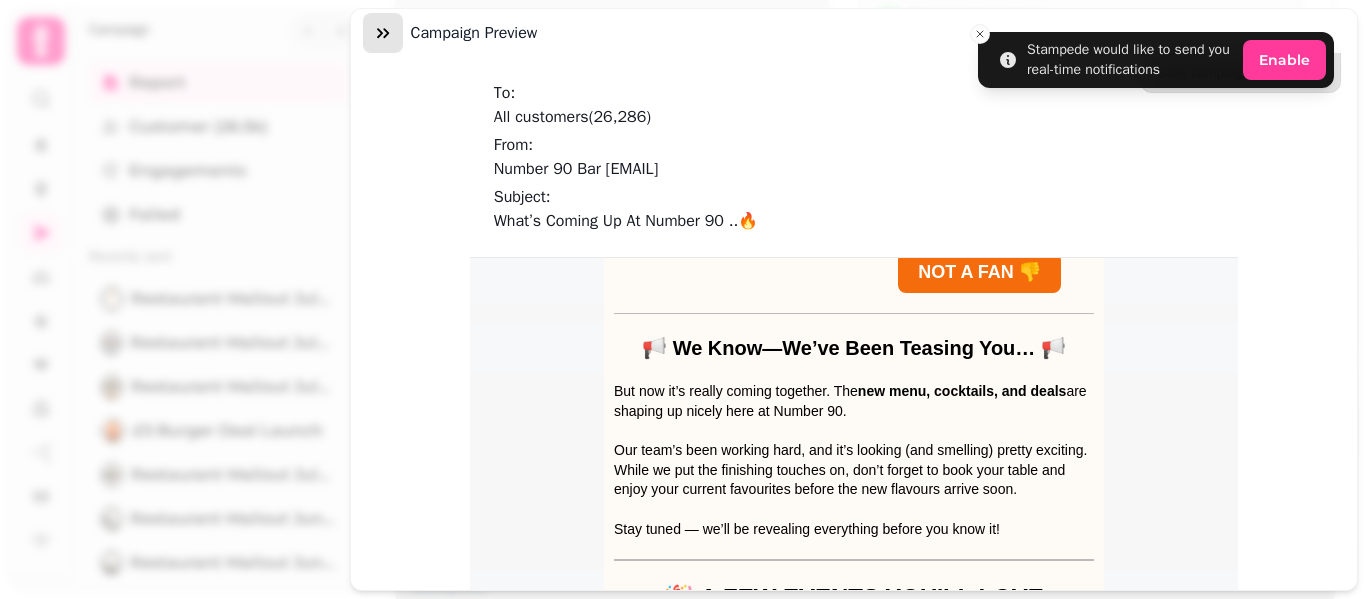click 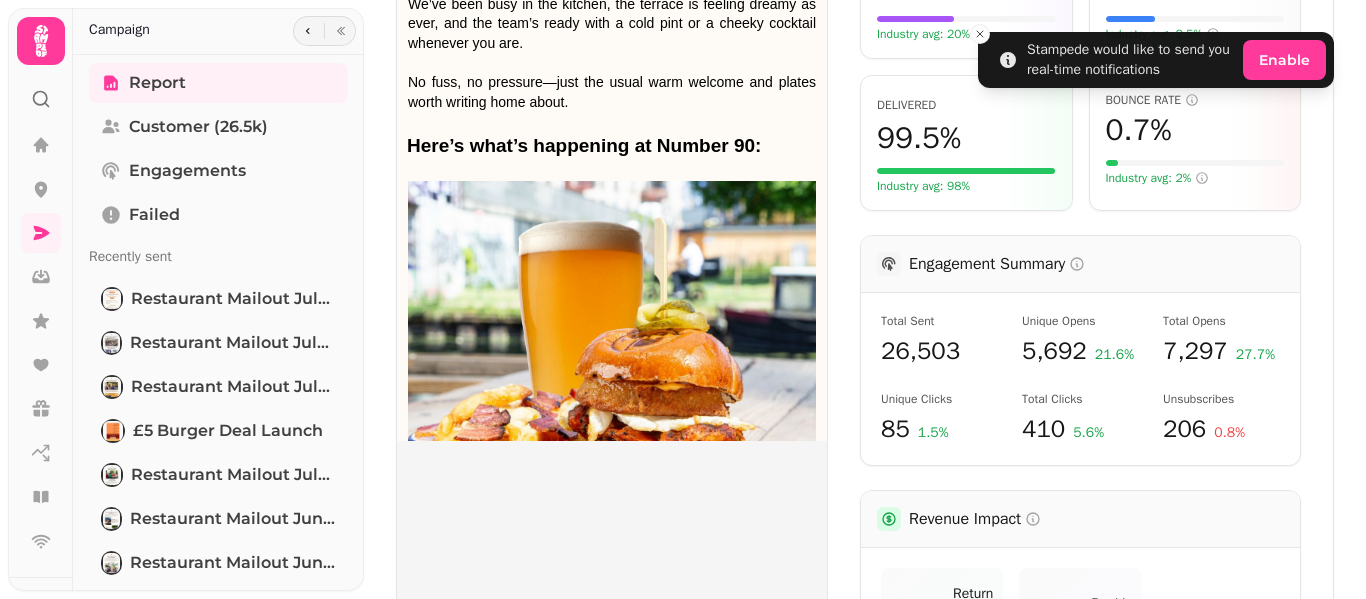 scroll, scrollTop: 400, scrollLeft: 0, axis: vertical 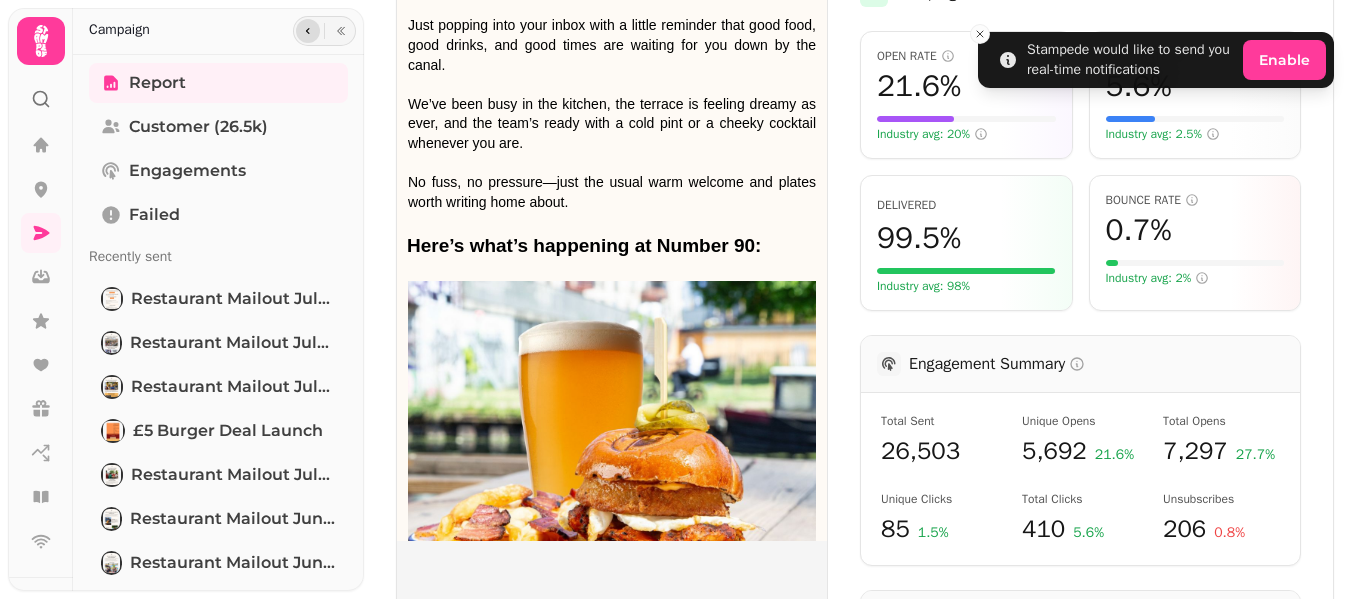 click 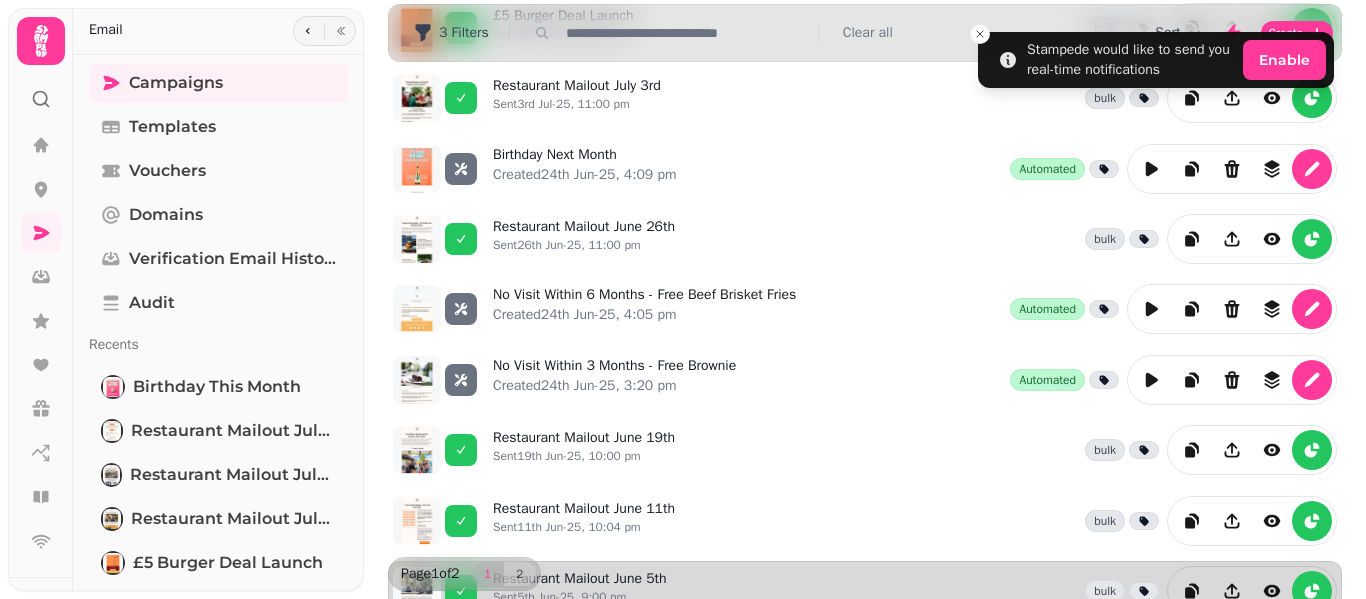 scroll, scrollTop: 615, scrollLeft: 0, axis: vertical 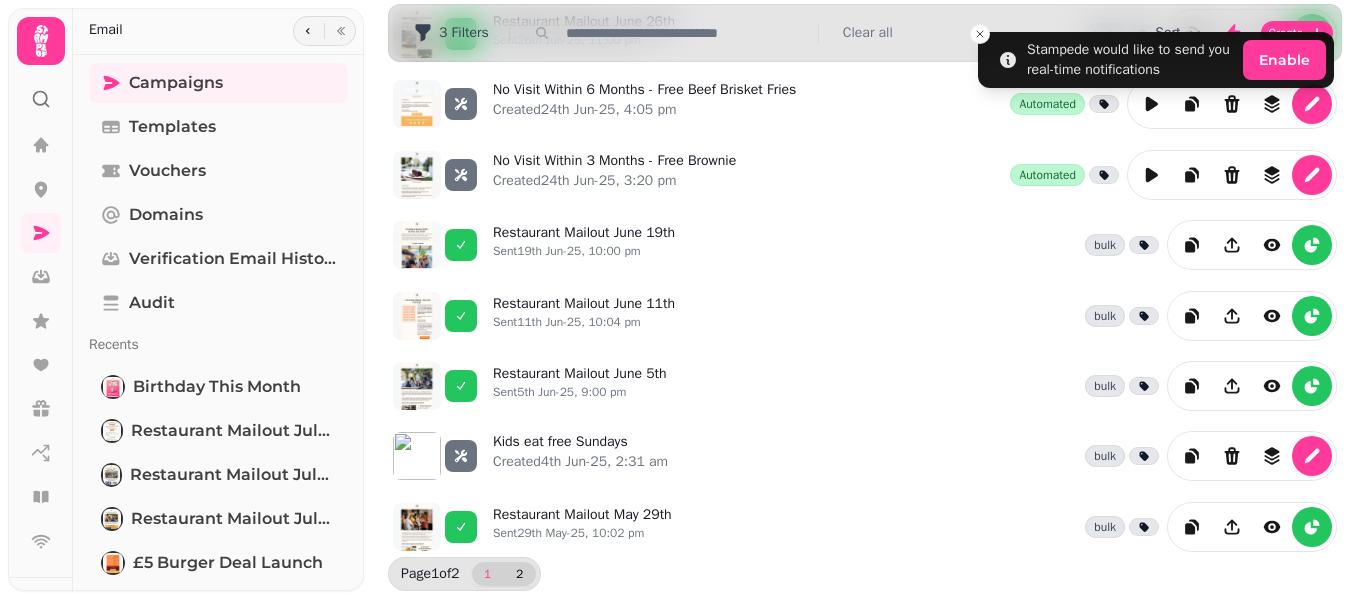 click on "2" at bounding box center (520, 574) 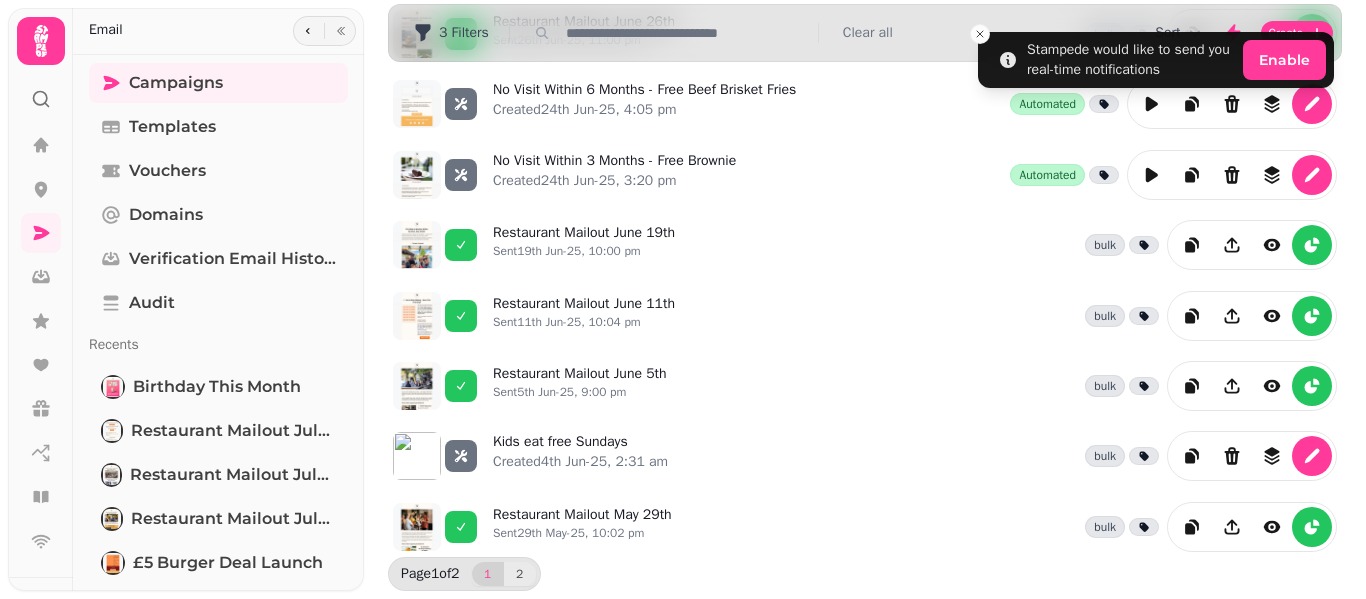 scroll, scrollTop: 3, scrollLeft: 0, axis: vertical 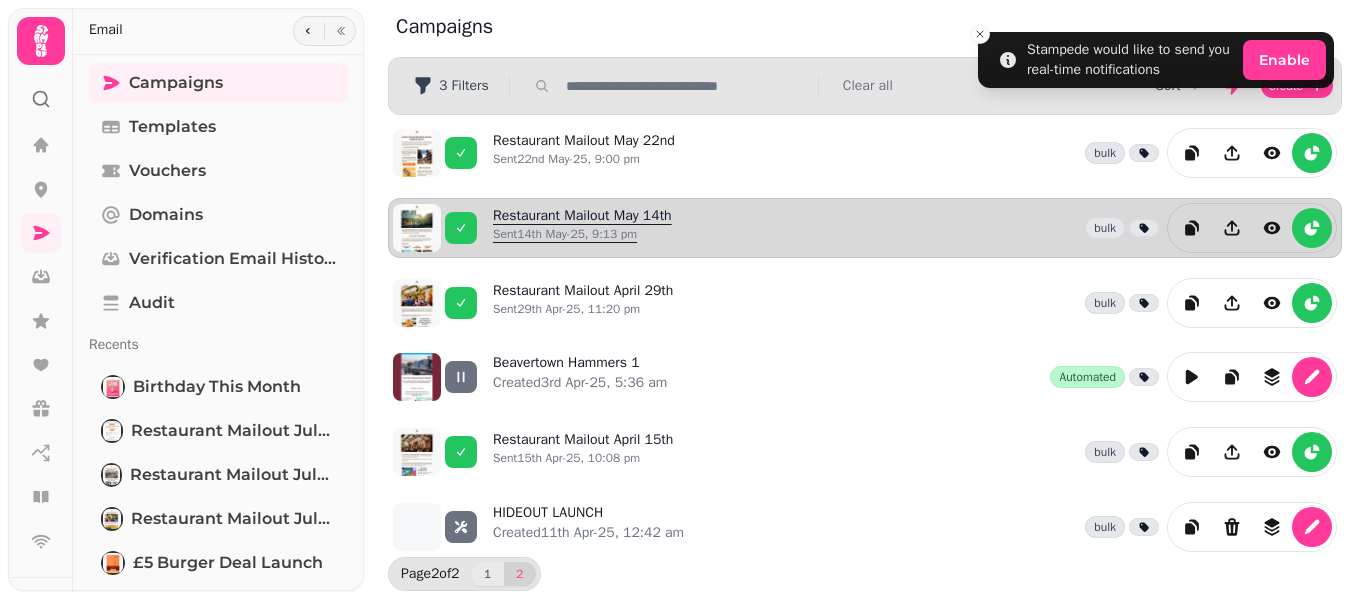 click on "Restaurant Mailout May 14th Sent  14th May-25, 9:13 pm" at bounding box center (582, 228) 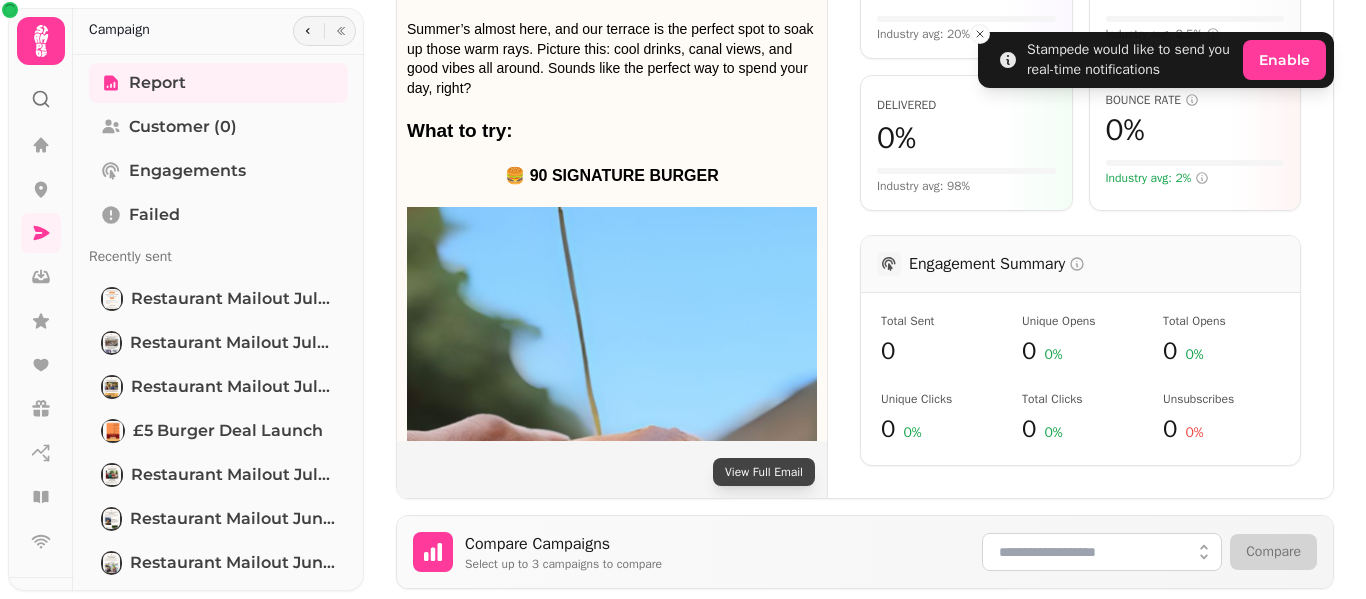 scroll, scrollTop: 700, scrollLeft: 0, axis: vertical 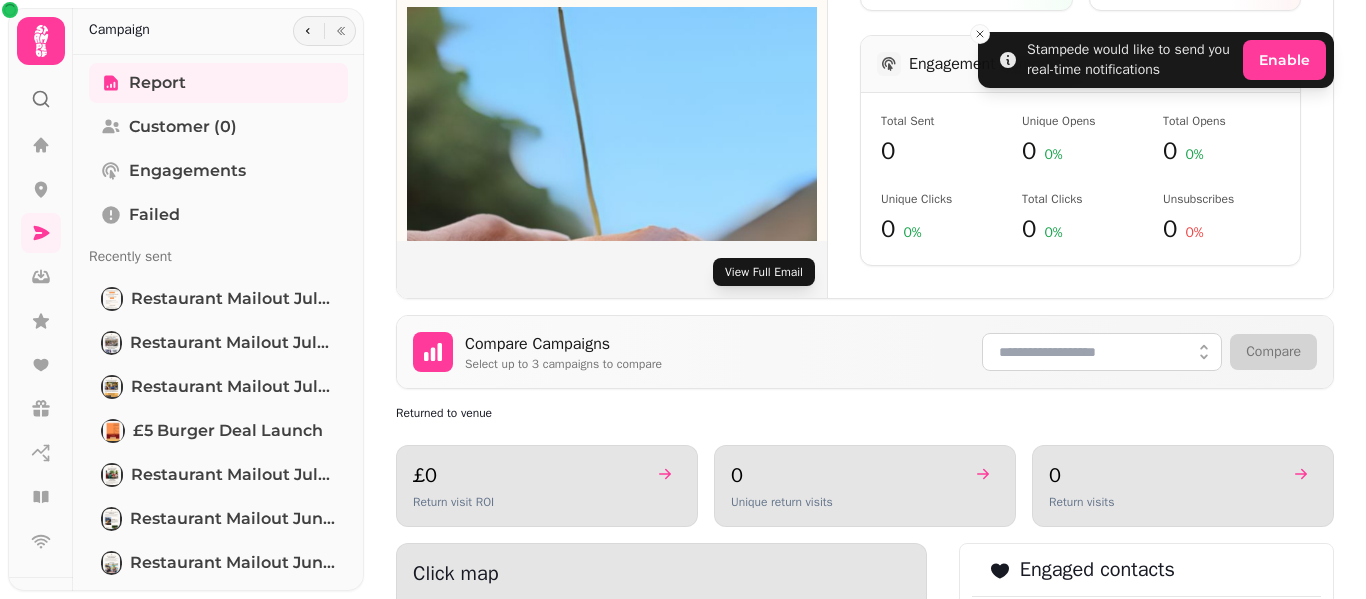 click on "View Full Email" at bounding box center [612, -197] 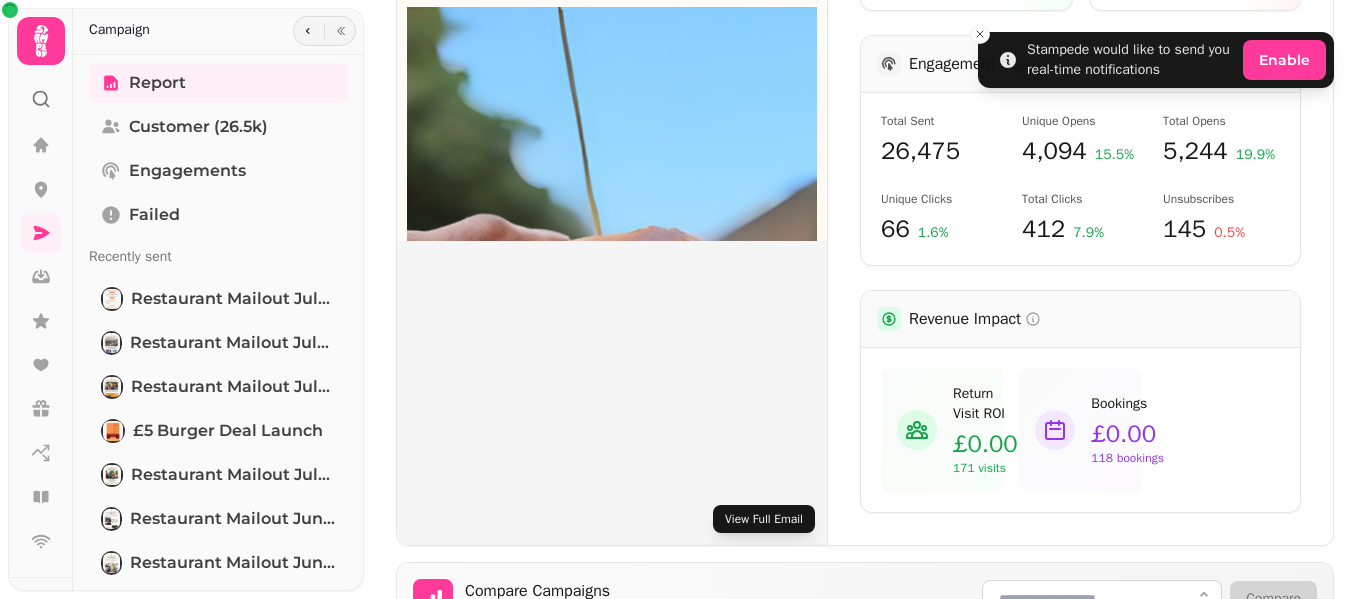 click on "View Full Email" at bounding box center (764, 519) 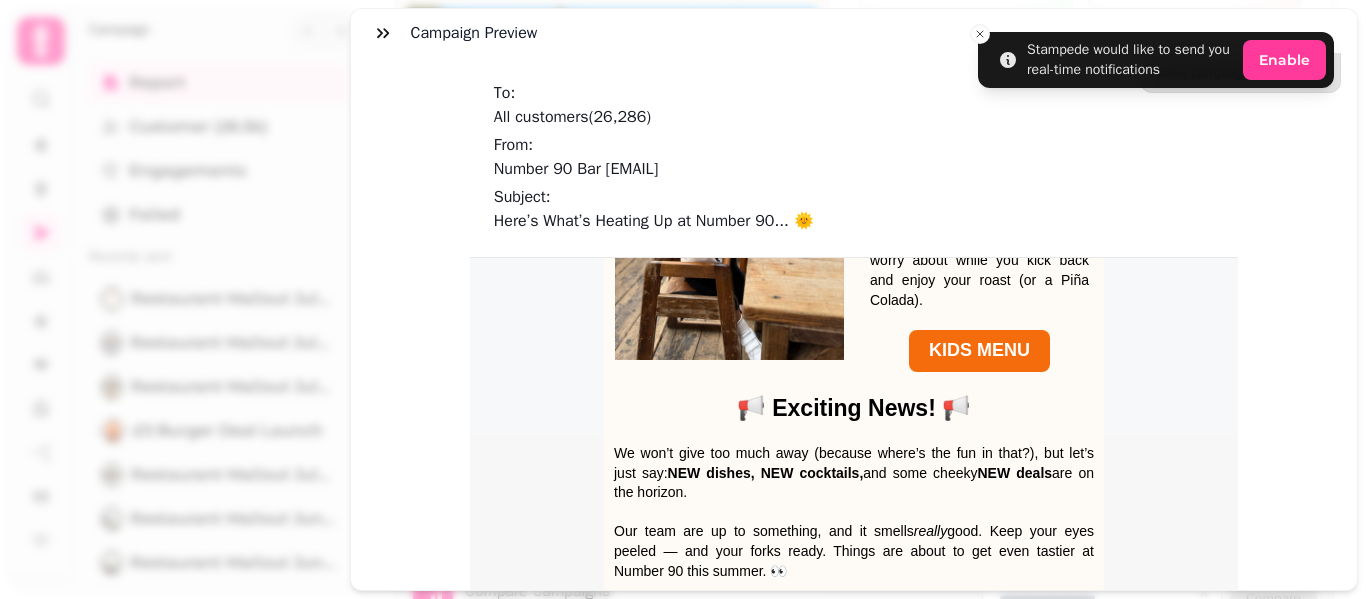 scroll, scrollTop: 1900, scrollLeft: 0, axis: vertical 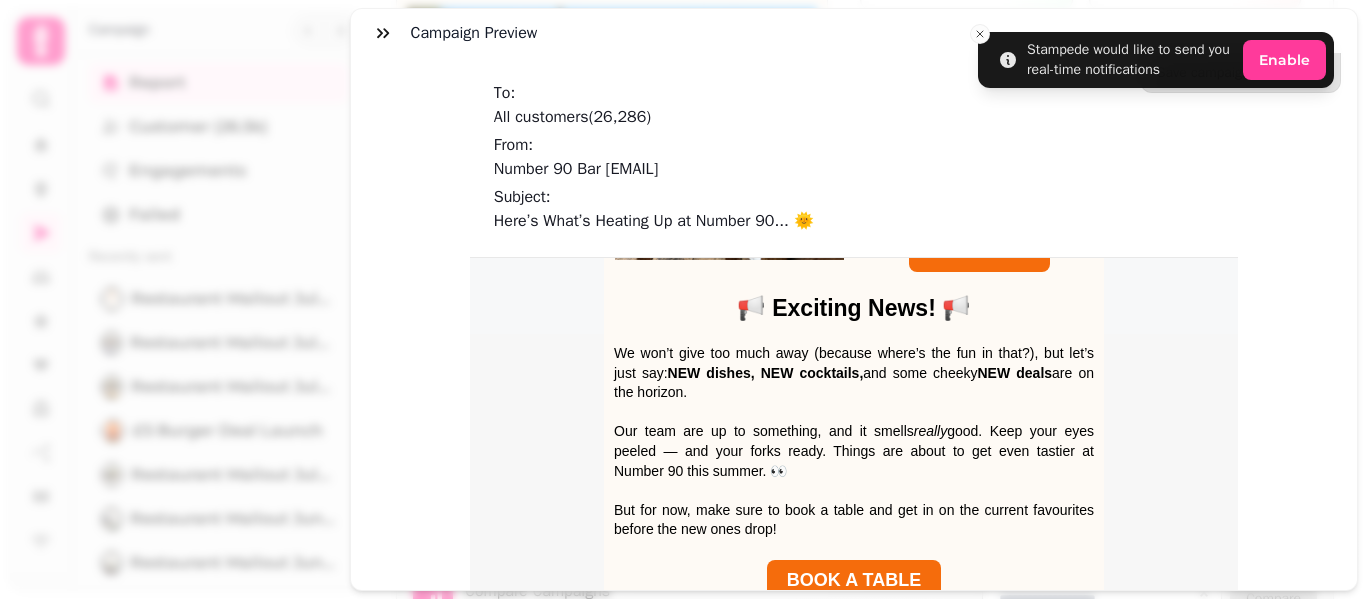 click on "Campaign preview Save campaign to template To: All customers  ( 26,286 ) From: Number 90 Bar   <noreply@number90bar.co.uk> Subject: Here’s What’s Heating Up at Number 90... 🌞" at bounding box center (683, 315) 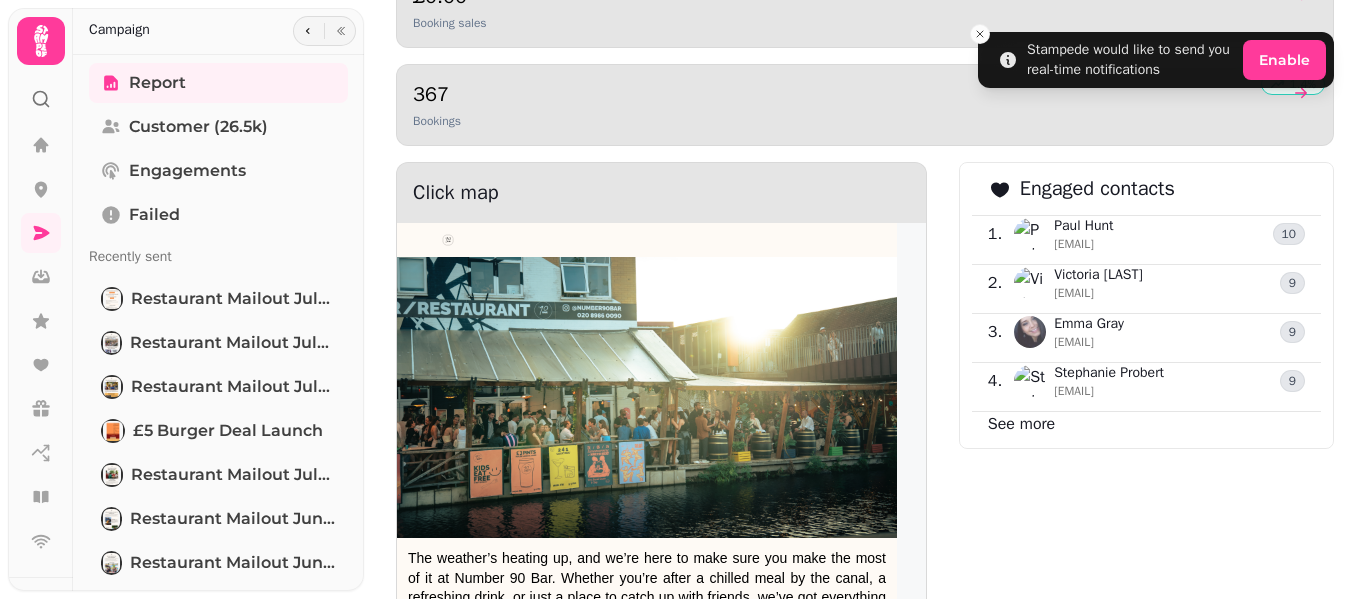 scroll, scrollTop: 2000, scrollLeft: 0, axis: vertical 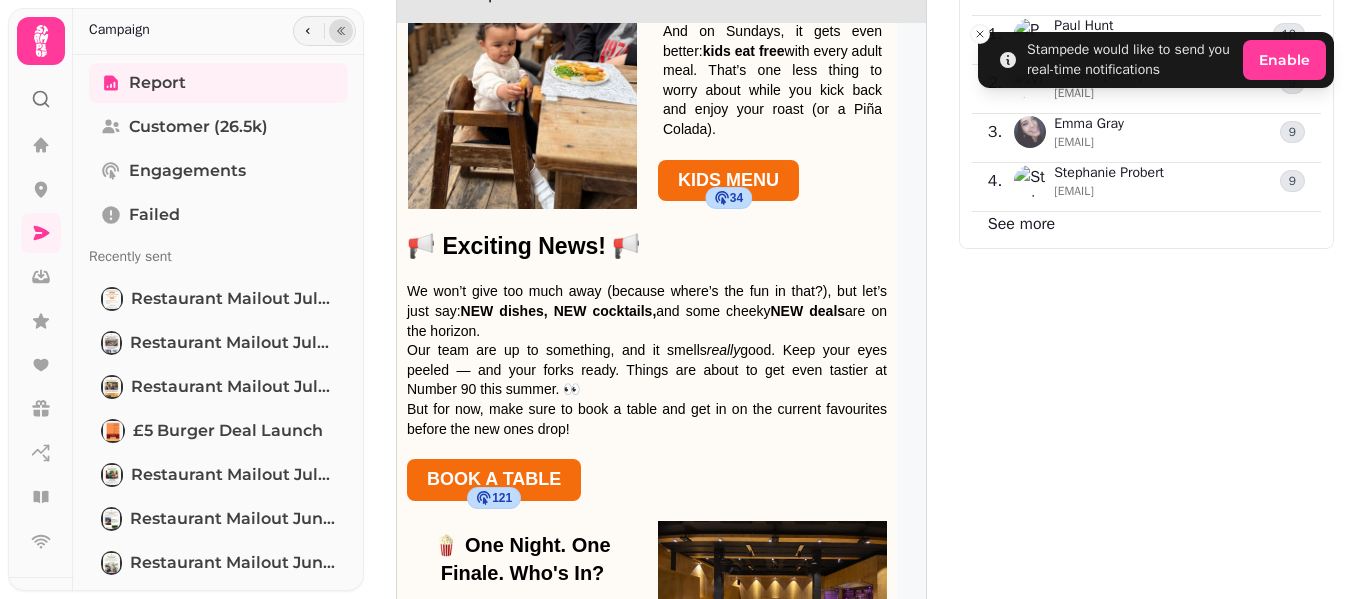 click at bounding box center (341, 31) 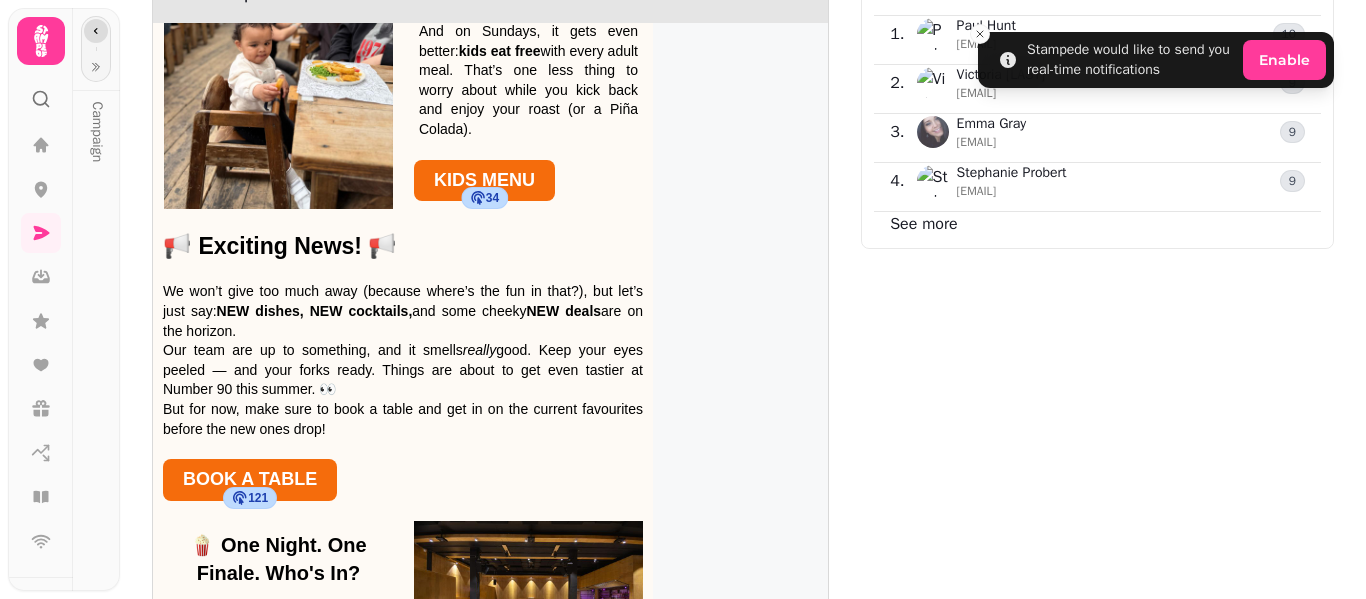 click 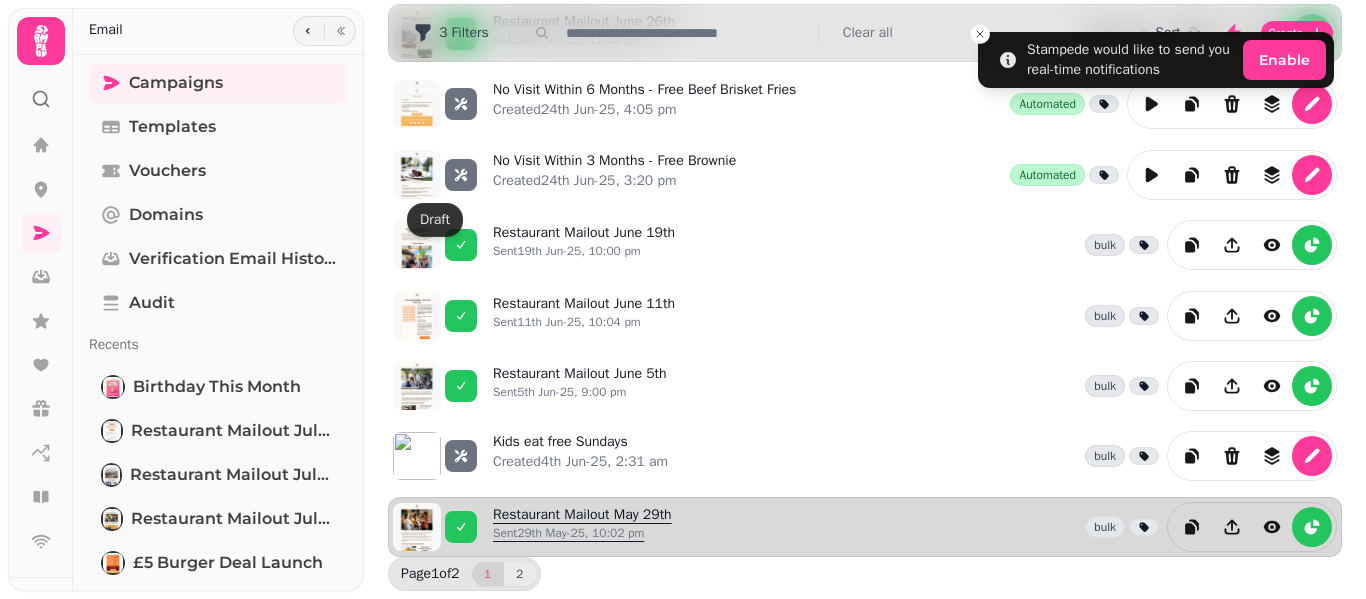 scroll, scrollTop: 615, scrollLeft: 0, axis: vertical 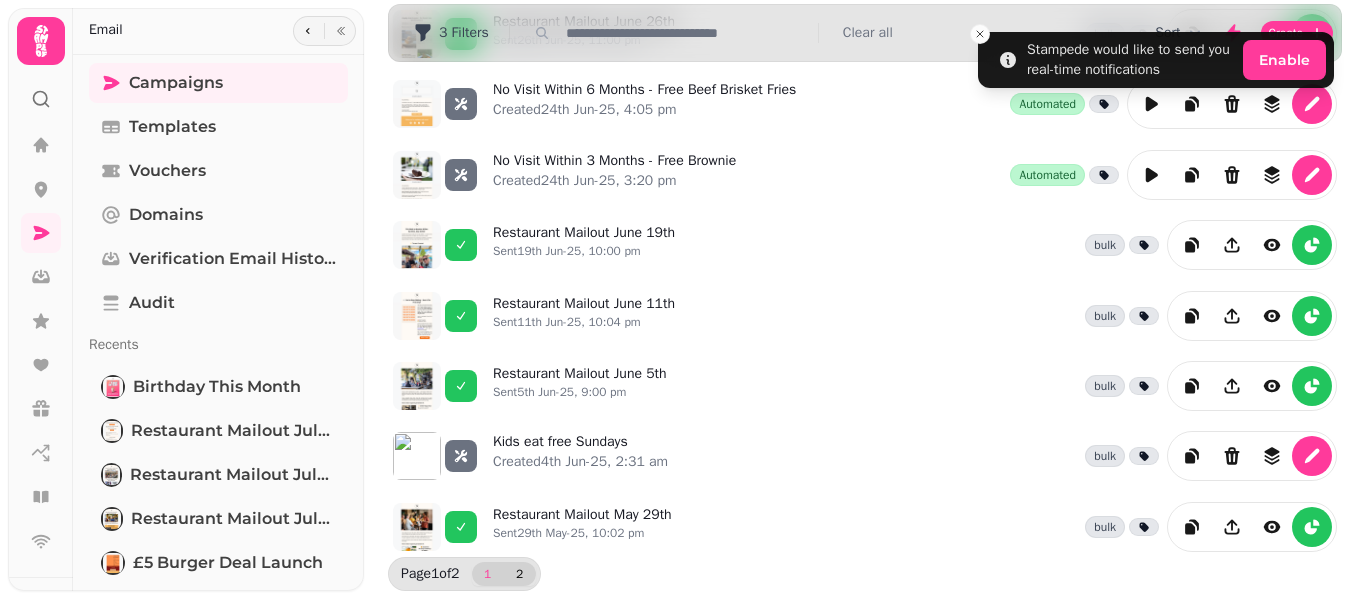 click on "2" at bounding box center (520, 574) 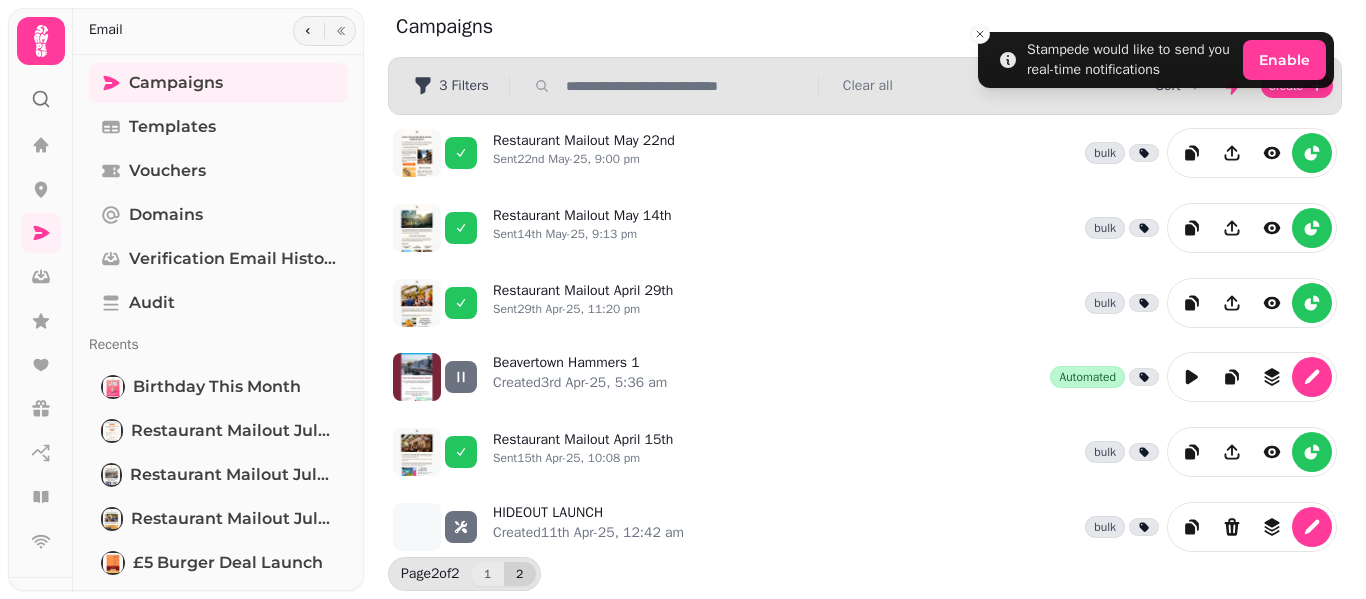 scroll, scrollTop: 3, scrollLeft: 0, axis: vertical 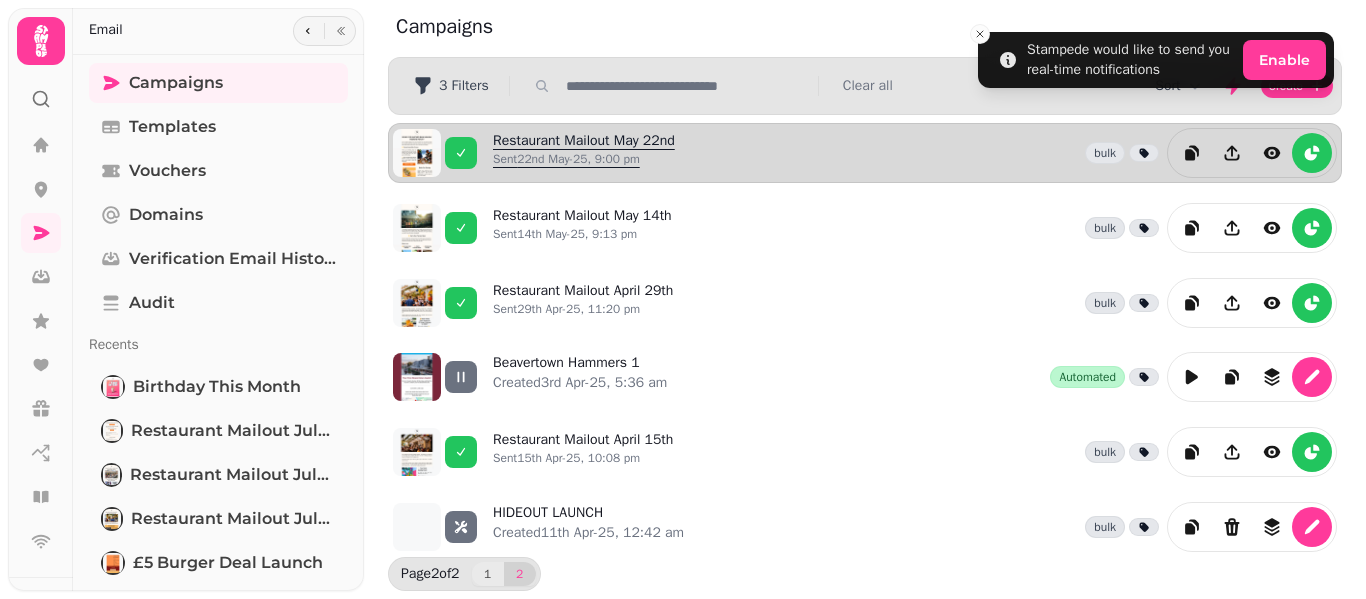 click on "Sent  22nd May-25, 9:00 pm" at bounding box center [584, 159] 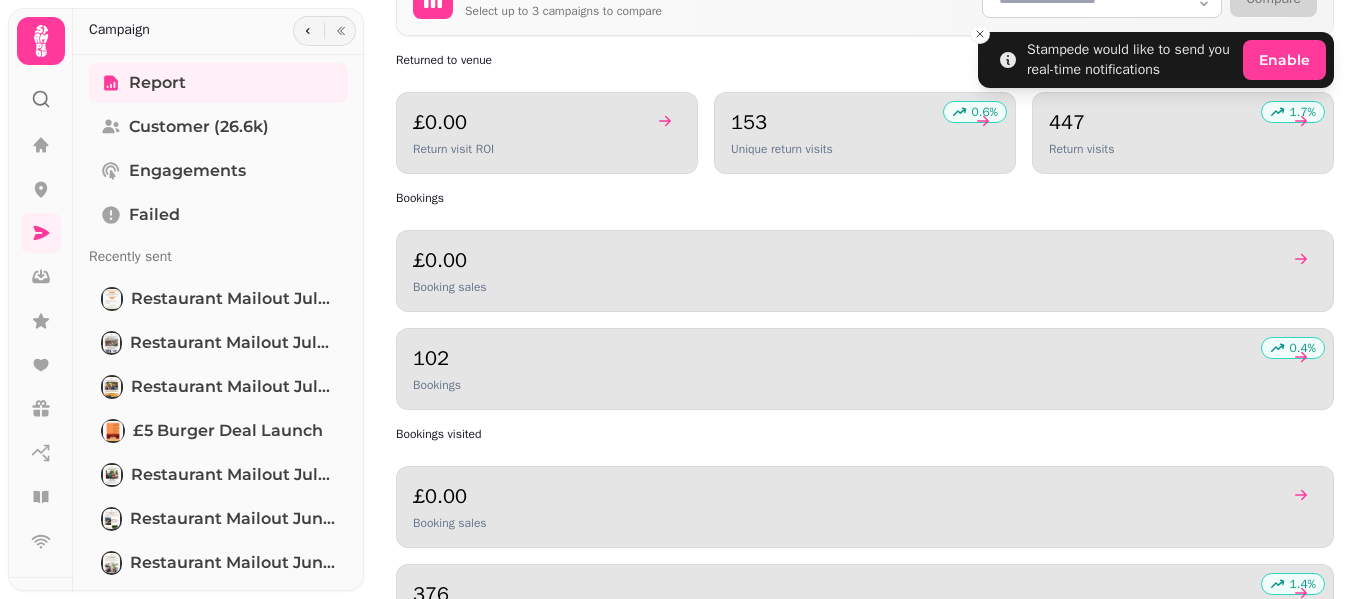 scroll, scrollTop: 1700, scrollLeft: 0, axis: vertical 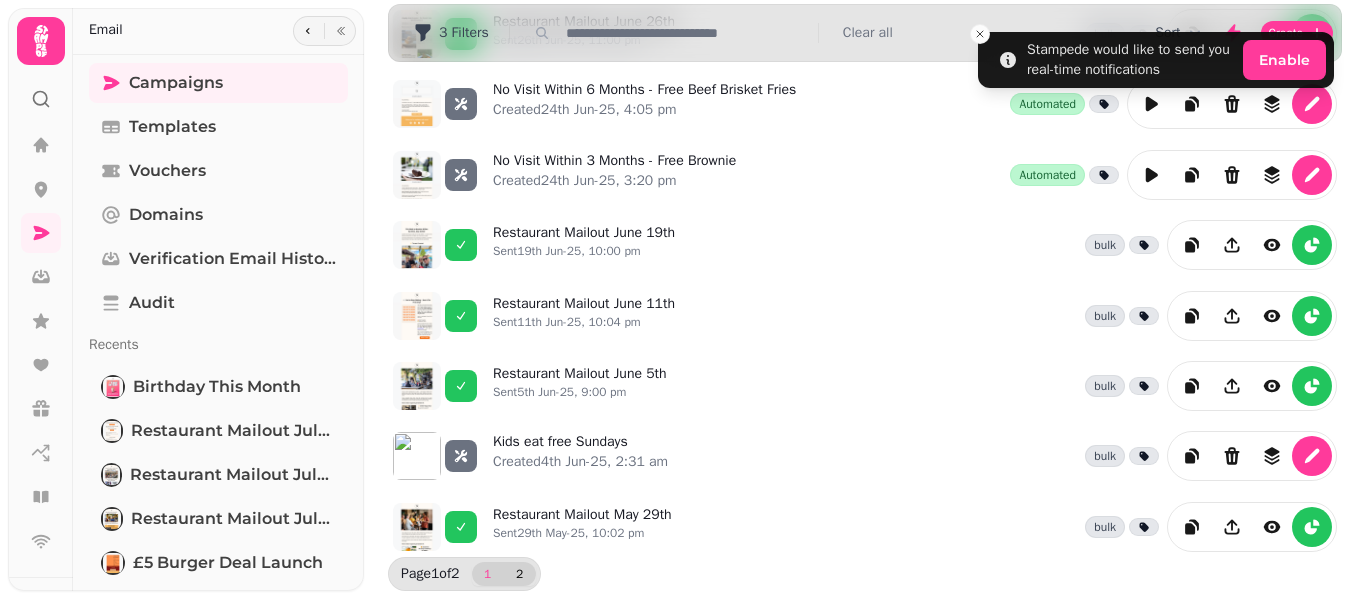 click on "2" at bounding box center (520, 574) 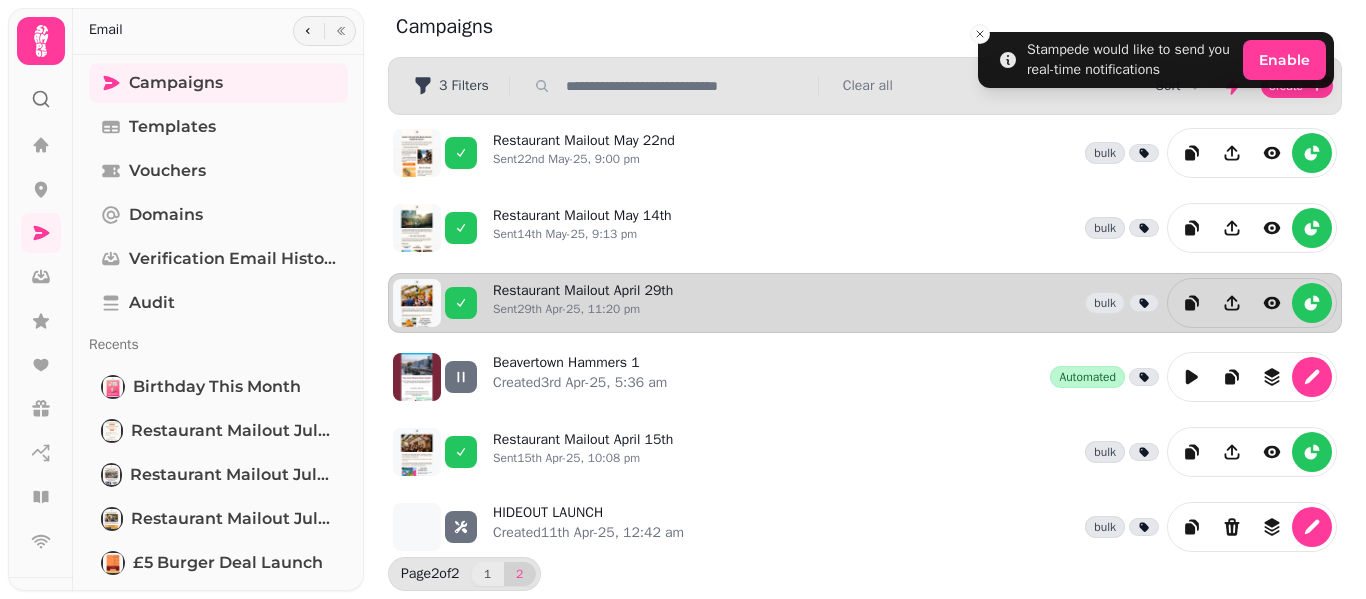 scroll, scrollTop: 0, scrollLeft: 0, axis: both 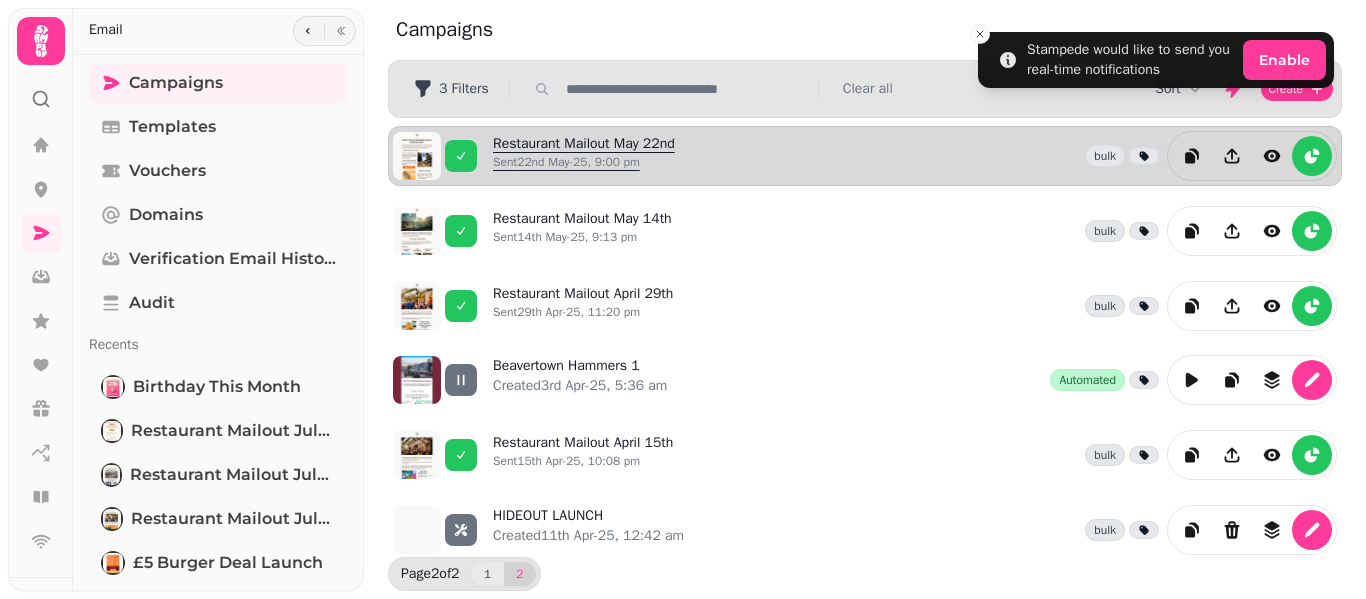 click on "Restaurant Mailout May 22nd Sent  22nd May-25, 9:00 pm" at bounding box center [584, 156] 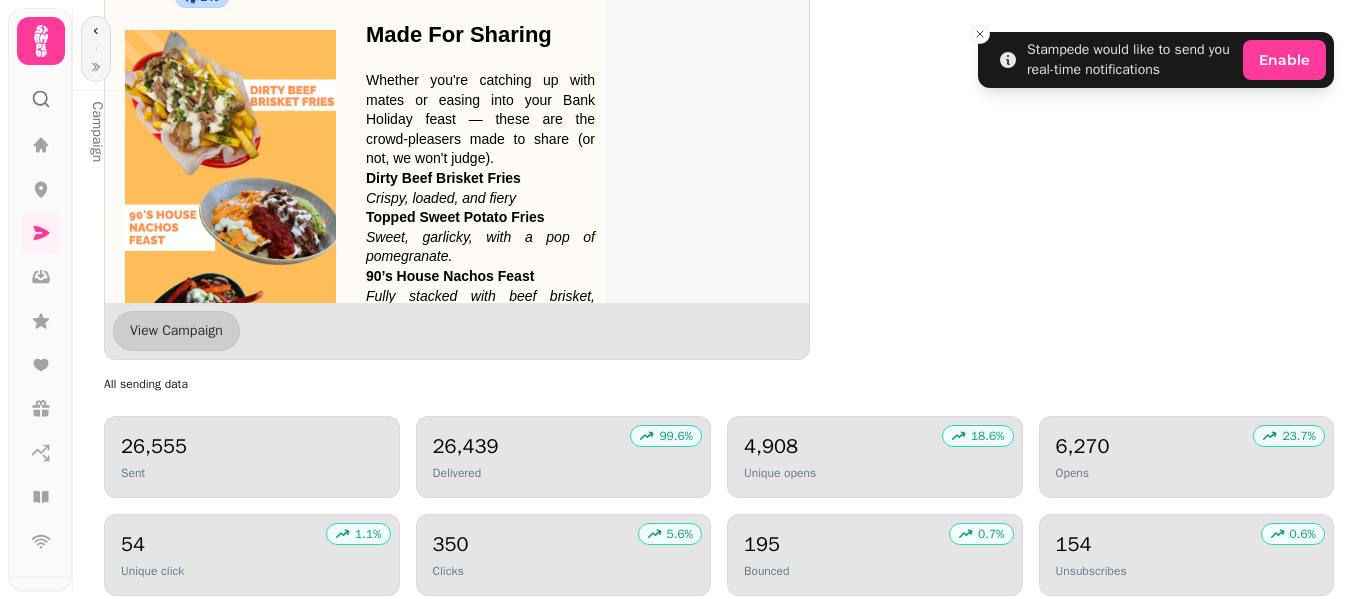 scroll, scrollTop: 2405, scrollLeft: 0, axis: vertical 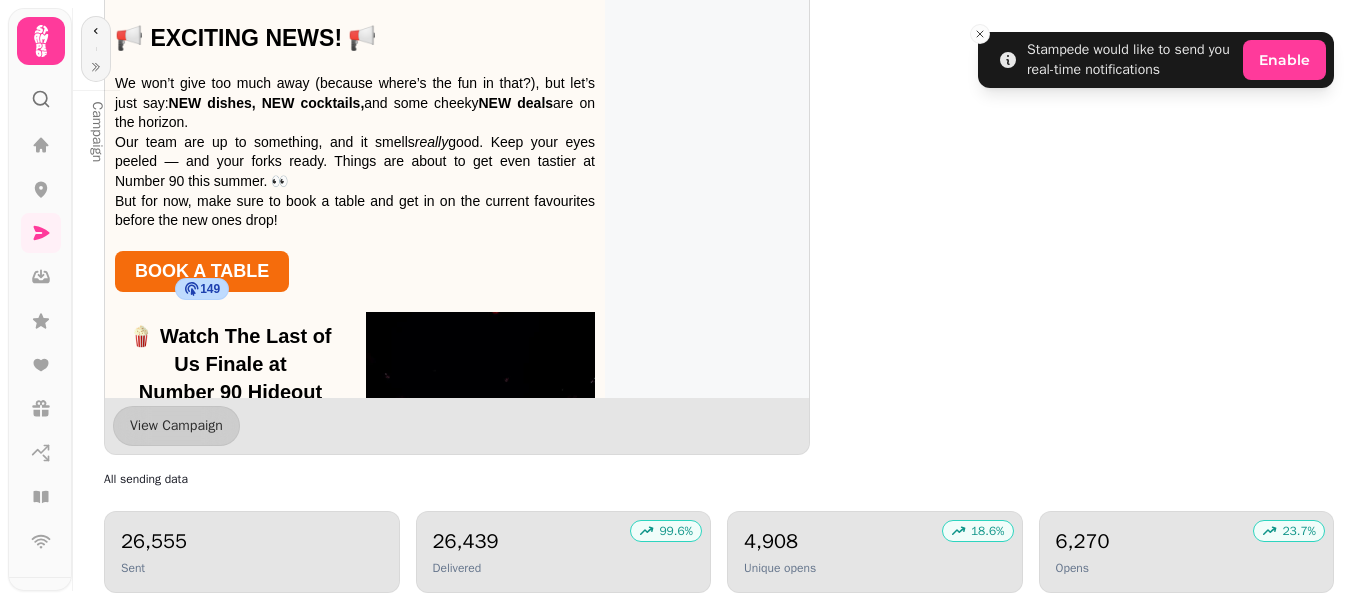 click on "Engaged contacts 1 . Samuel   Tatnell samuel.tatnell@hotmail.com 15 2 . Samuel   Tatnell sam.wales@hotmail.co.uk 12 3 . David   Thegui theguydavid@hotmail.com 10 4 . Lee   Harrison harrlee82@hotmail.com 9 See more" at bounding box center [1088, -4] 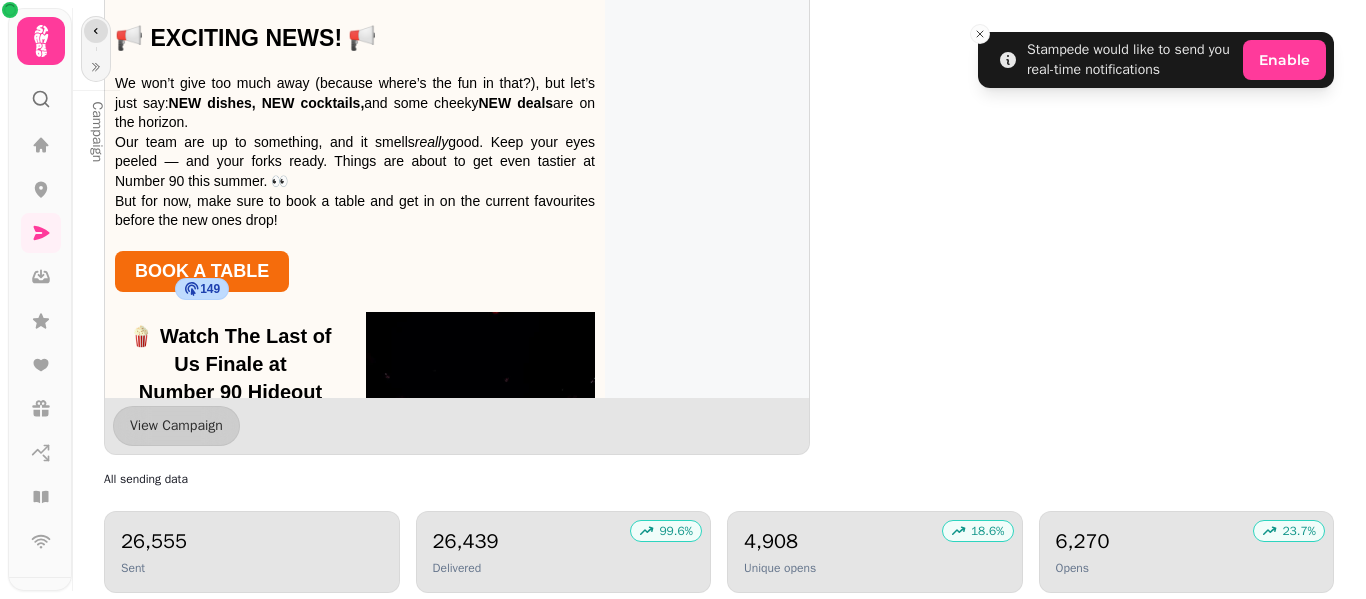click 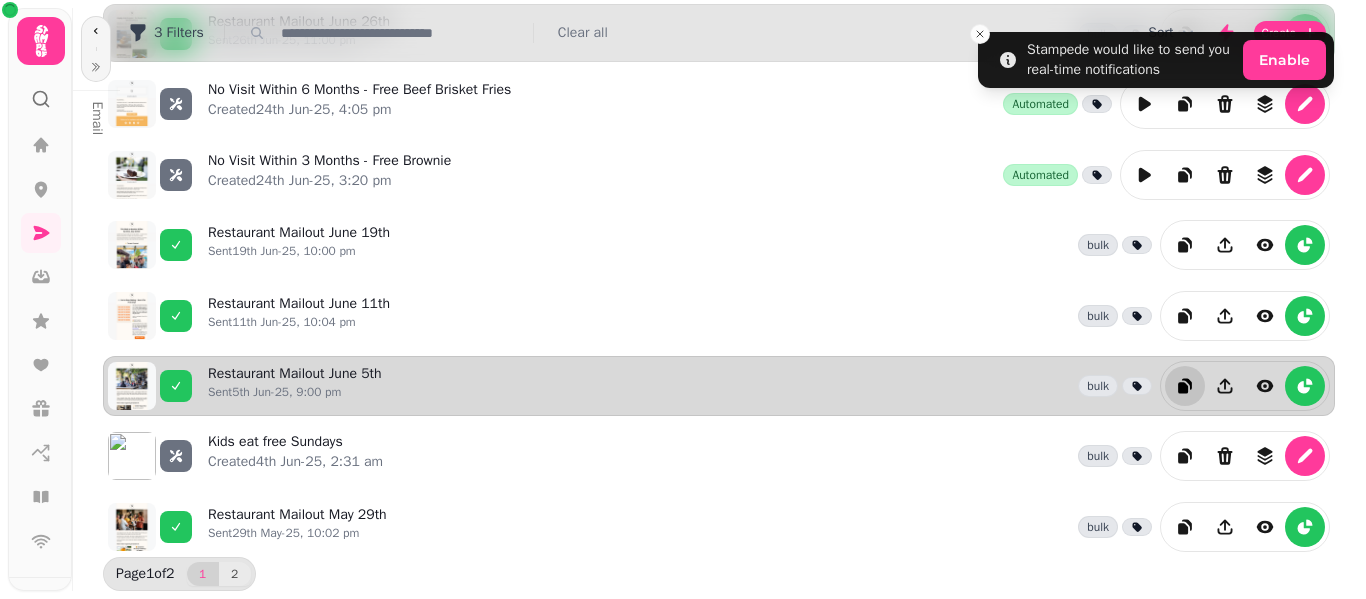 scroll, scrollTop: 615, scrollLeft: 0, axis: vertical 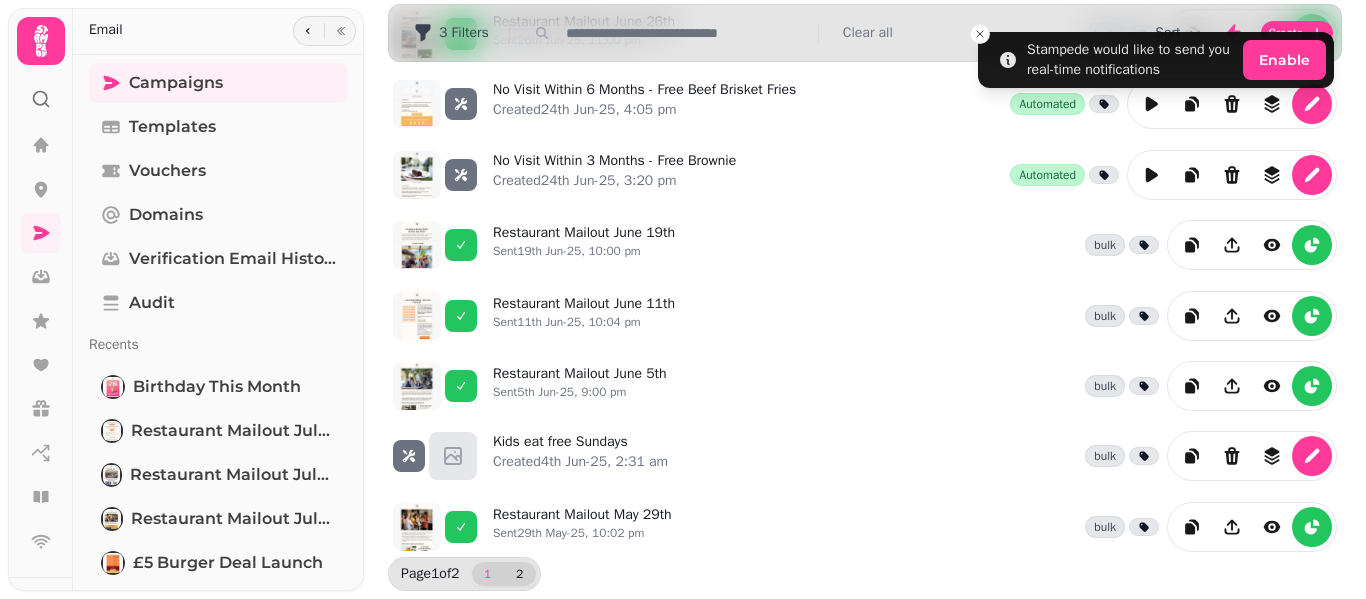 click on "2" at bounding box center (520, 574) 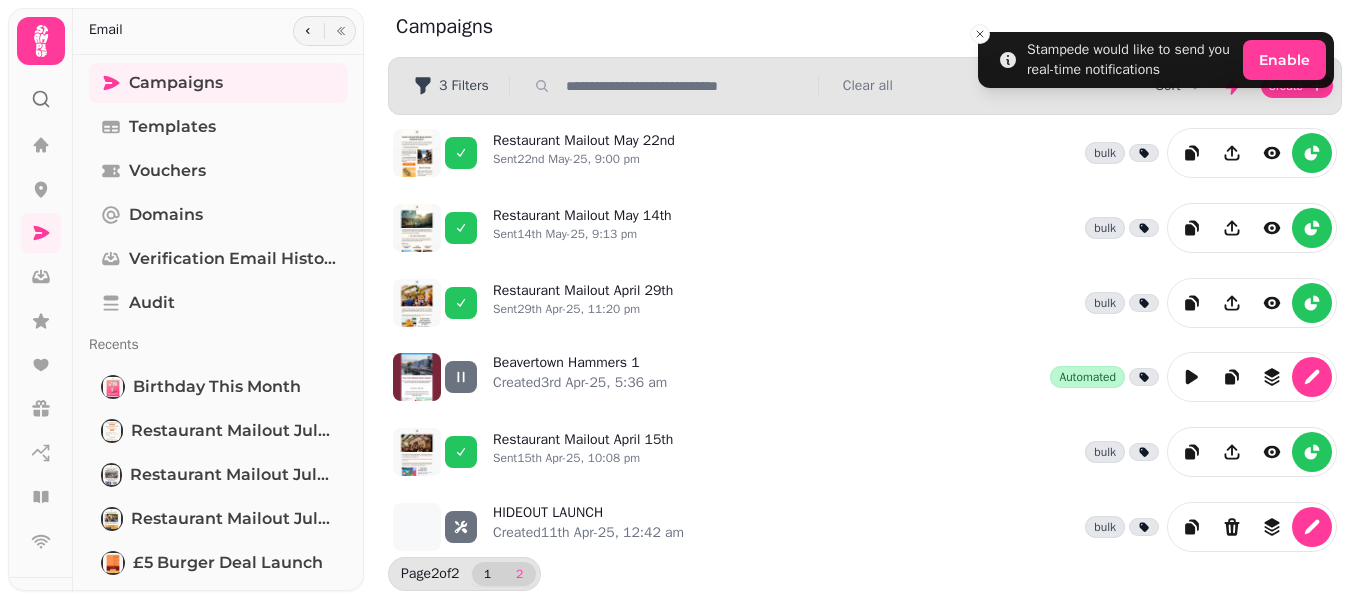click on "1" at bounding box center [488, 574] 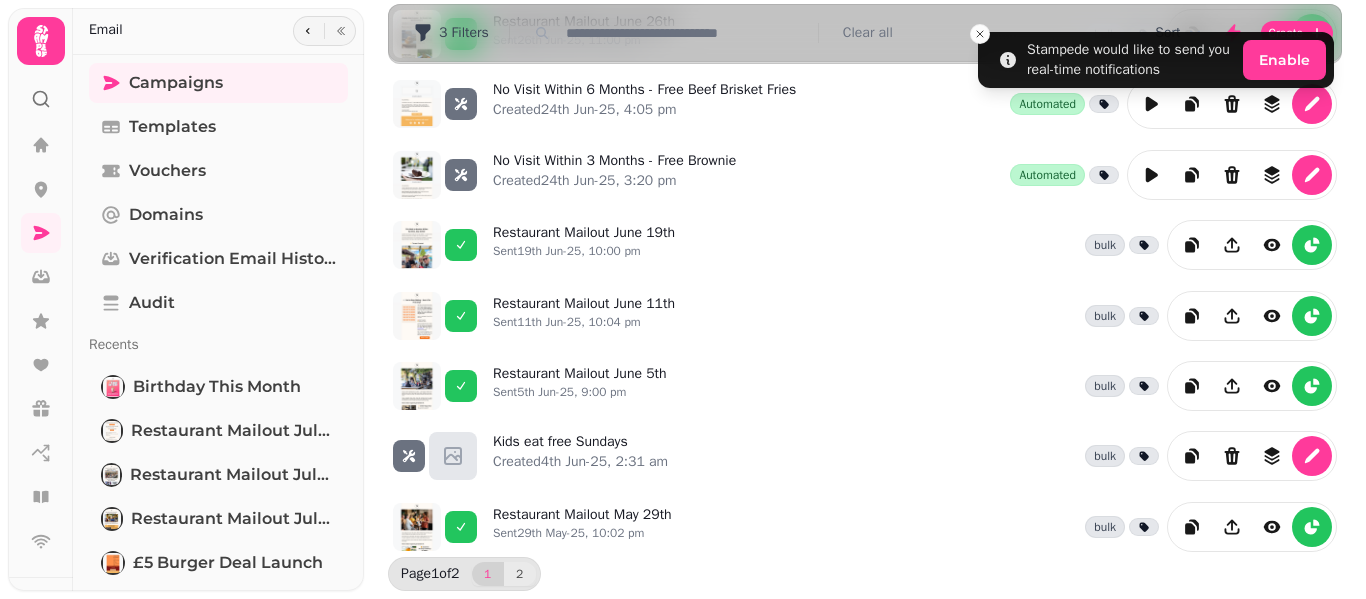 scroll, scrollTop: 615, scrollLeft: 0, axis: vertical 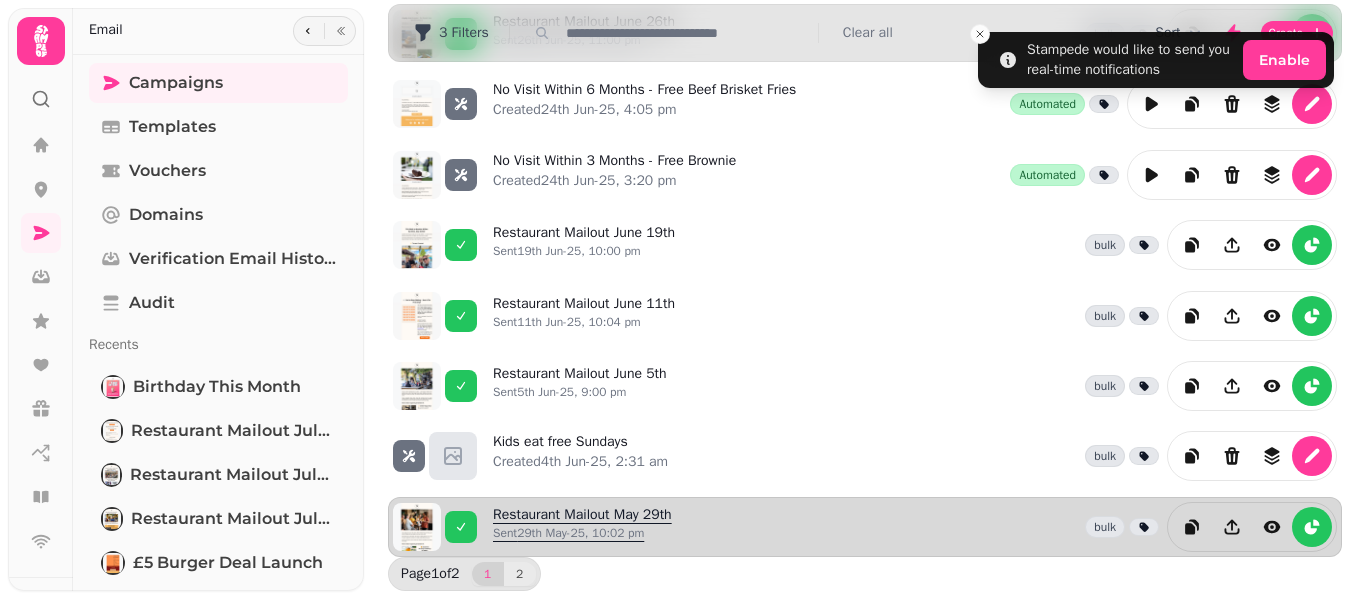 click on "Restaurant Mailout May 29th Sent  29th May-25, 10:02 pm" at bounding box center (582, 527) 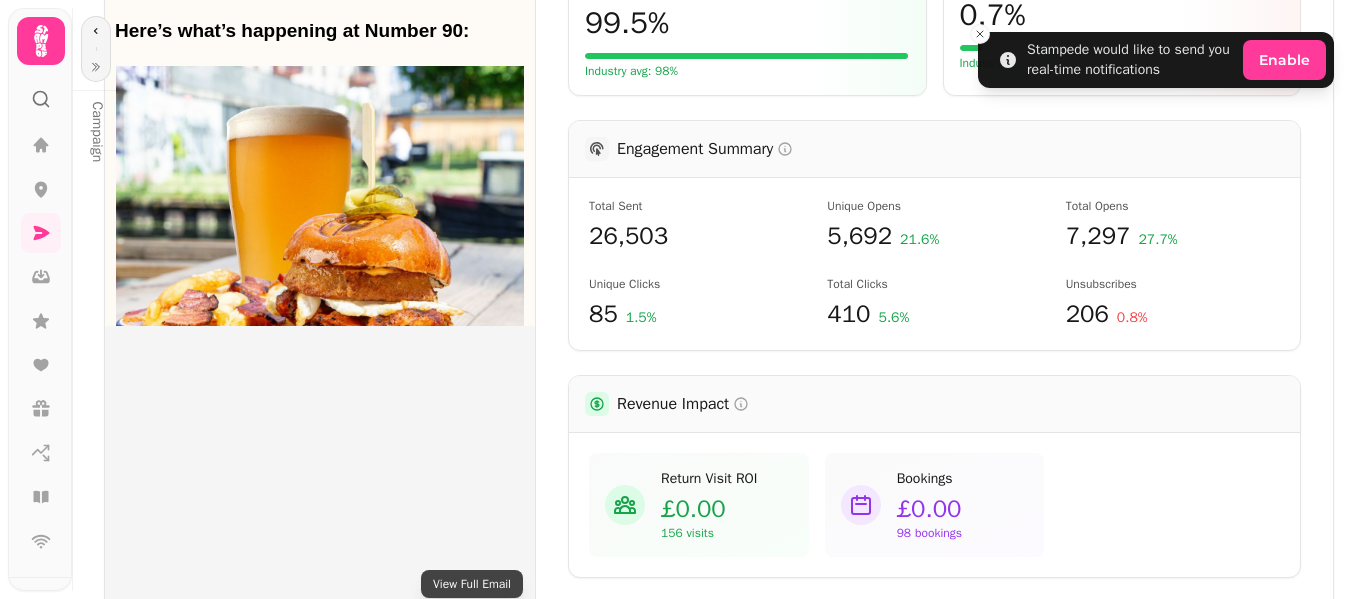 scroll, scrollTop: 715, scrollLeft: 0, axis: vertical 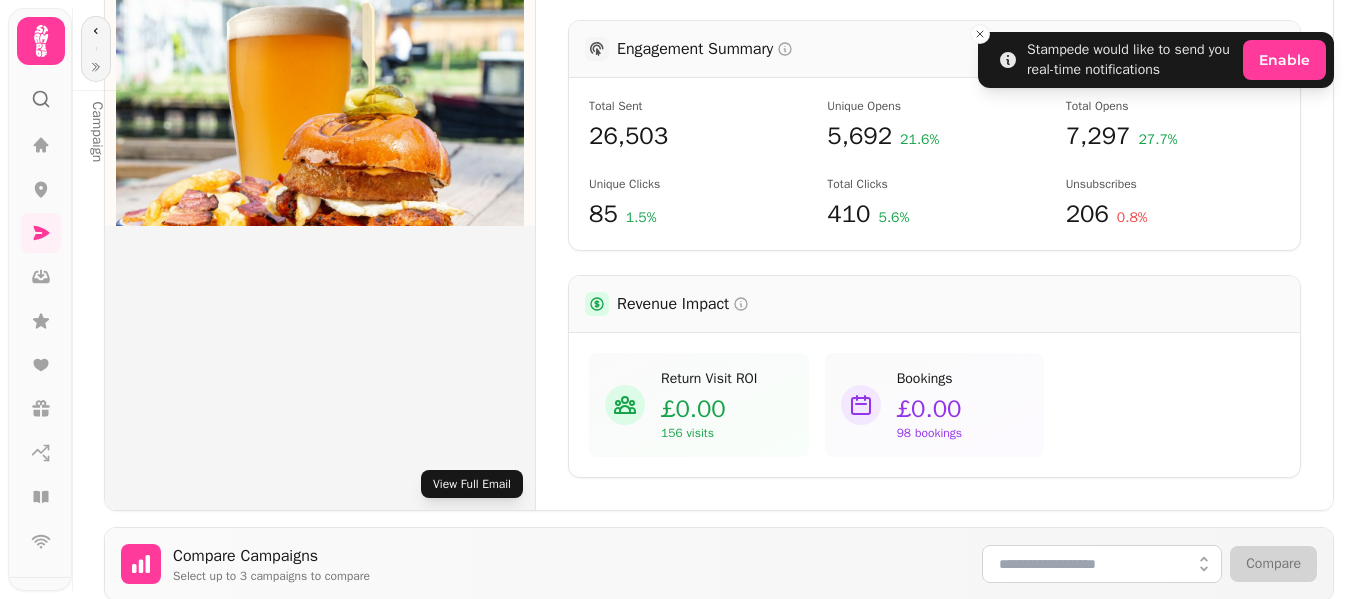 click on "View Full Email" at bounding box center [472, 484] 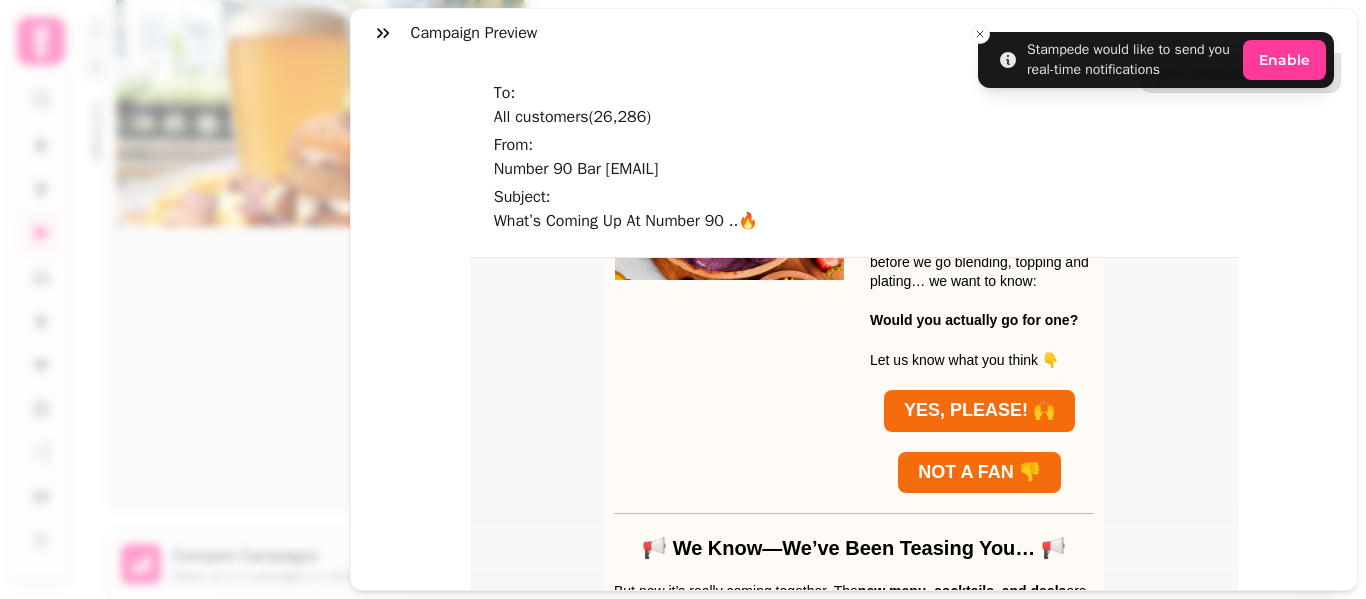scroll, scrollTop: 2100, scrollLeft: 0, axis: vertical 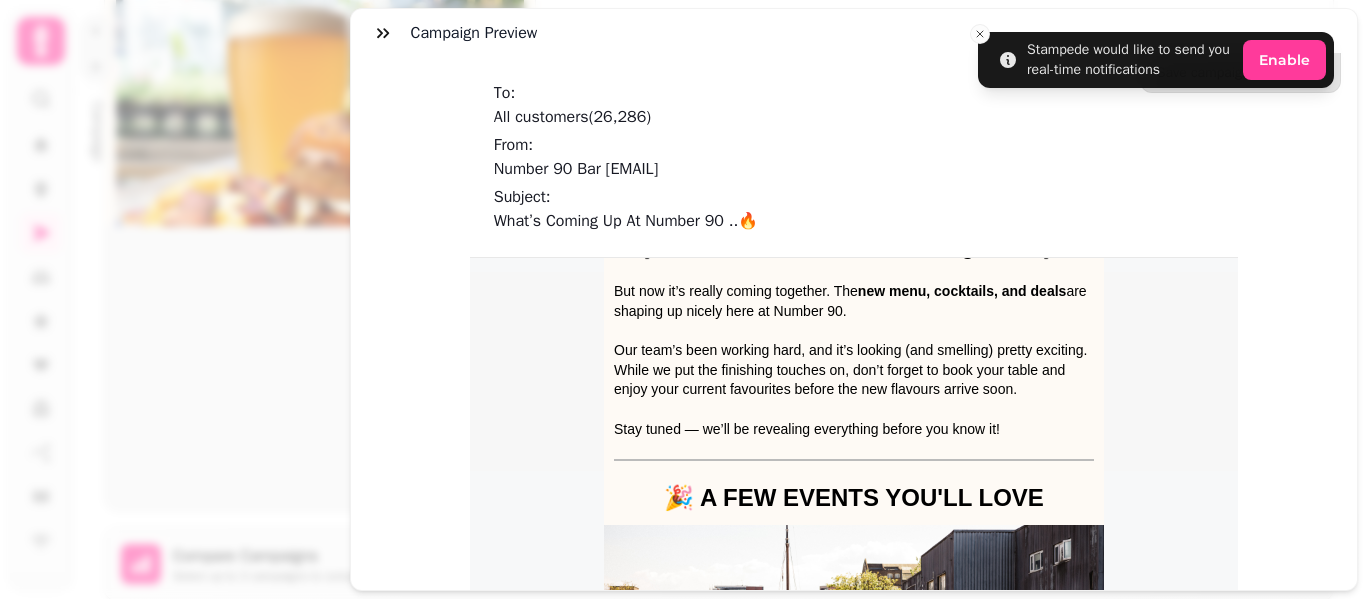 drag, startPoint x: 329, startPoint y: 51, endPoint x: 1365, endPoint y: 240, distance: 1053.0988 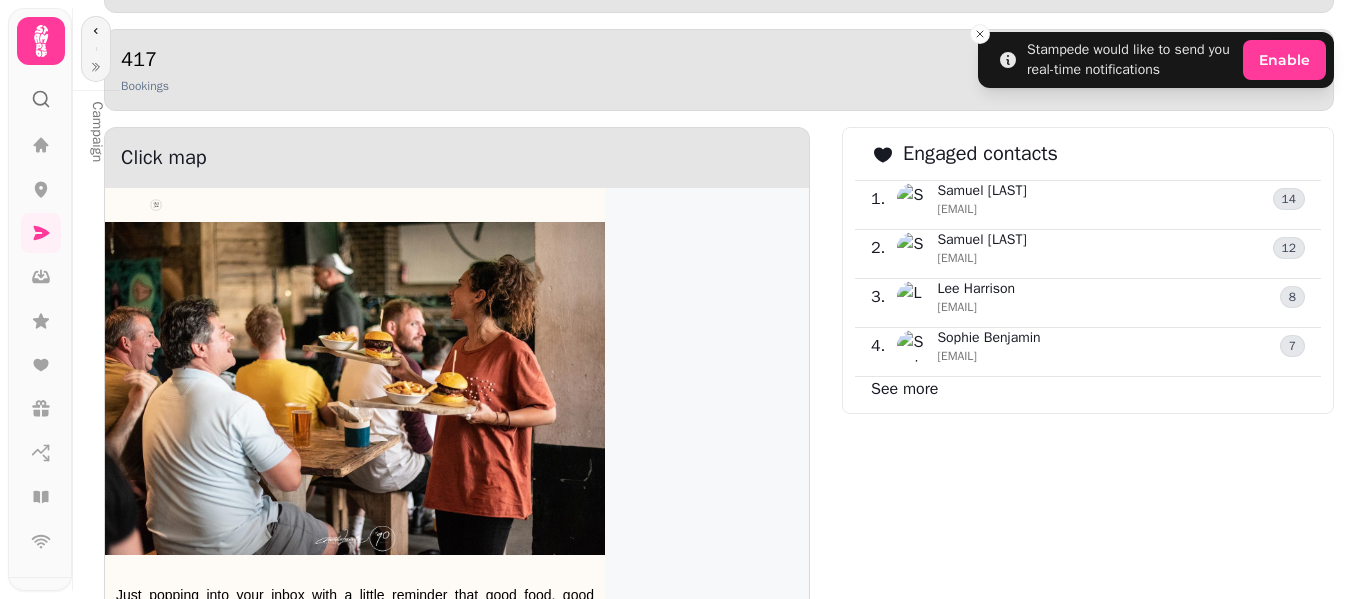 scroll, scrollTop: 1915, scrollLeft: 0, axis: vertical 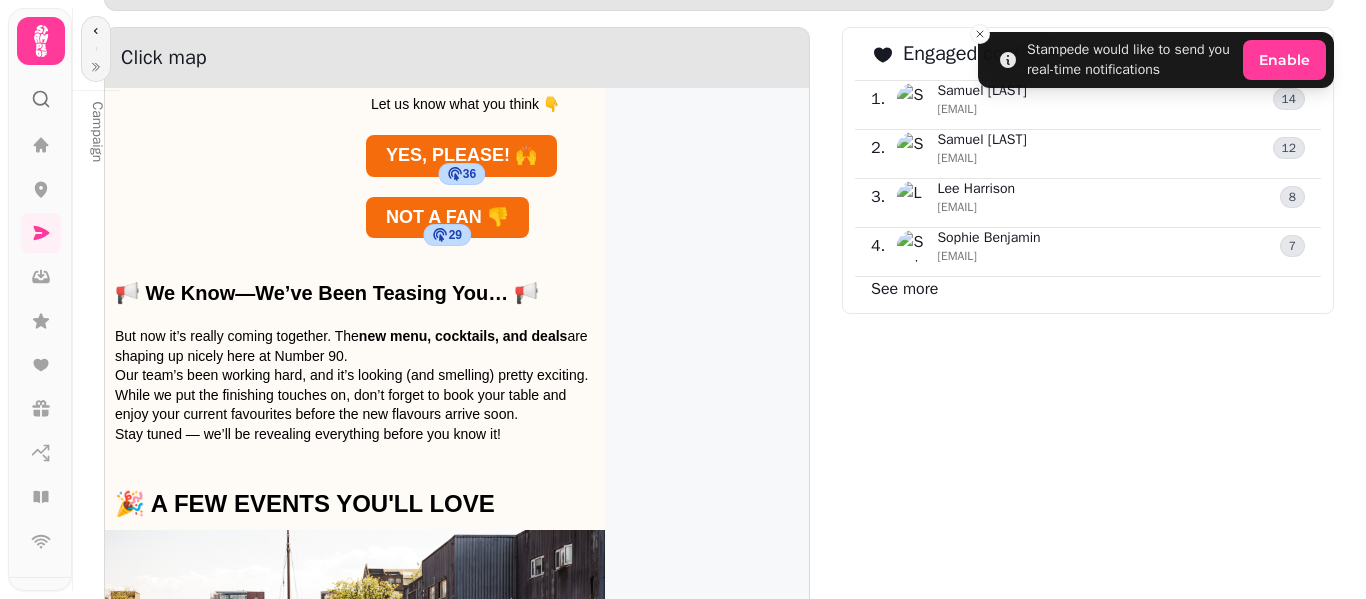 click on "Engaged contacts 1 . Samuel   Tatnell samuel.tatnell@hotmail.com 14 2 . Samuel   Tatnell sam.wales@hotmail.co.uk 12 3 . Lee   Harrison harrlee82@hotmail.com 8 4 . Sophie   Benjamin benjixx@icloud.com 7 See more" at bounding box center [1088, 486] 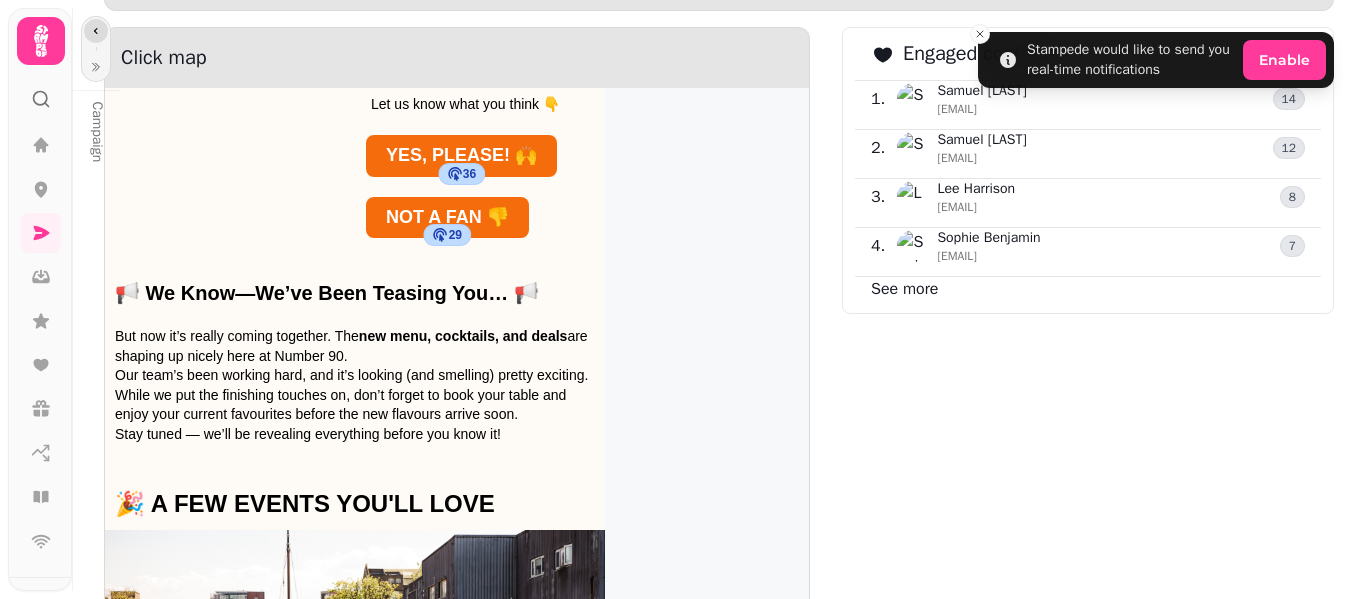 click at bounding box center (96, 31) 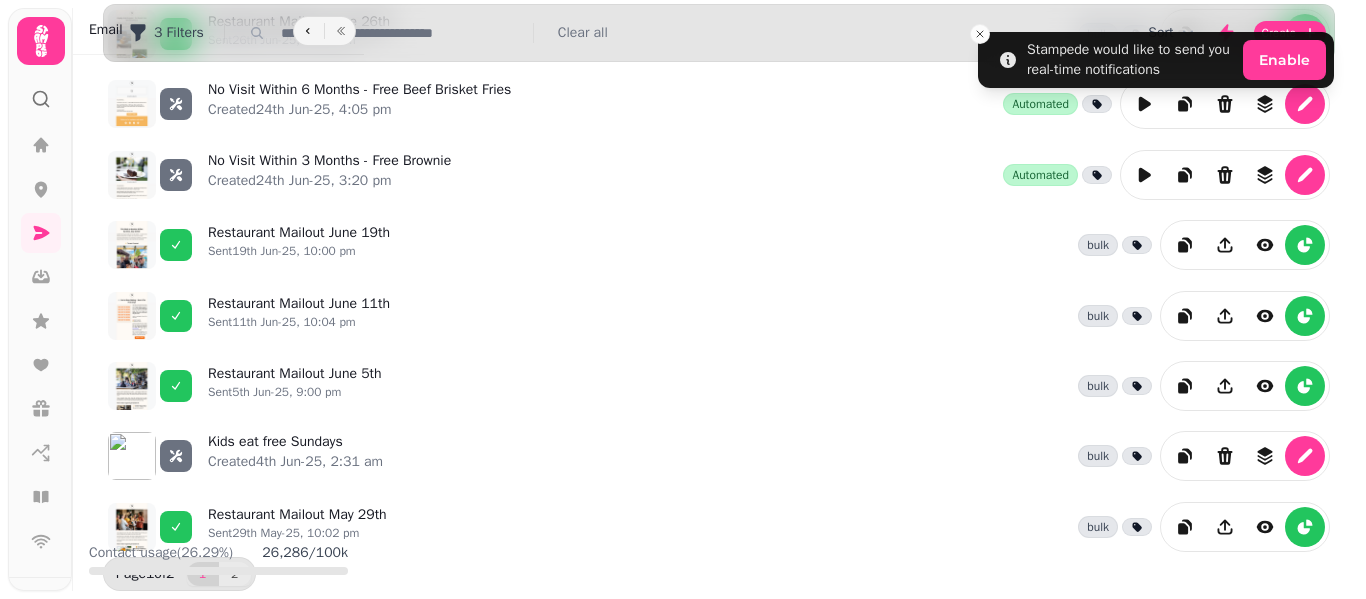 scroll, scrollTop: 615, scrollLeft: 0, axis: vertical 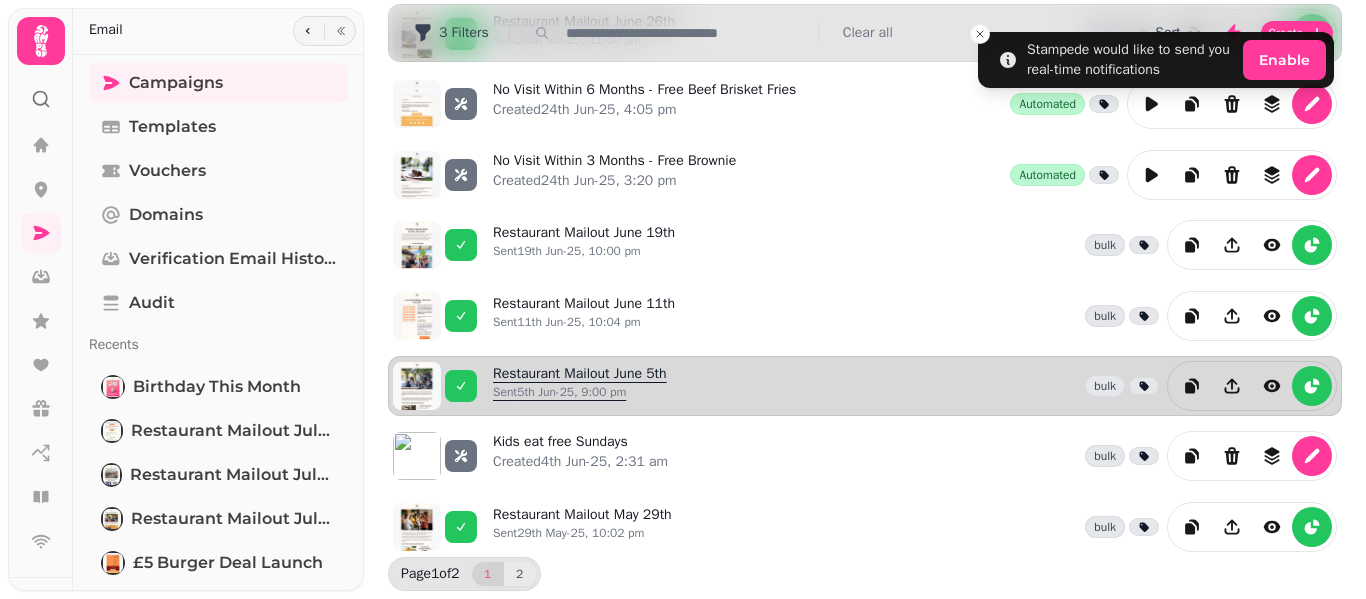 click on "Restaurant Mailout June 5th Sent  5th Jun-25, 9:00 pm" at bounding box center (580, 386) 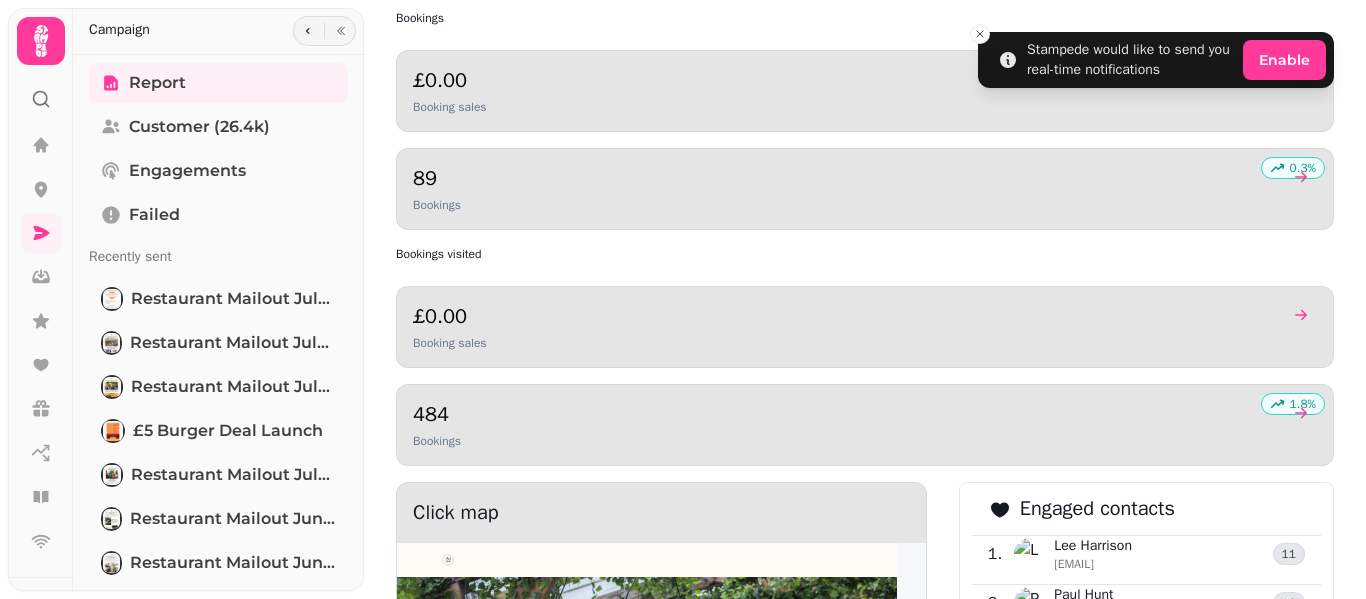 scroll, scrollTop: 2219, scrollLeft: 0, axis: vertical 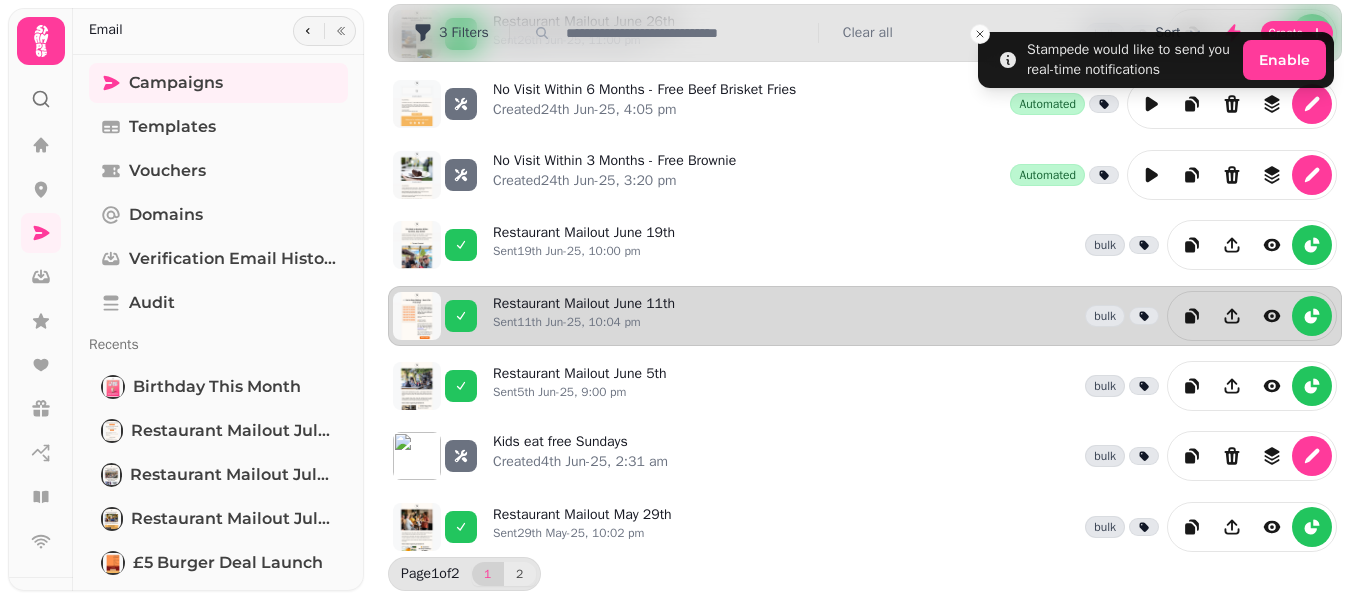 click on "Restaurant Mailout June 11th Sent  11th Jun-25, 10:04 pm bulk" at bounding box center (915, 316) 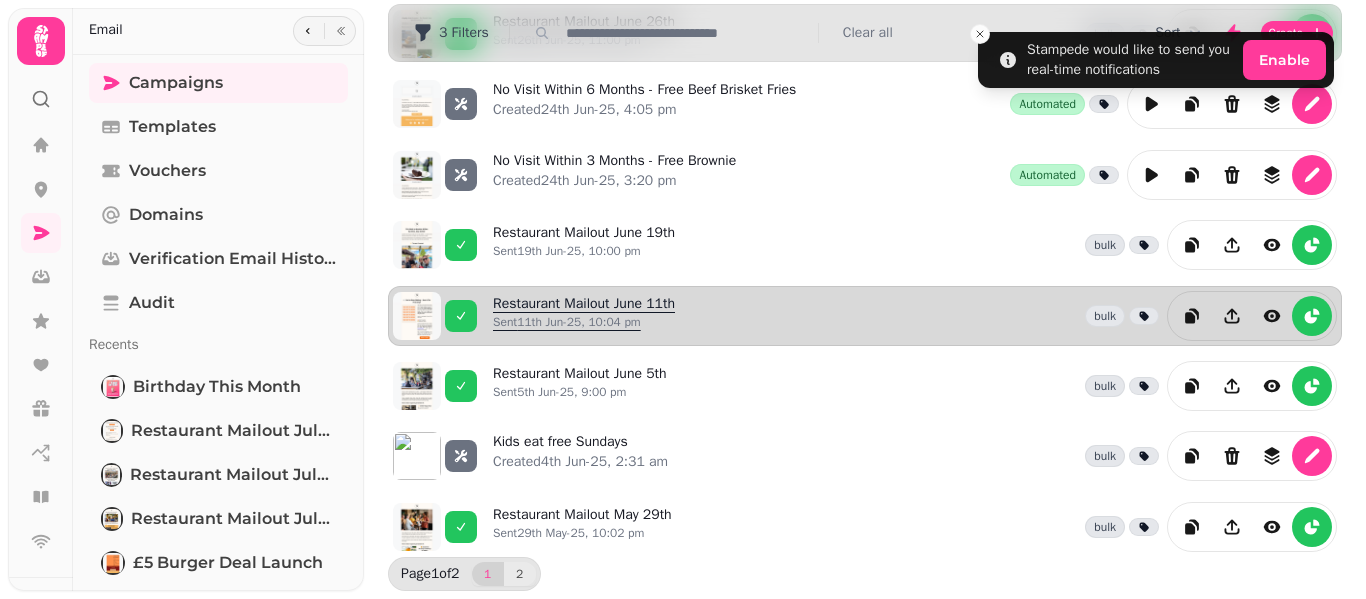 click on "Restaurant Mailout [MONTH] [DAY] Sent  [DAY] [MONTH]-[YEAR], 10:04 pm" at bounding box center (584, 316) 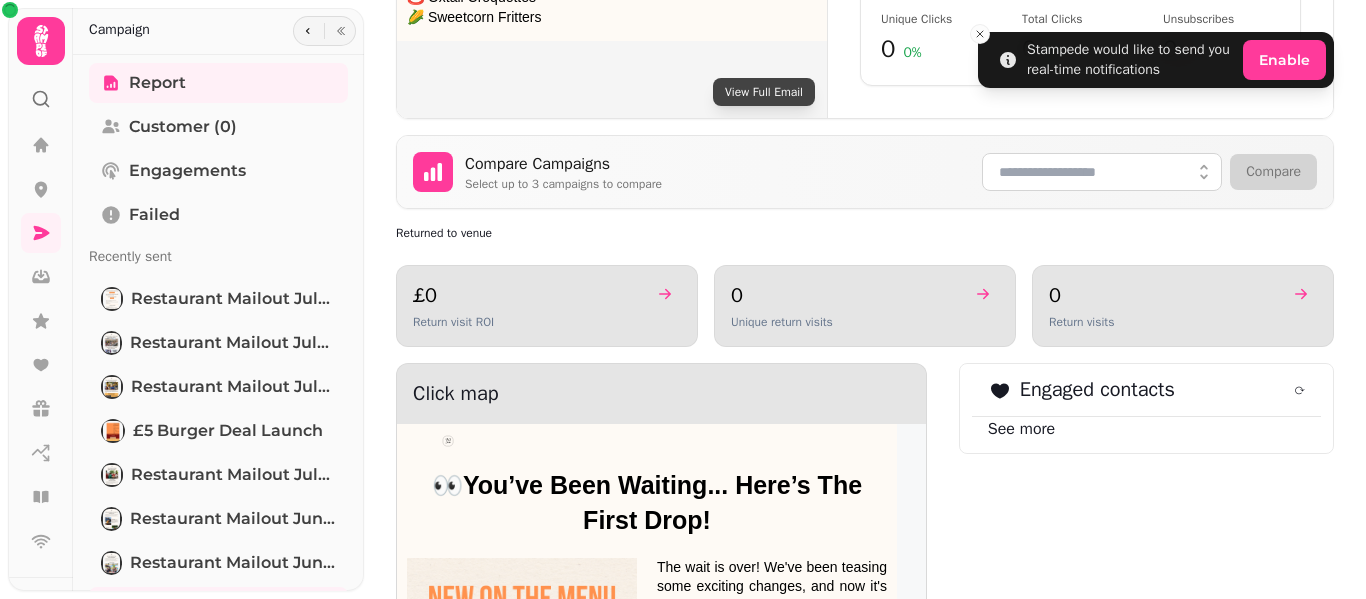 scroll, scrollTop: 1100, scrollLeft: 0, axis: vertical 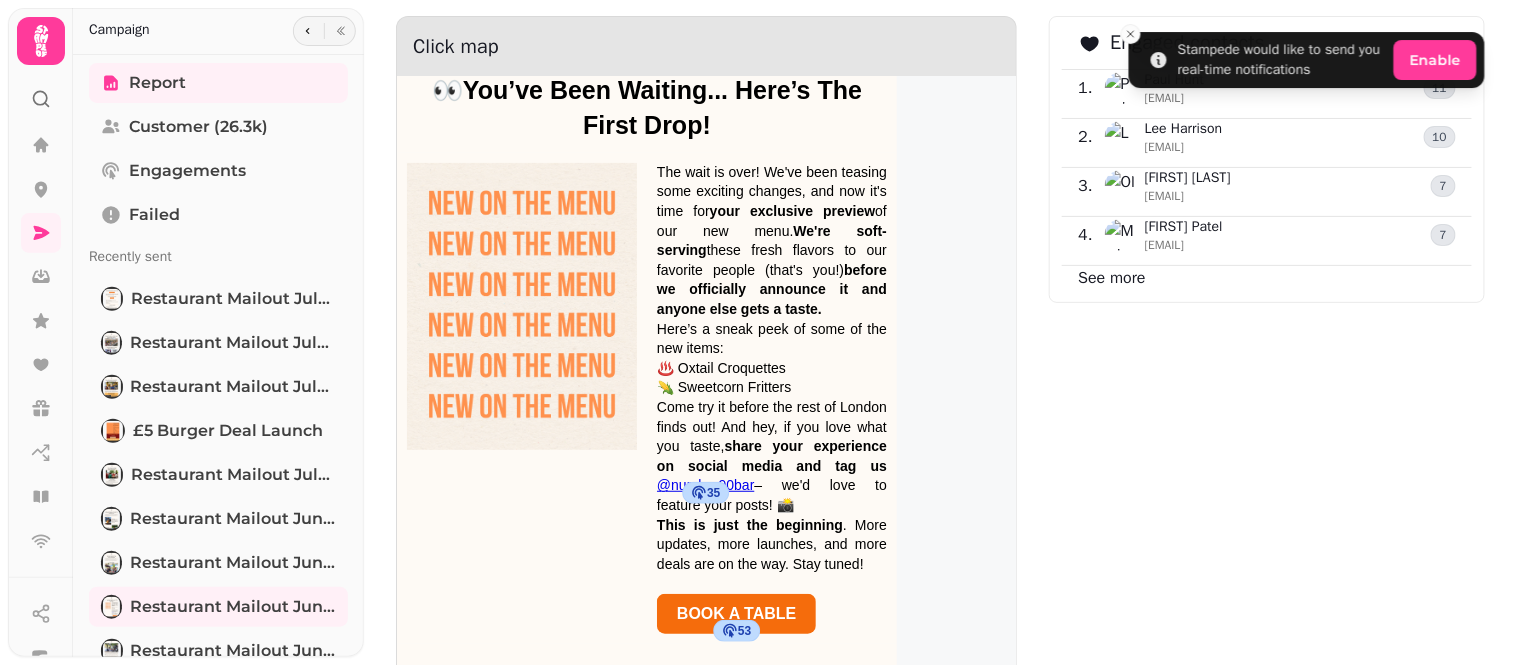 drag, startPoint x: 1376, startPoint y: 478, endPoint x: 738, endPoint y: 40, distance: 773.87854 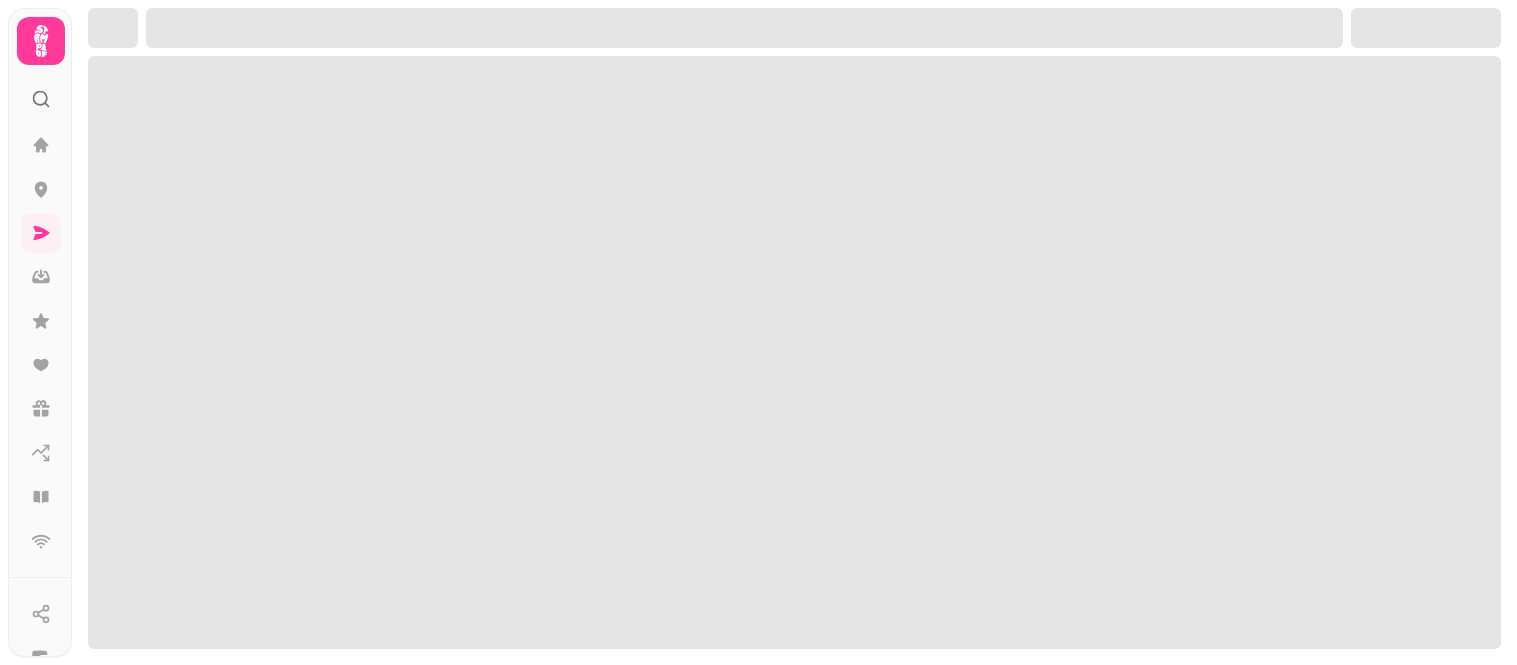 scroll, scrollTop: 0, scrollLeft: 0, axis: both 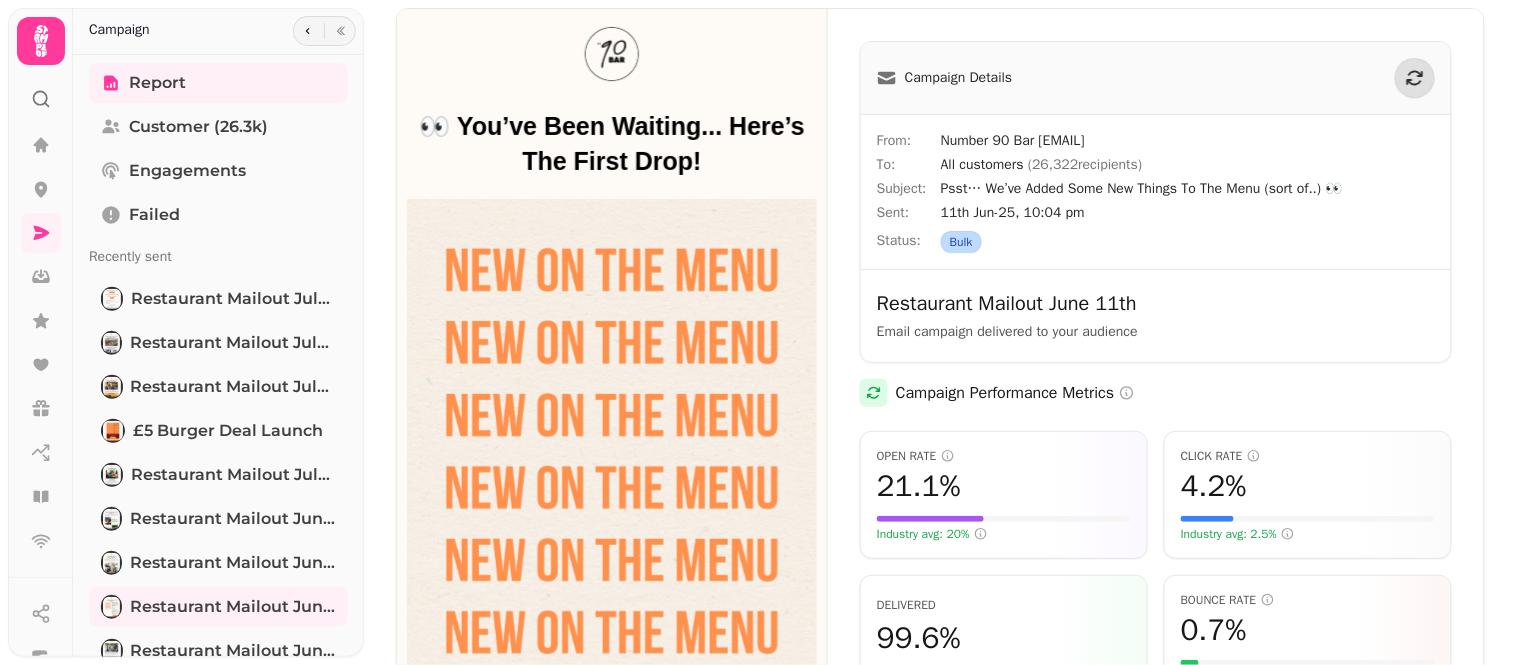click at bounding box center [341, 31] 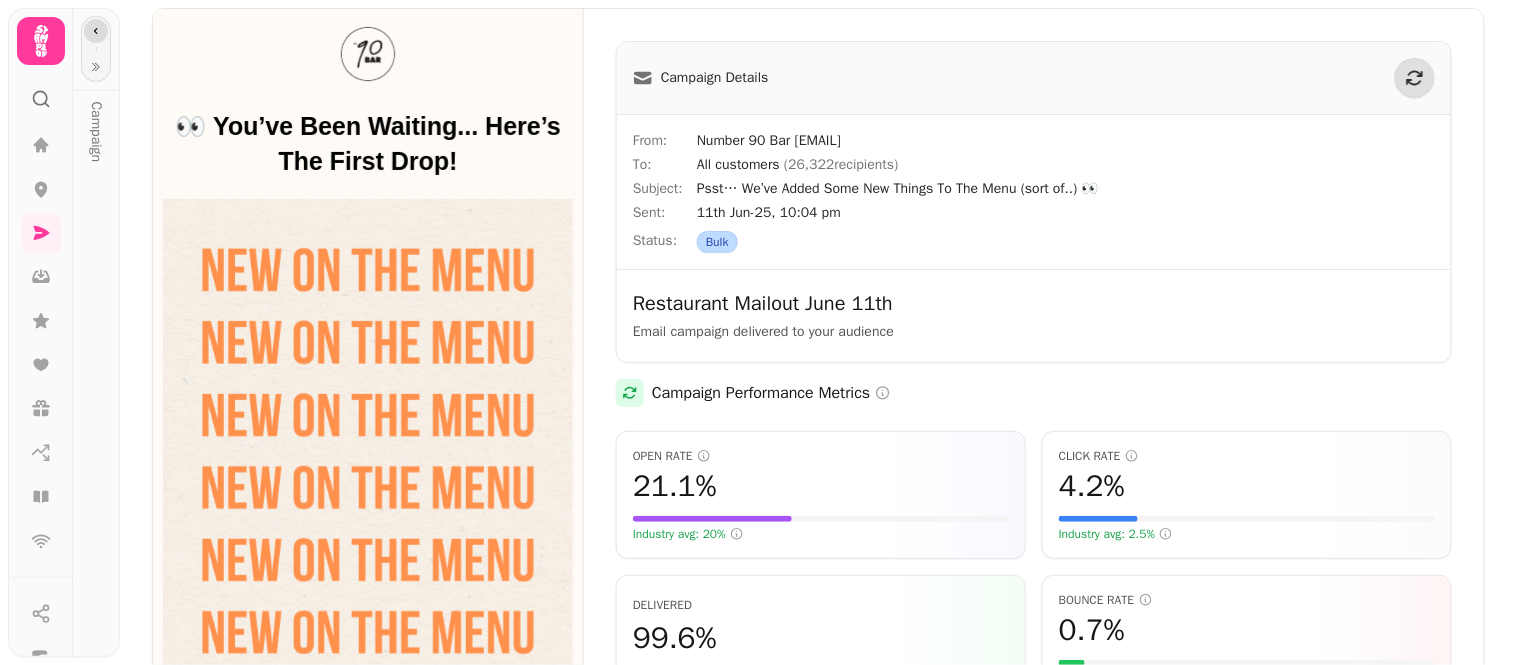 click 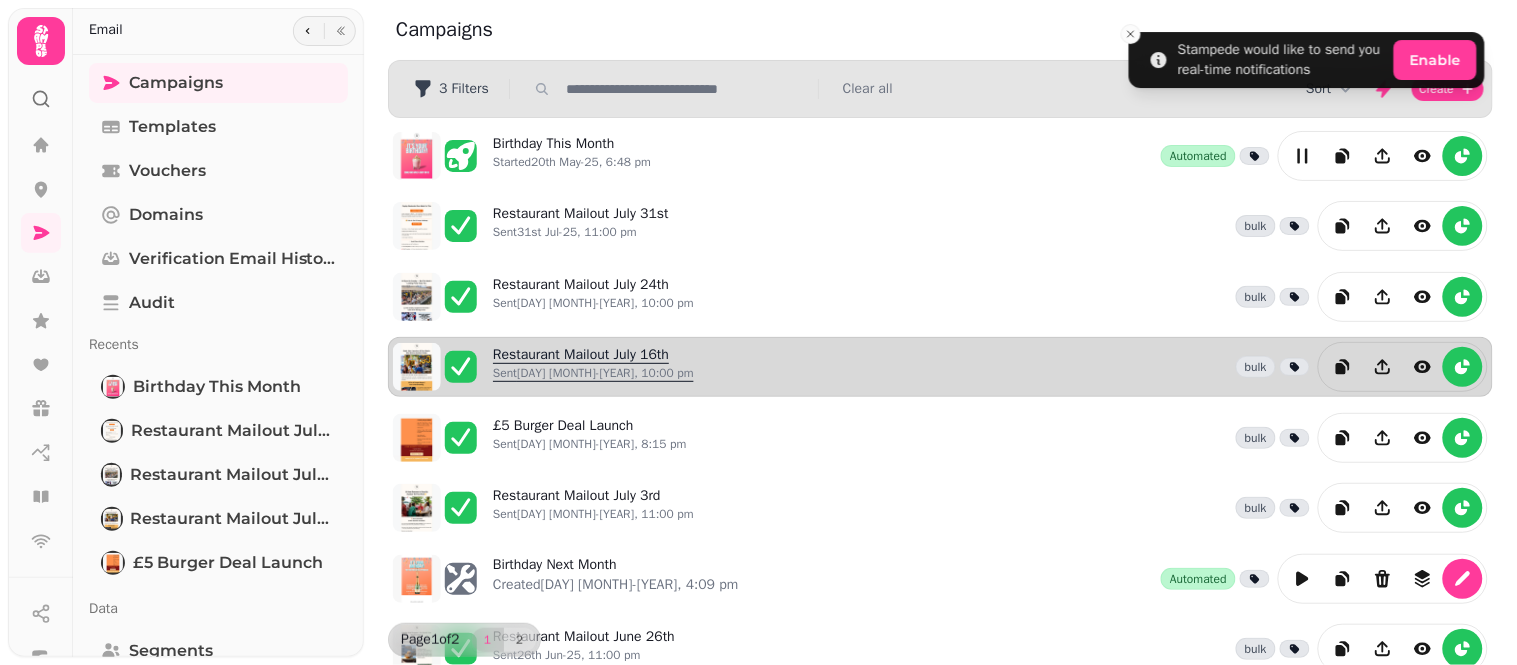 click on "Restaurant Mailout July 16th Sent  16th Jul-25, 10:00 pm" at bounding box center [593, 367] 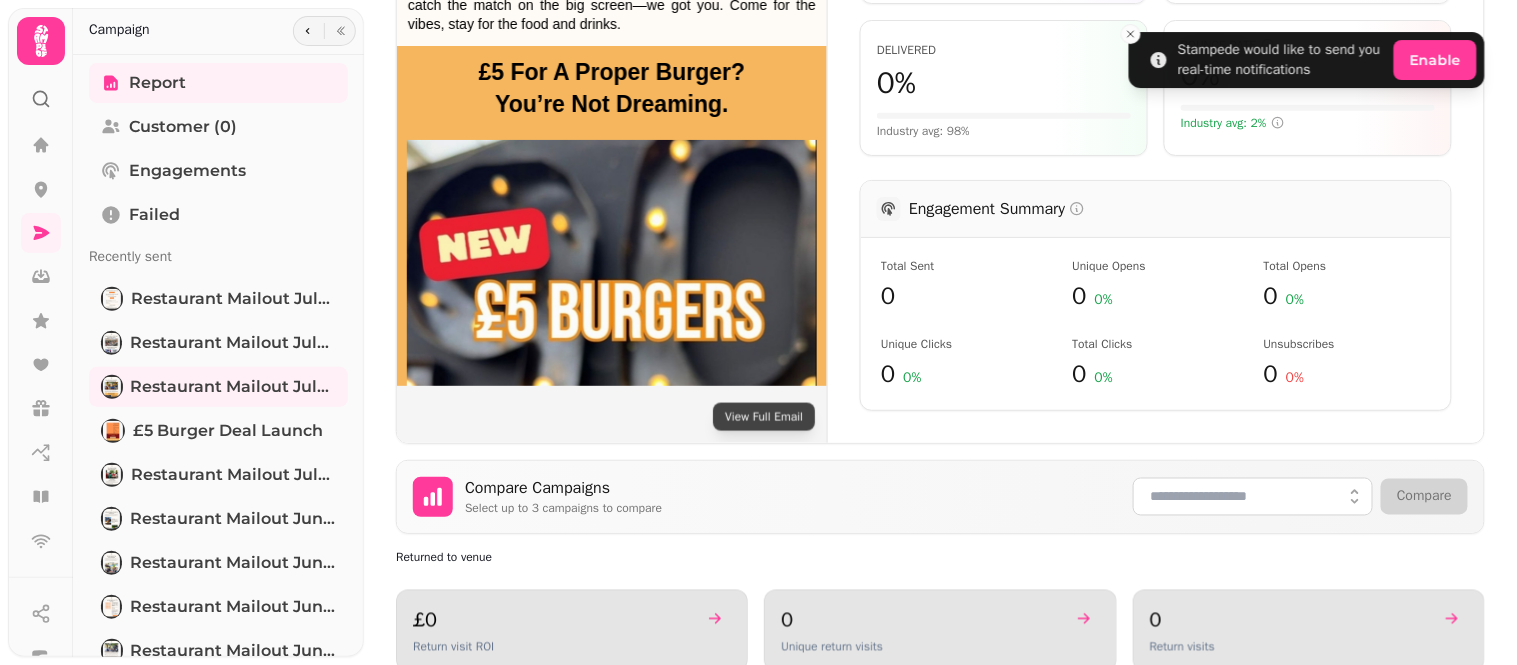 scroll, scrollTop: 1111, scrollLeft: 0, axis: vertical 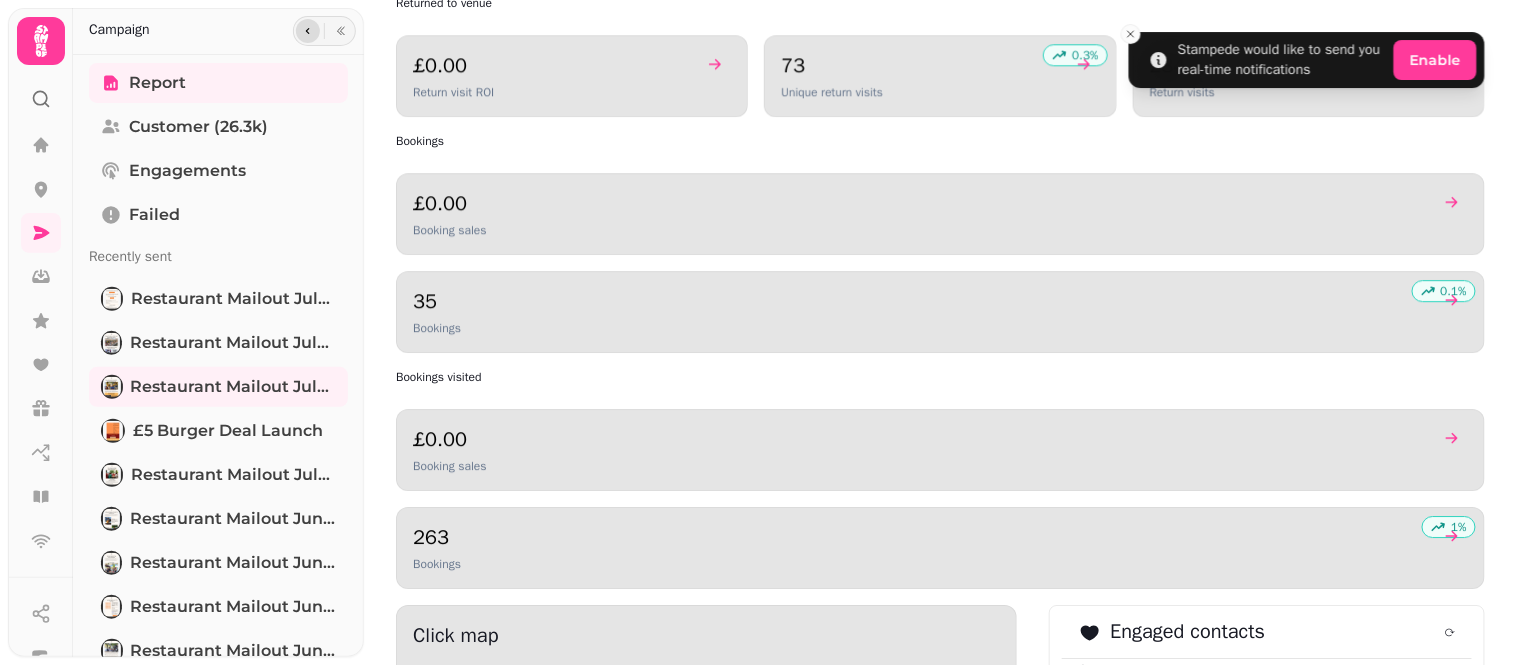 click 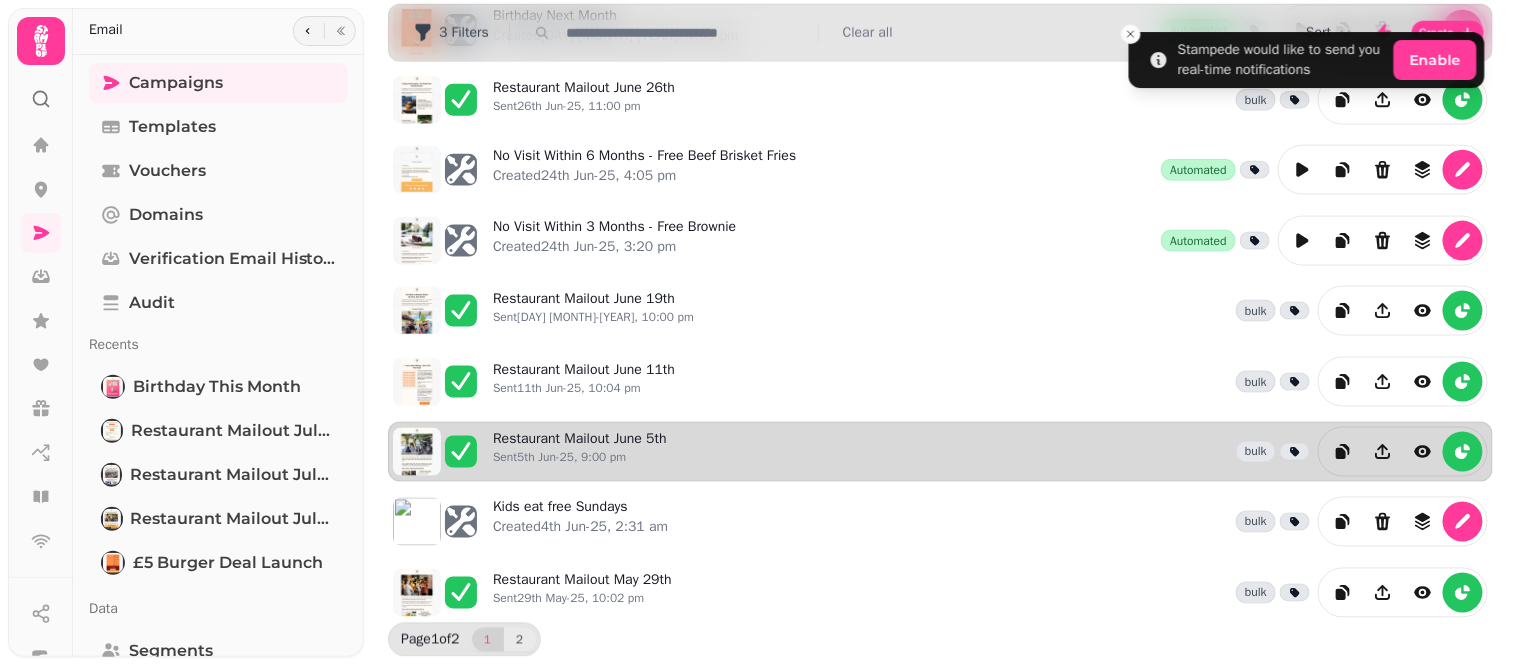 scroll, scrollTop: 555, scrollLeft: 0, axis: vertical 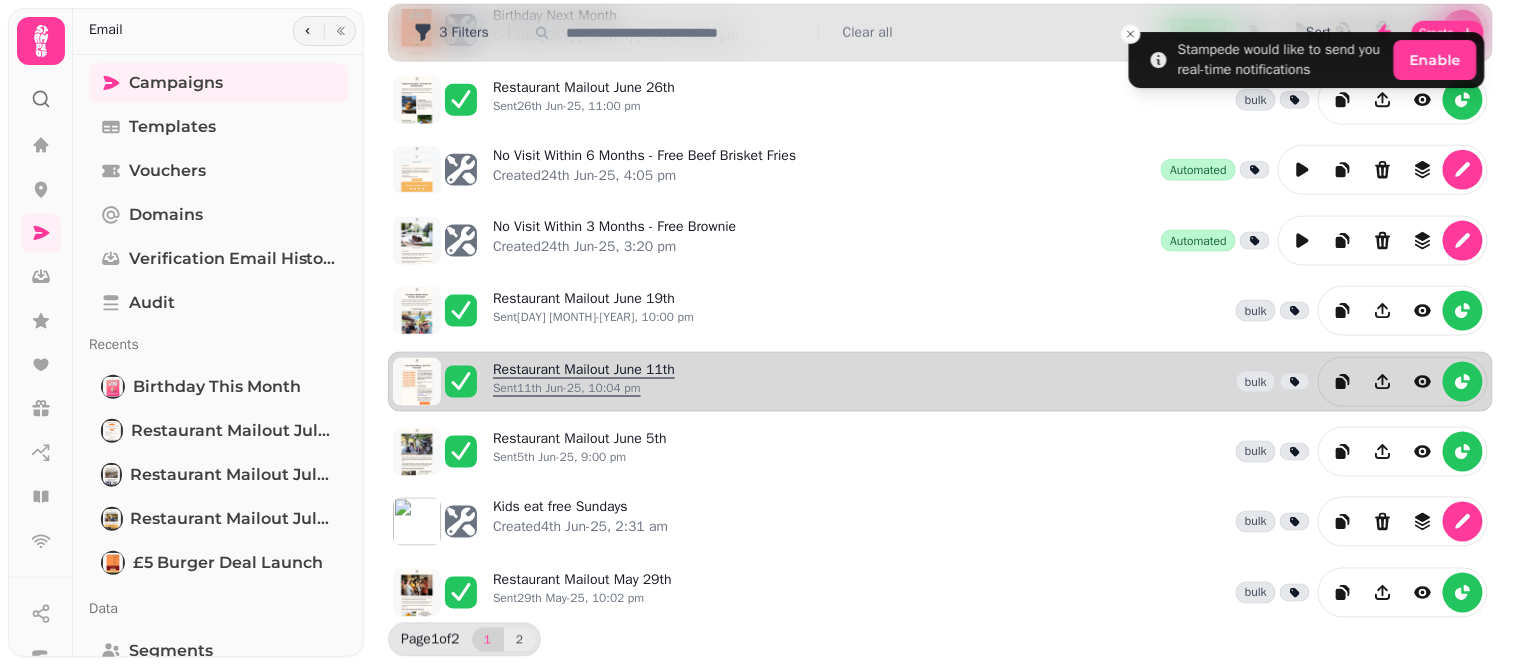 click on "Restaurant Mailout [MONTH] [DAY] Sent  [DAY] [MONTH]-[YEAR], 10:04 pm" at bounding box center [584, 382] 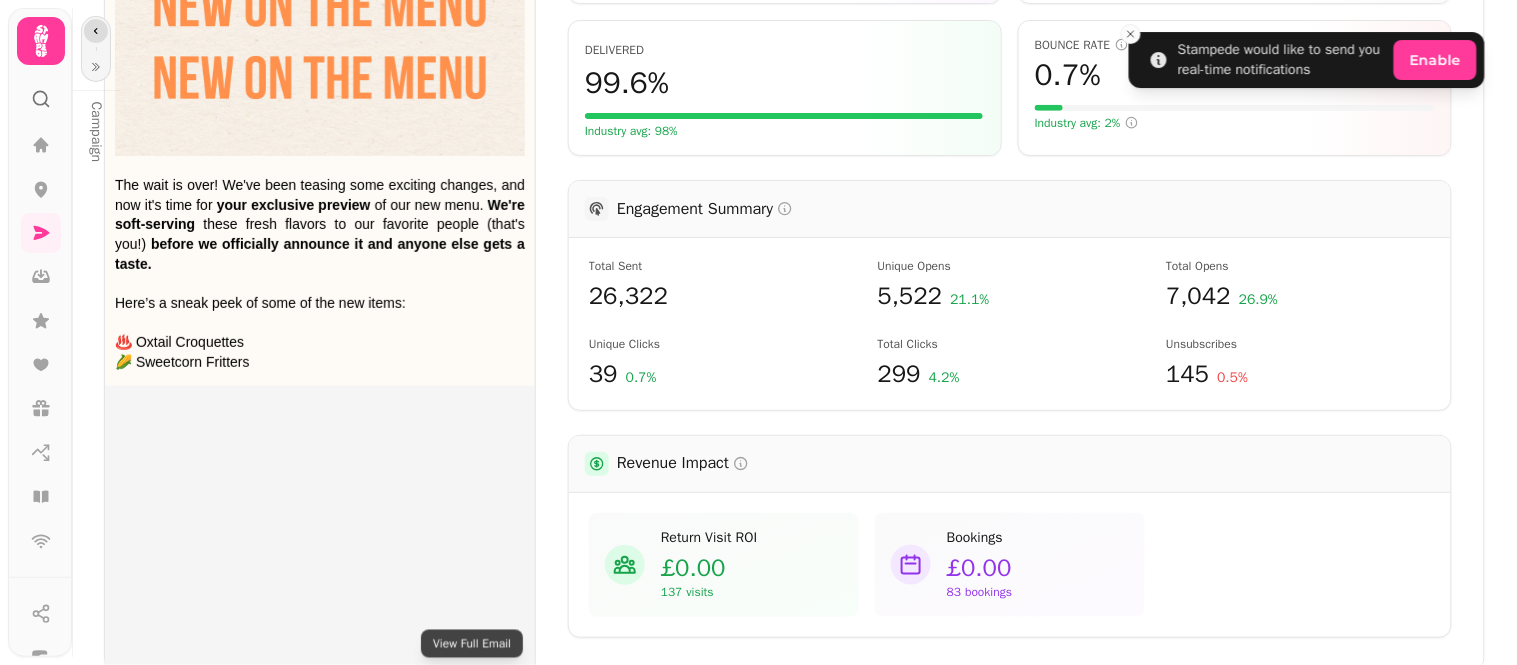 click 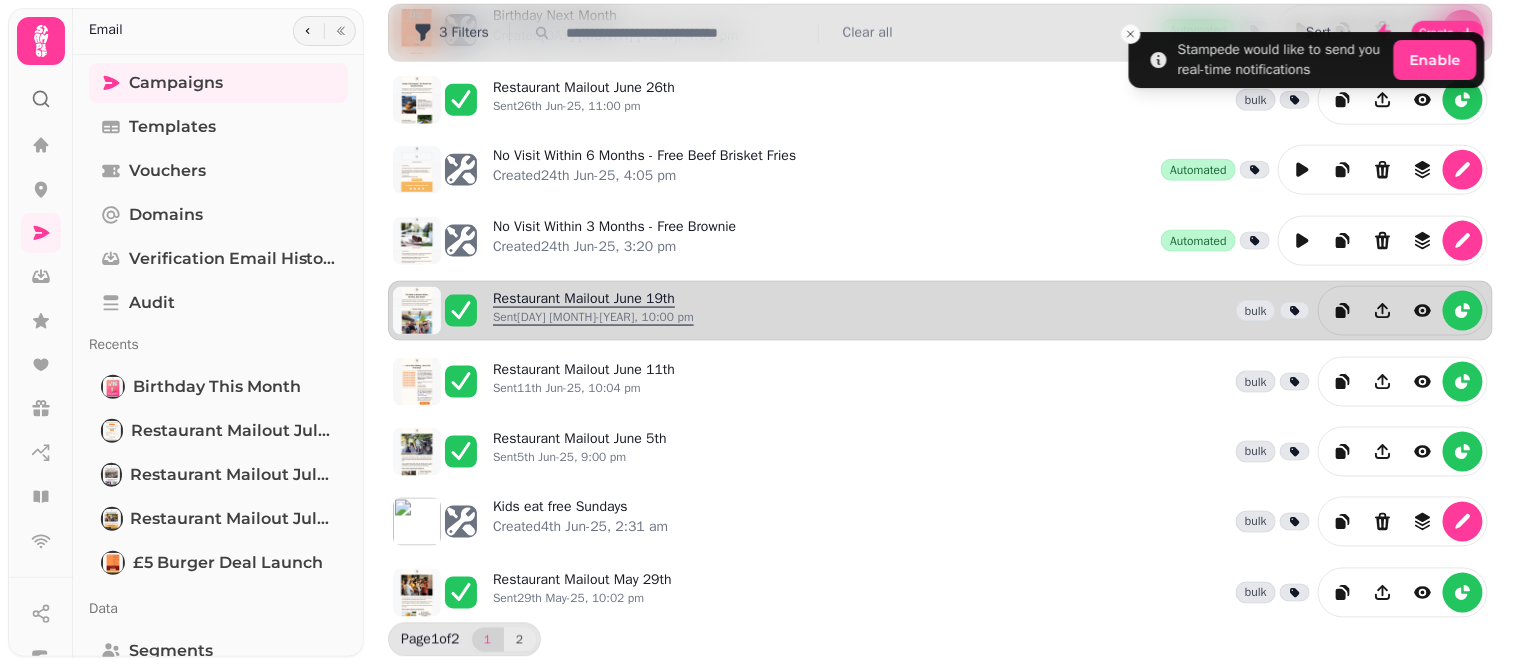 click on "Sent  [DAY] [MONTH]-[YEAR], 10:00 pm" at bounding box center [593, 317] 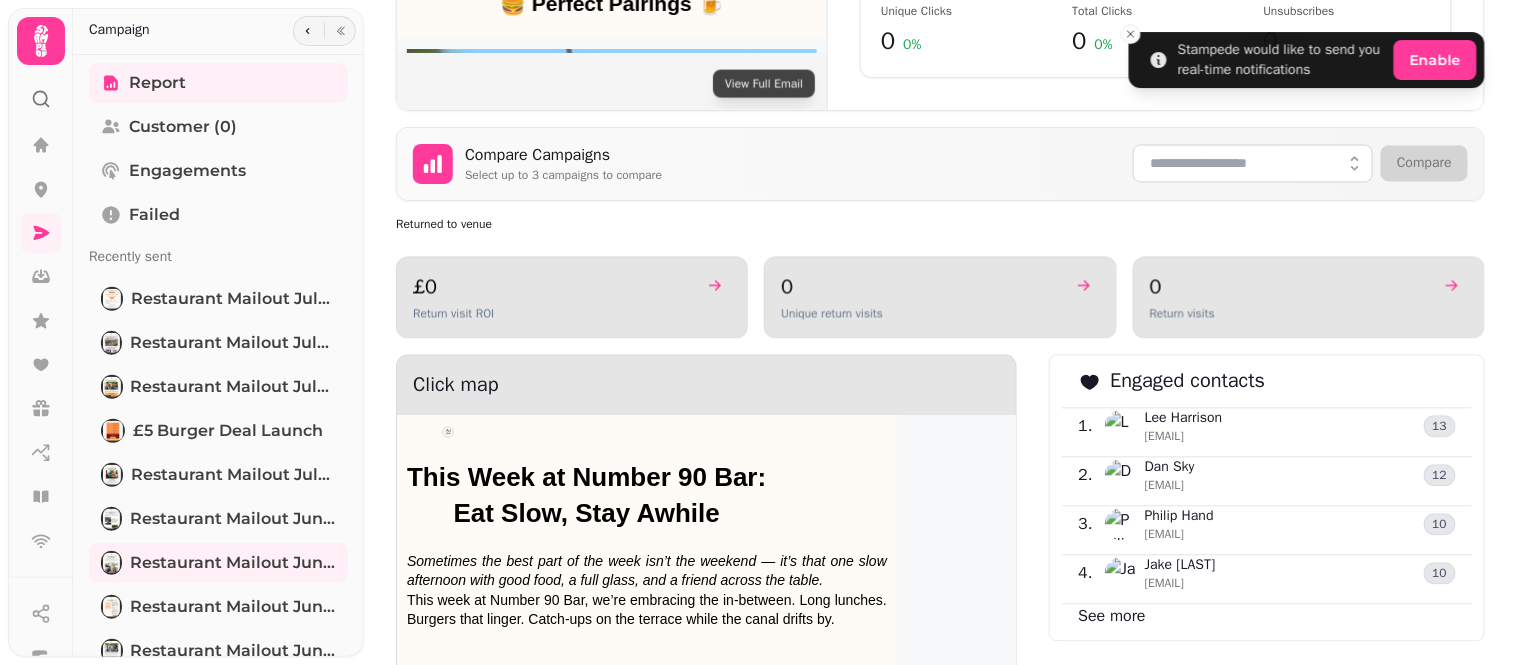 scroll, scrollTop: 1000, scrollLeft: 0, axis: vertical 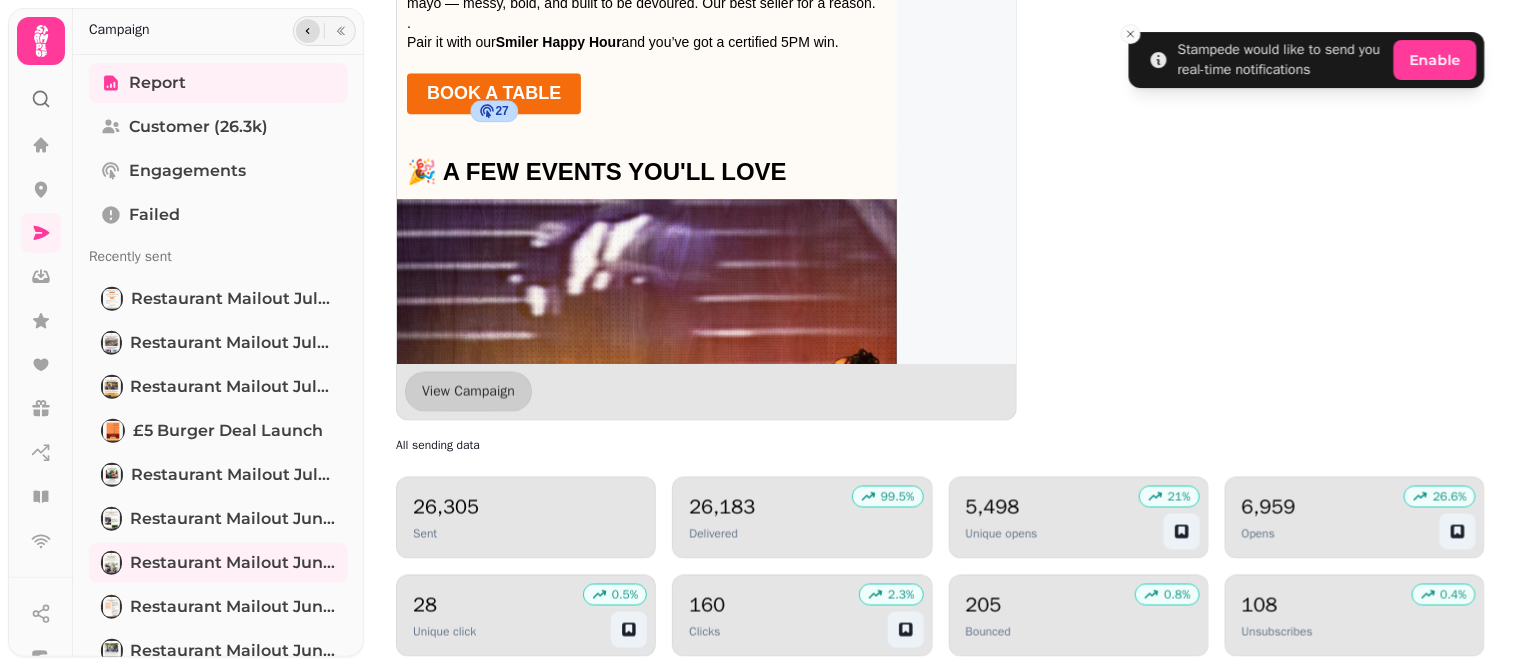 click at bounding box center [308, 31] 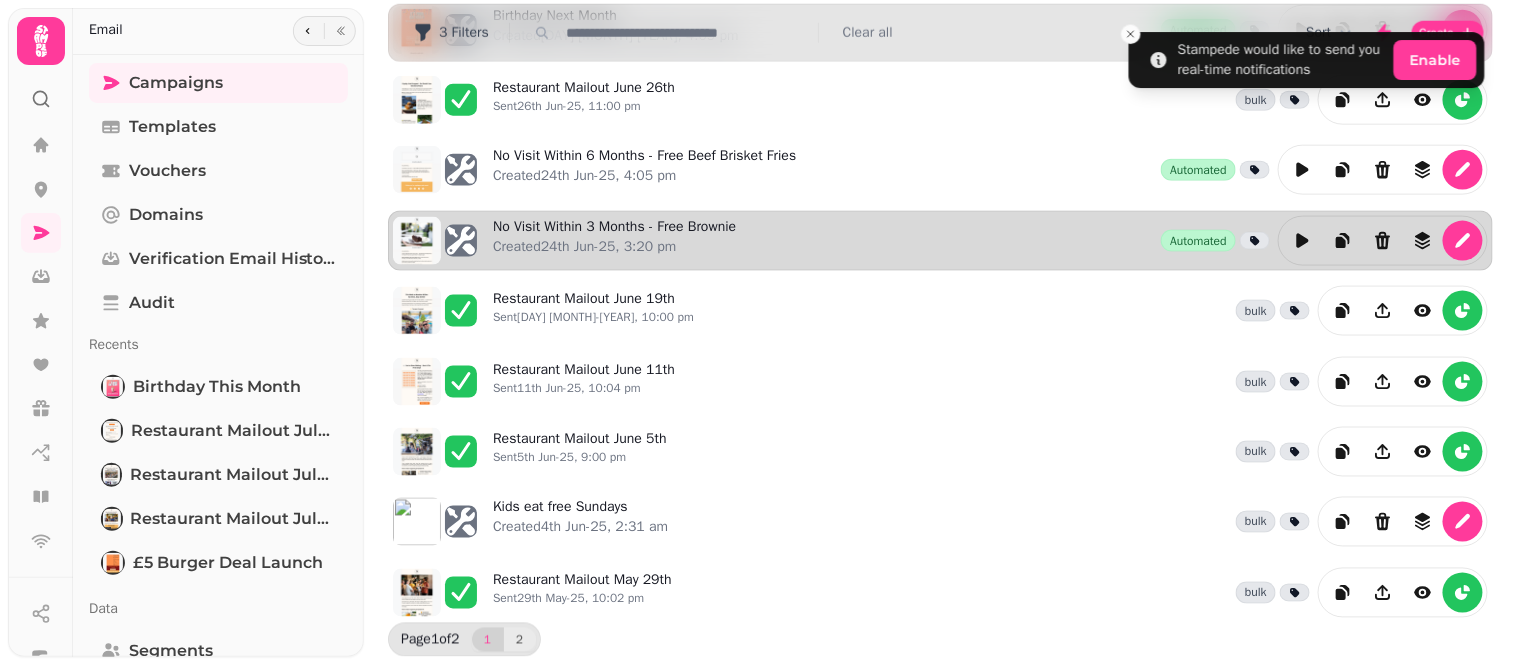 scroll, scrollTop: 555, scrollLeft: 0, axis: vertical 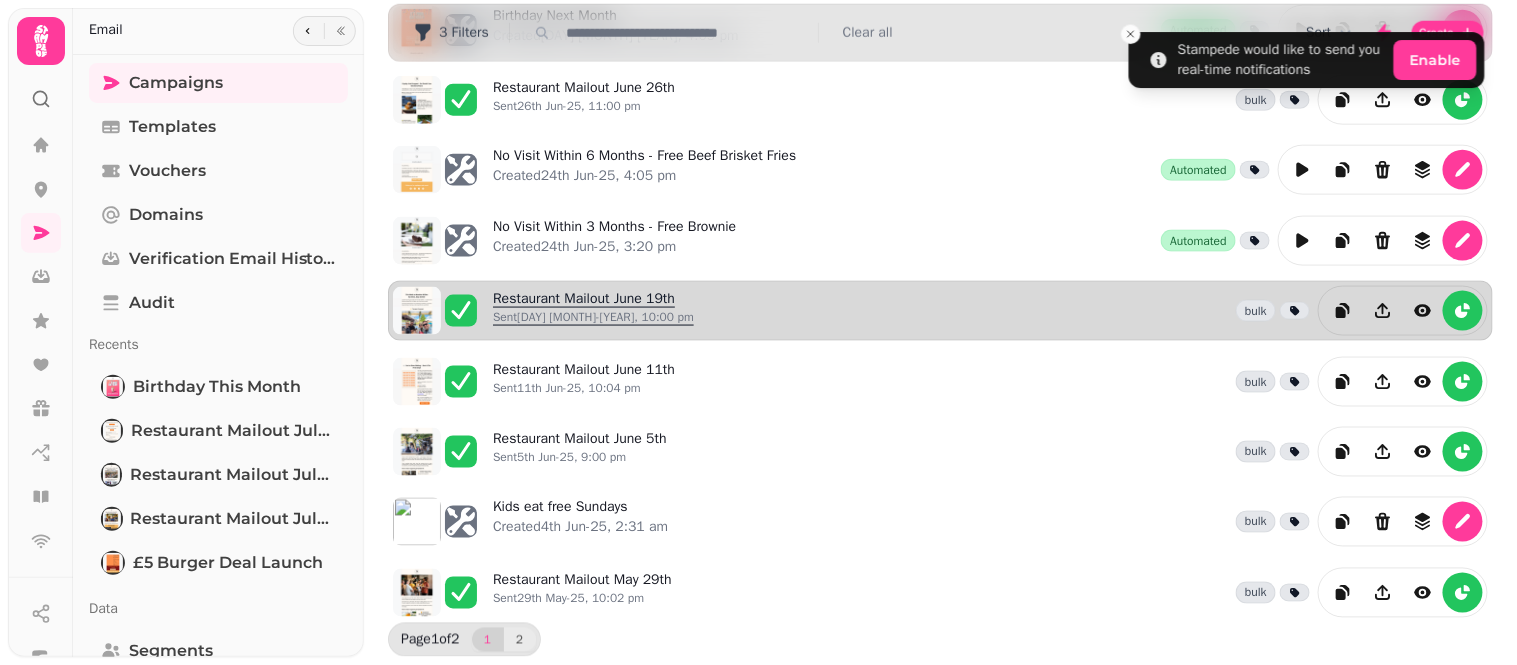 click on "Restaurant Mailout [MONTH] [DAY] Sent  [DAY] [MONTH]-[YEAR], 10:00 pm" at bounding box center (593, 311) 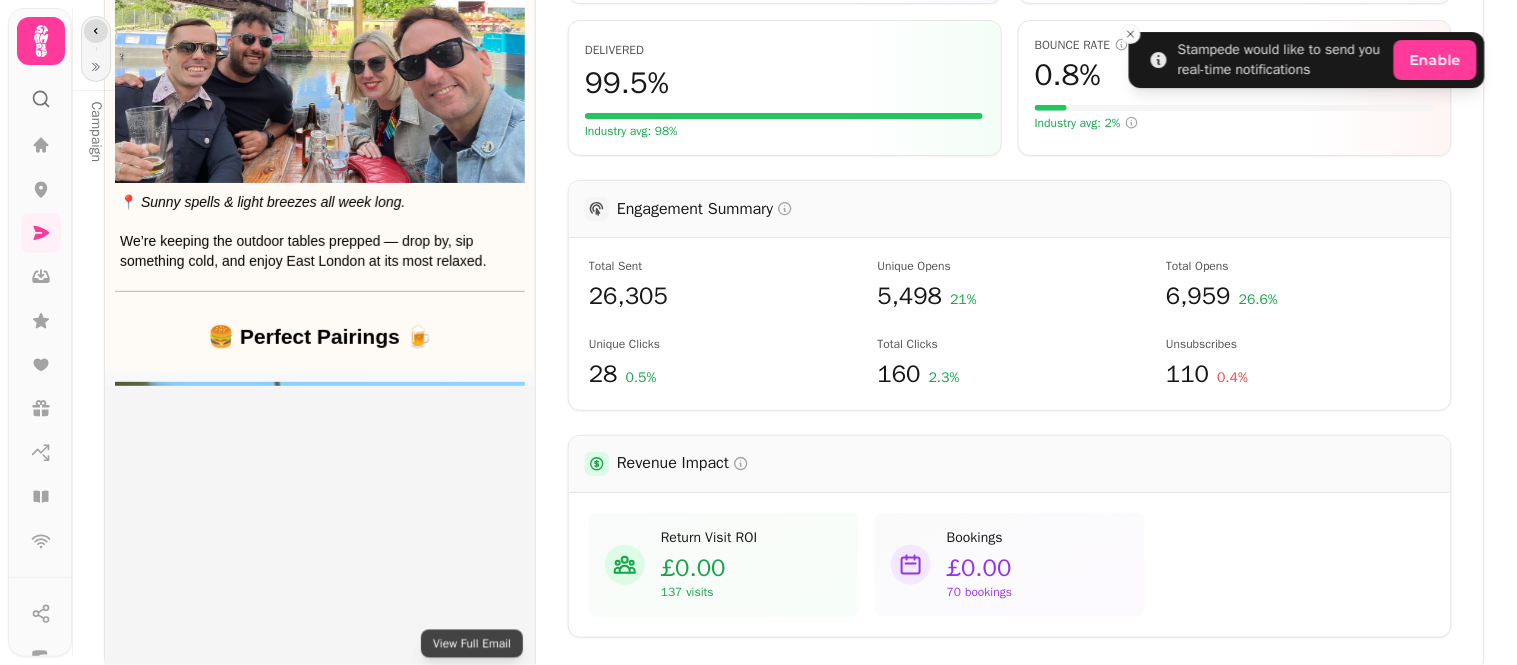 click 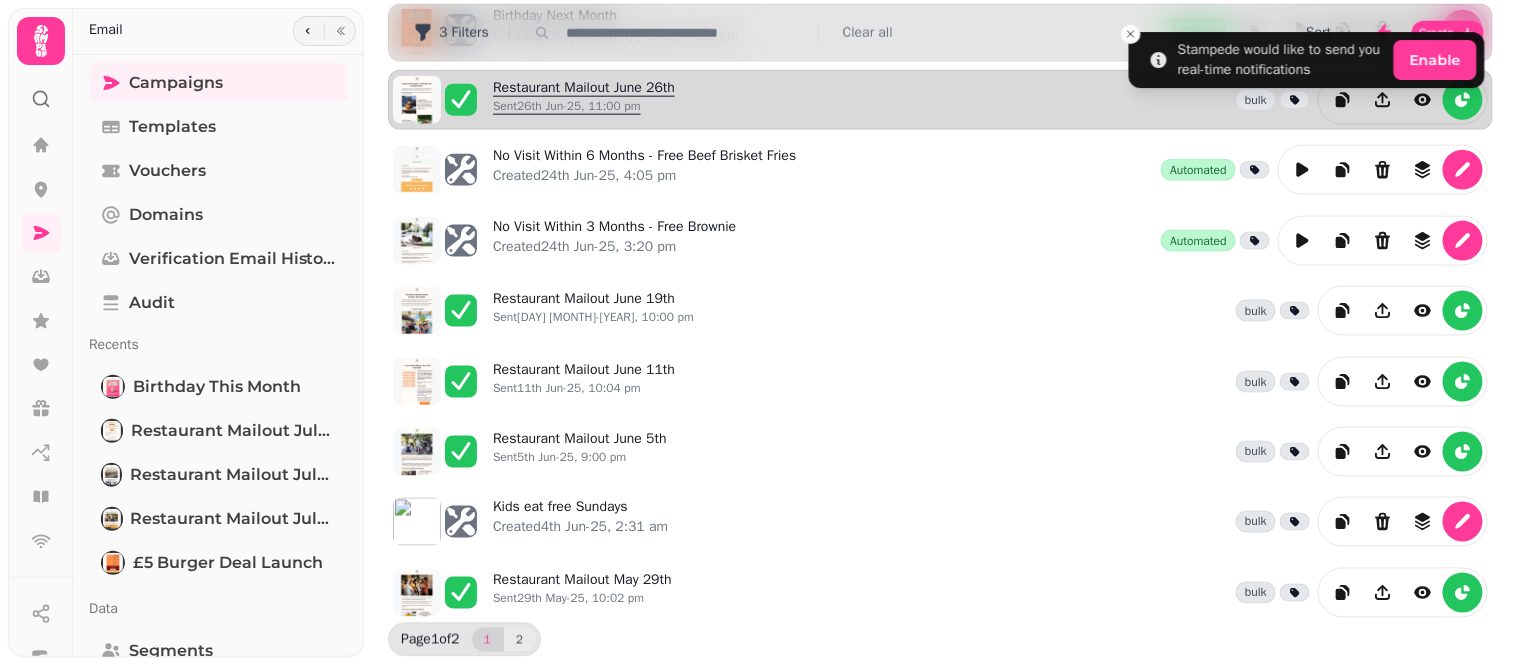 click on "Restaurant Mailout [MONTH] [DAY] Sent  [DAY] [MONTH]-[YEAR], 11:00 pm" at bounding box center [584, 100] 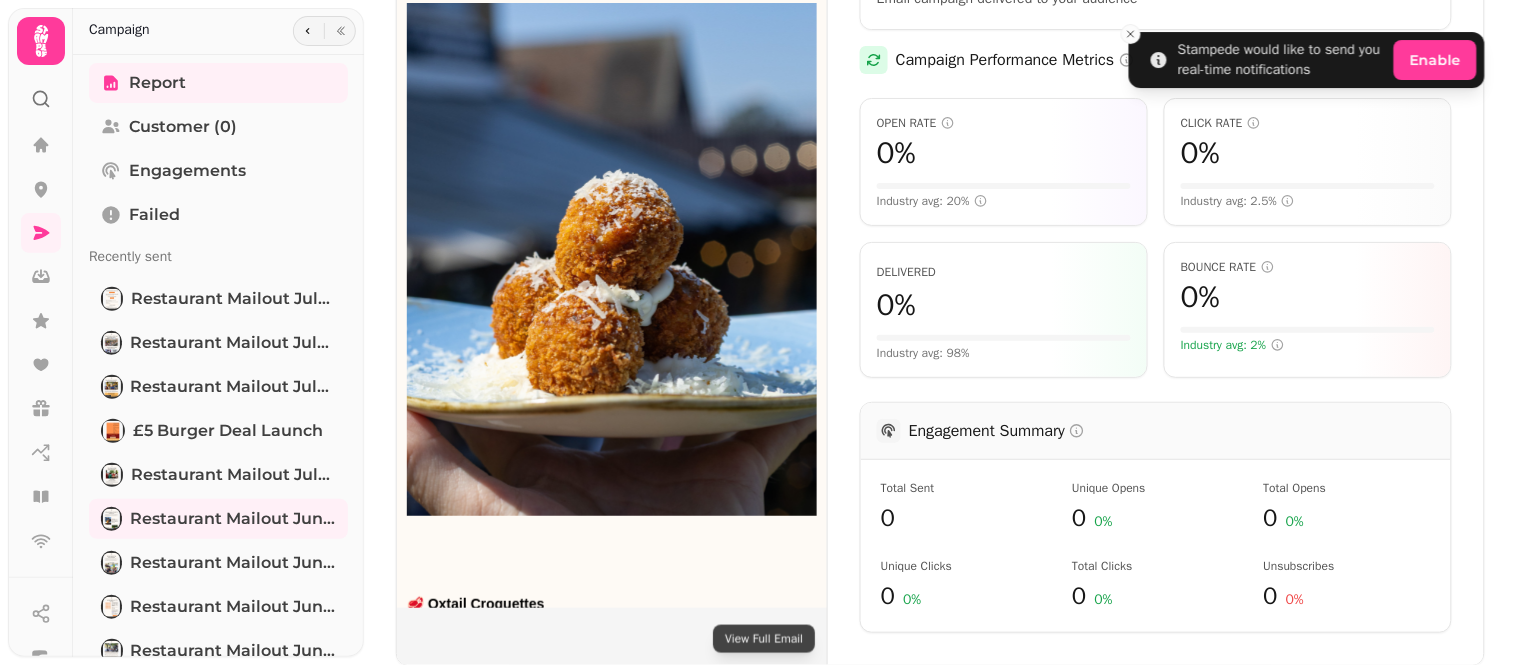 scroll, scrollTop: 1000, scrollLeft: 0, axis: vertical 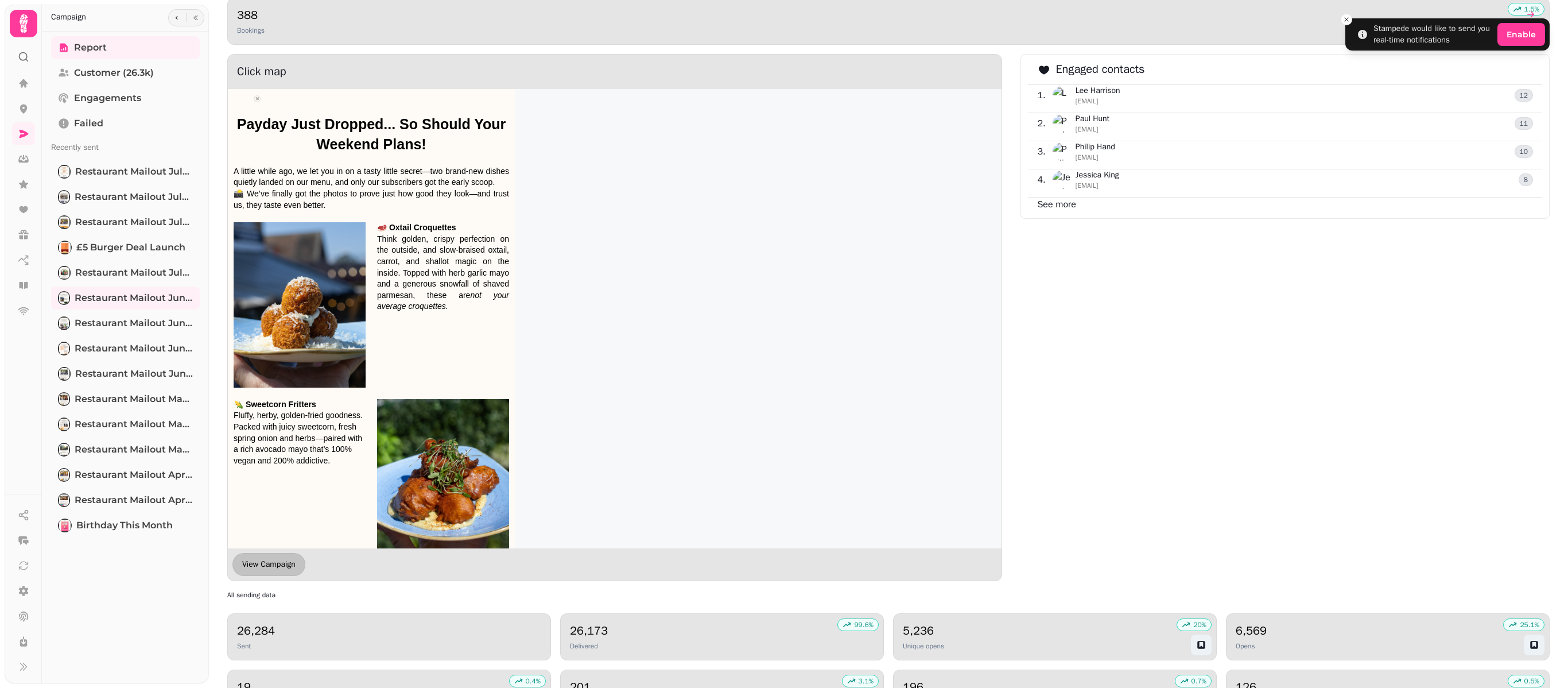 click on "View Campaign" at bounding box center (269, 565) 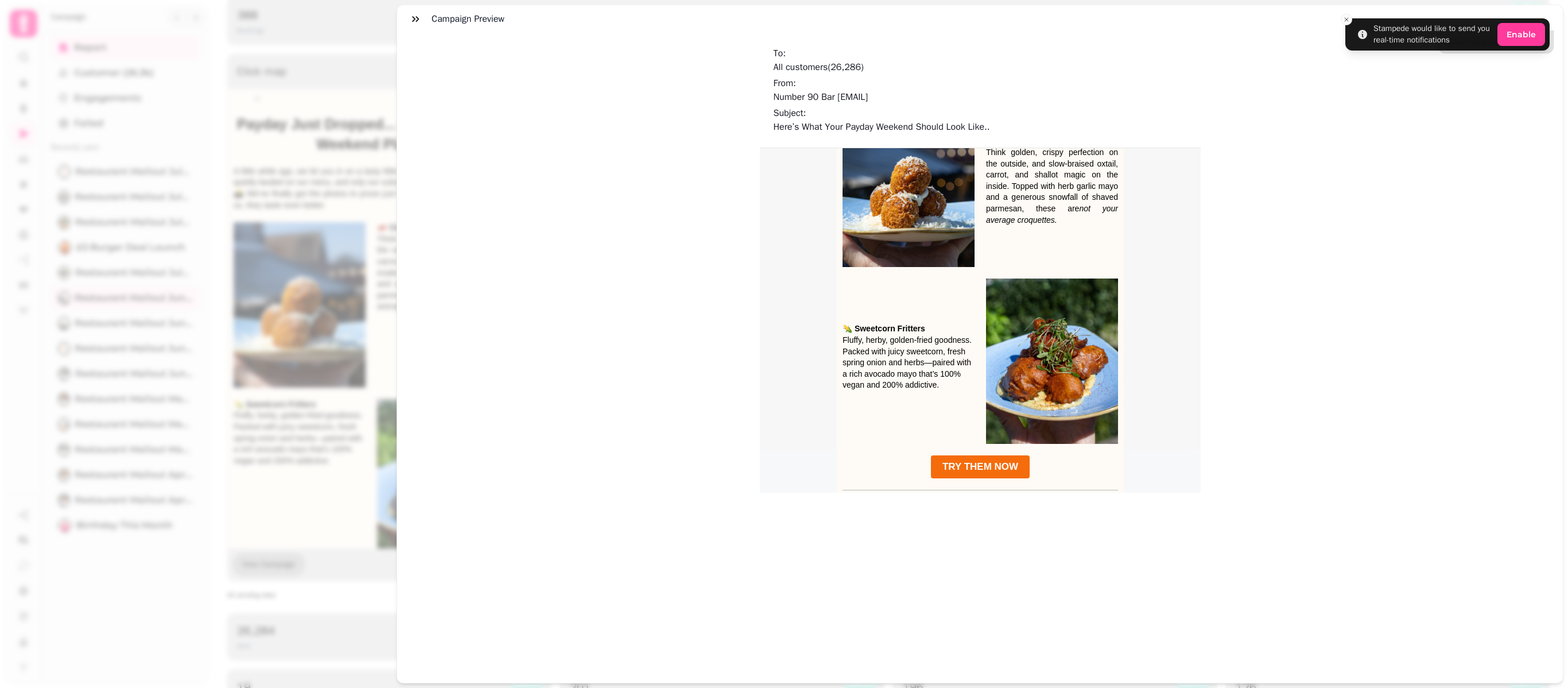 scroll, scrollTop: 345, scrollLeft: 0, axis: vertical 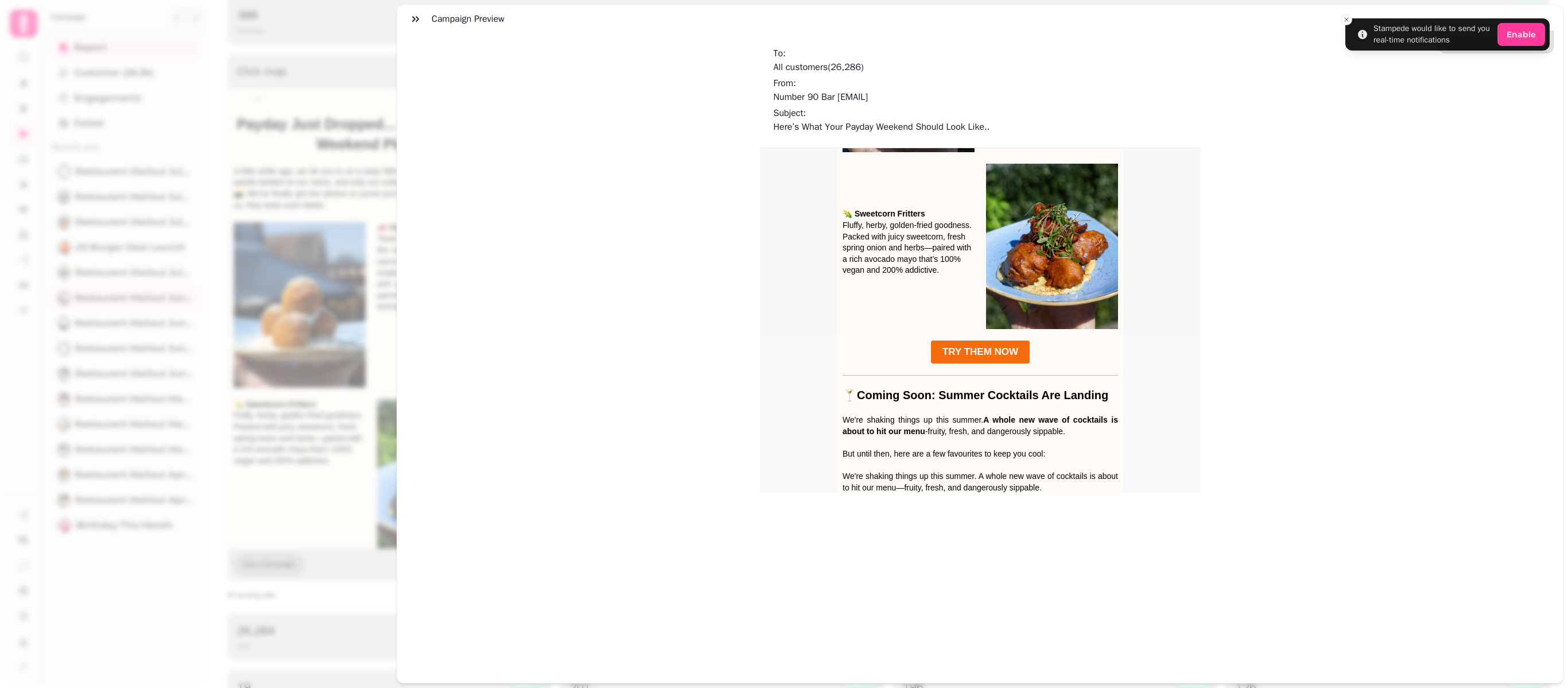 click on "Campaign preview" at bounding box center (980, 19) 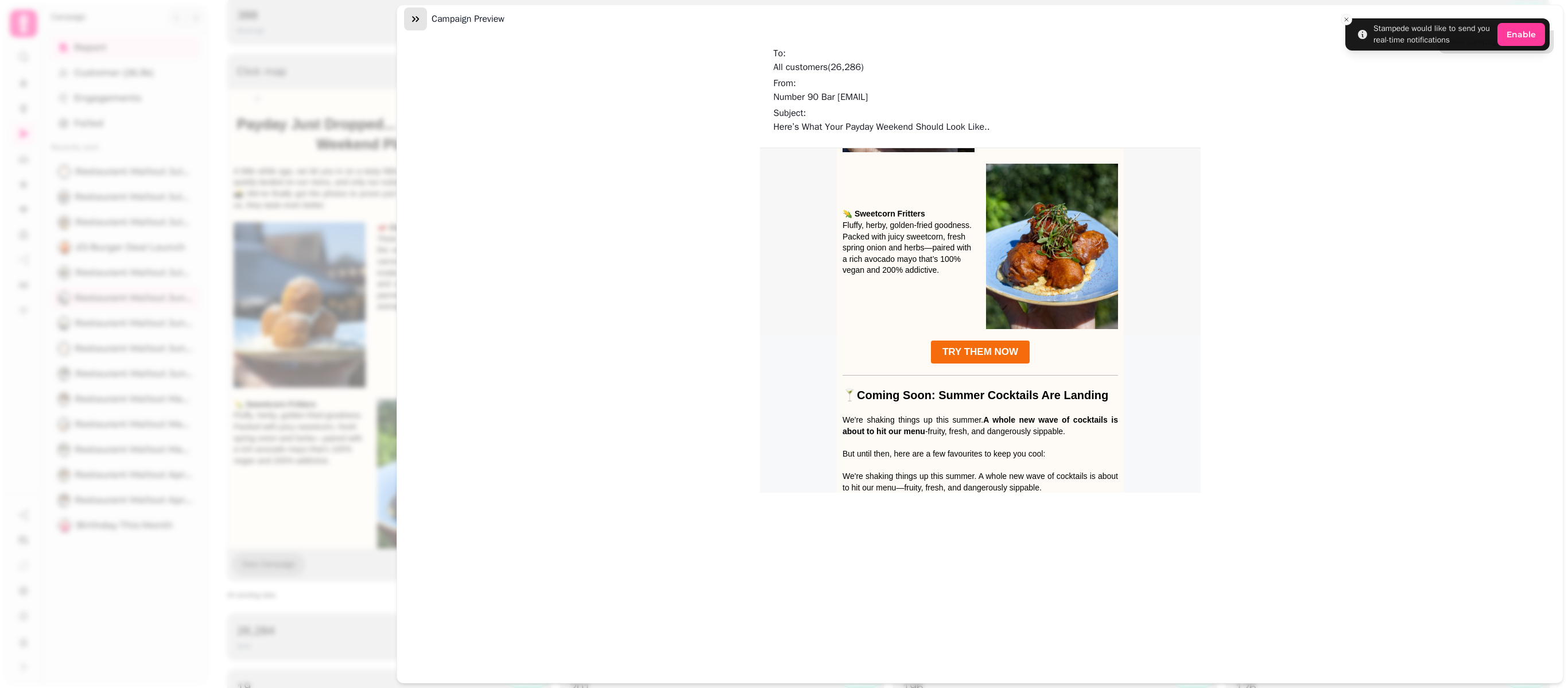 click at bounding box center [416, 19] 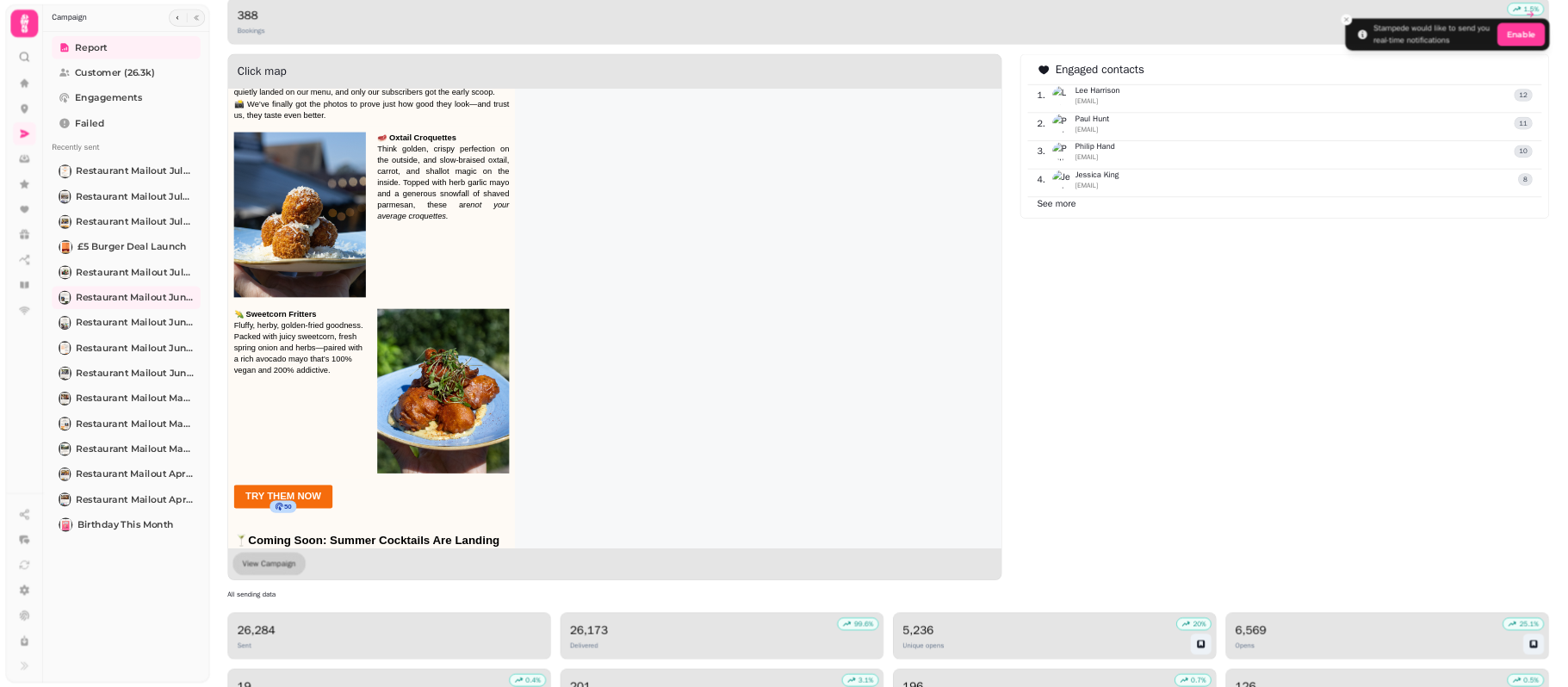 scroll, scrollTop: 88, scrollLeft: 0, axis: vertical 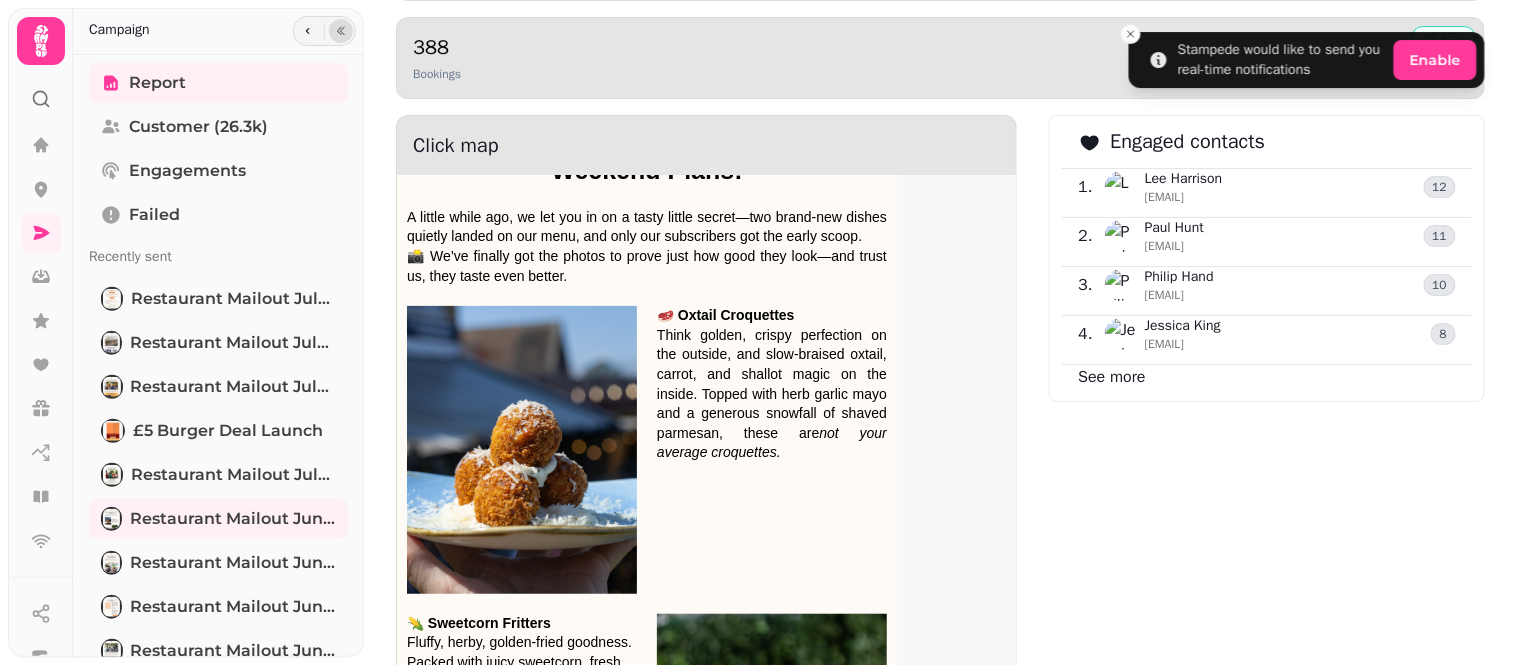 click 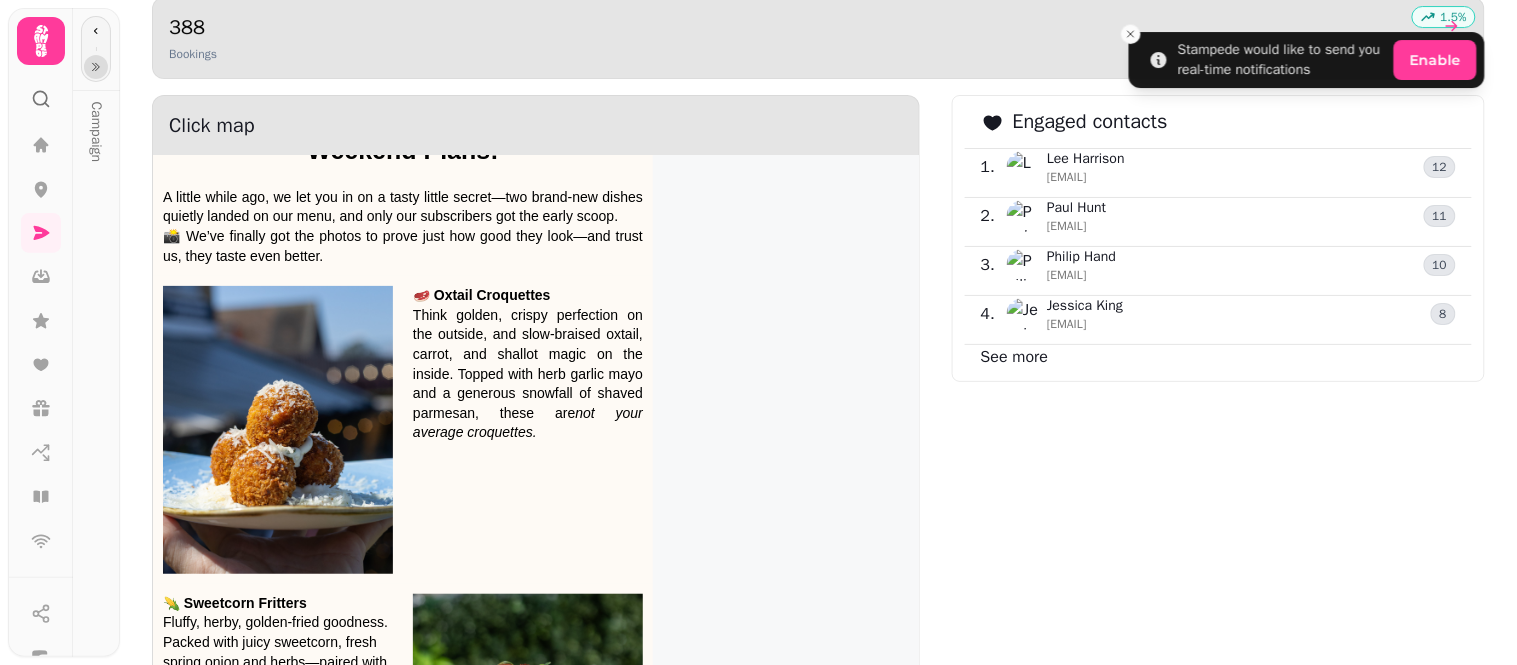 scroll, scrollTop: 1827, scrollLeft: 0, axis: vertical 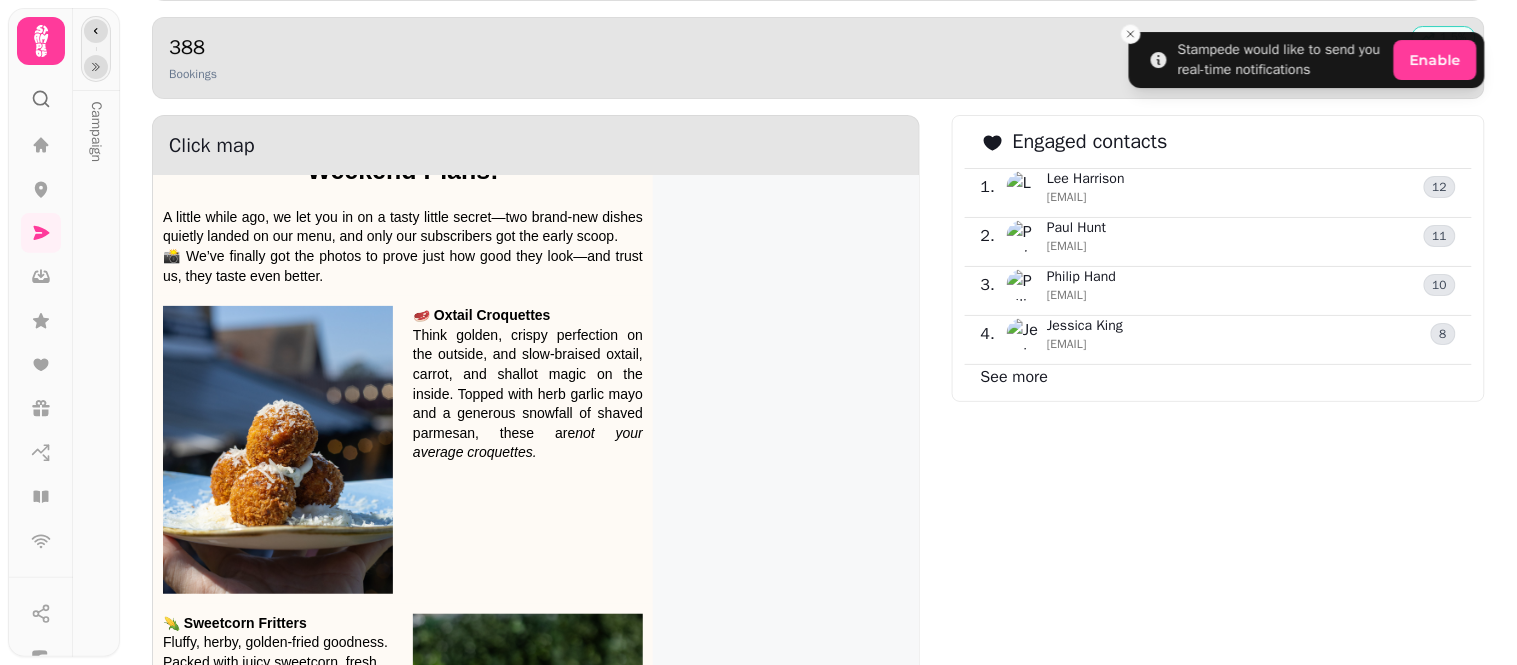 click at bounding box center (96, 31) 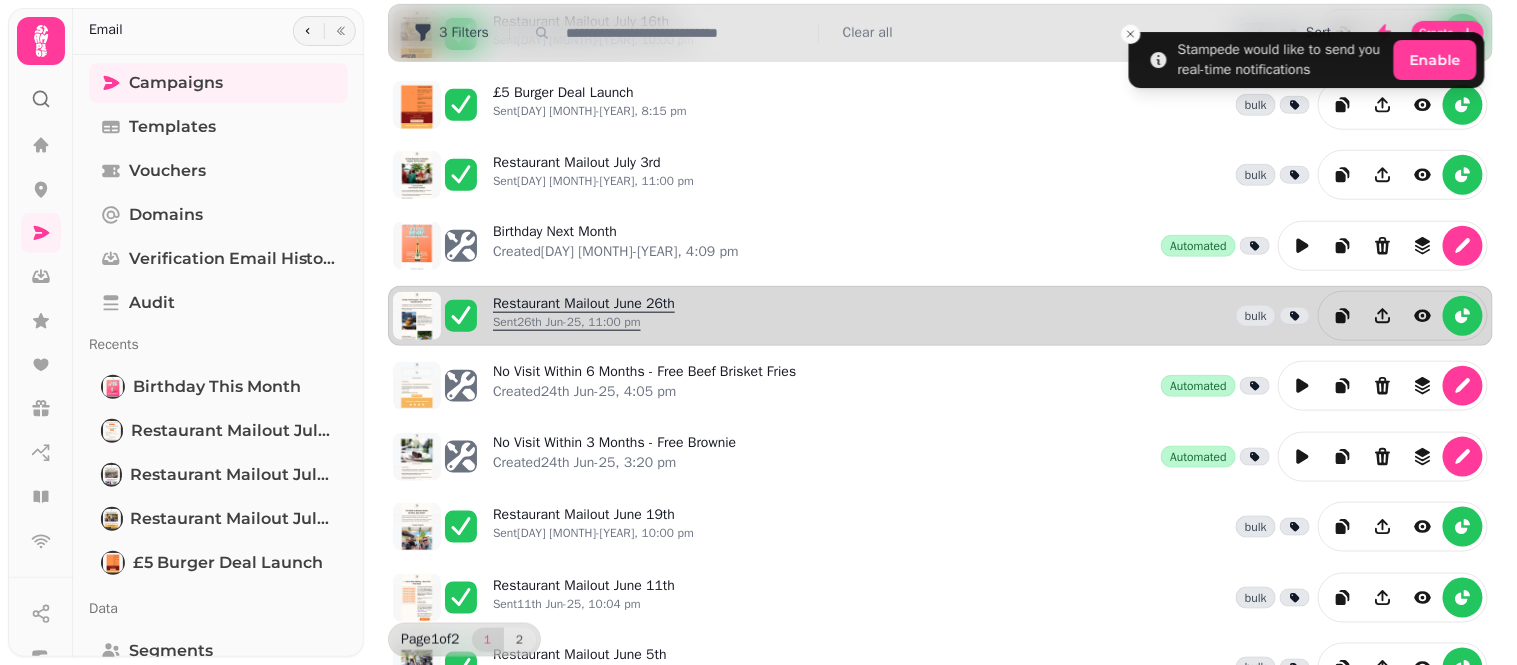 scroll, scrollTop: 222, scrollLeft: 0, axis: vertical 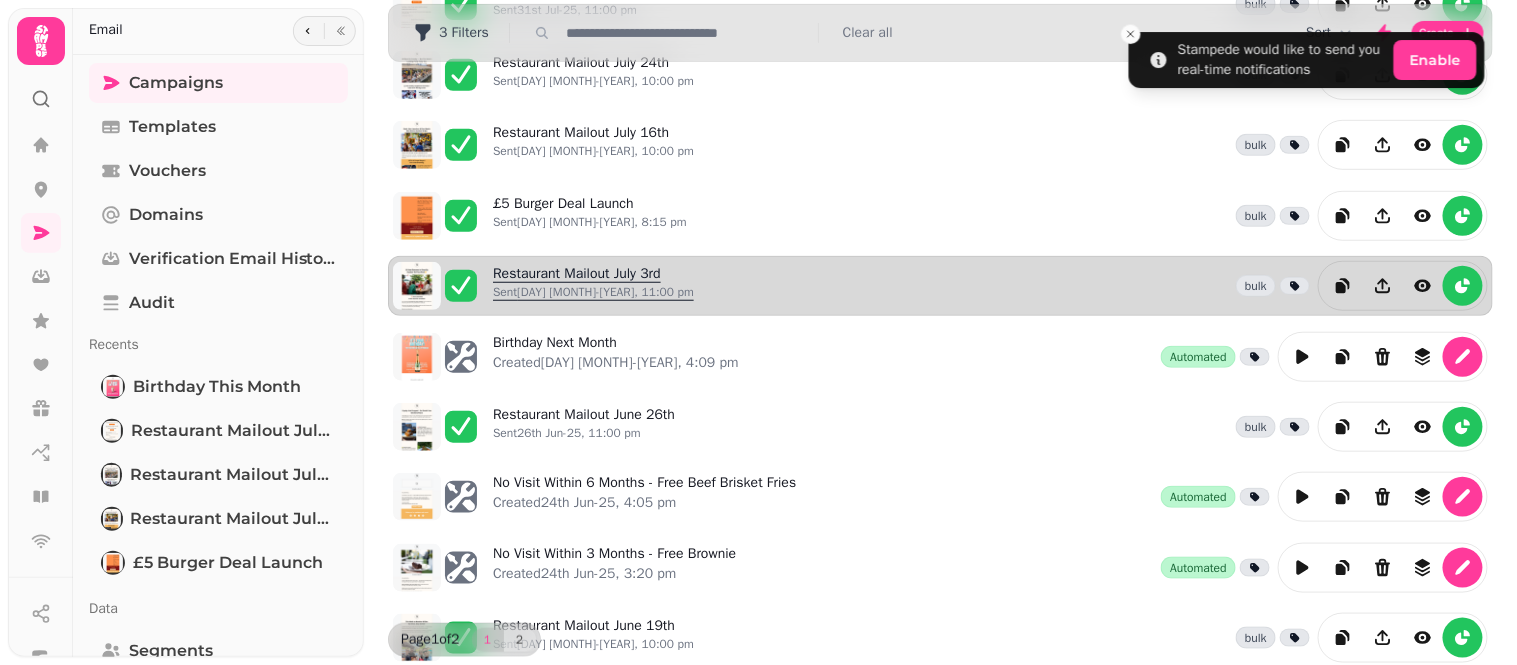 click on "Restaurant Mailout July 3rd Sent  3rd Jul-25, 11:00 pm" at bounding box center (593, 286) 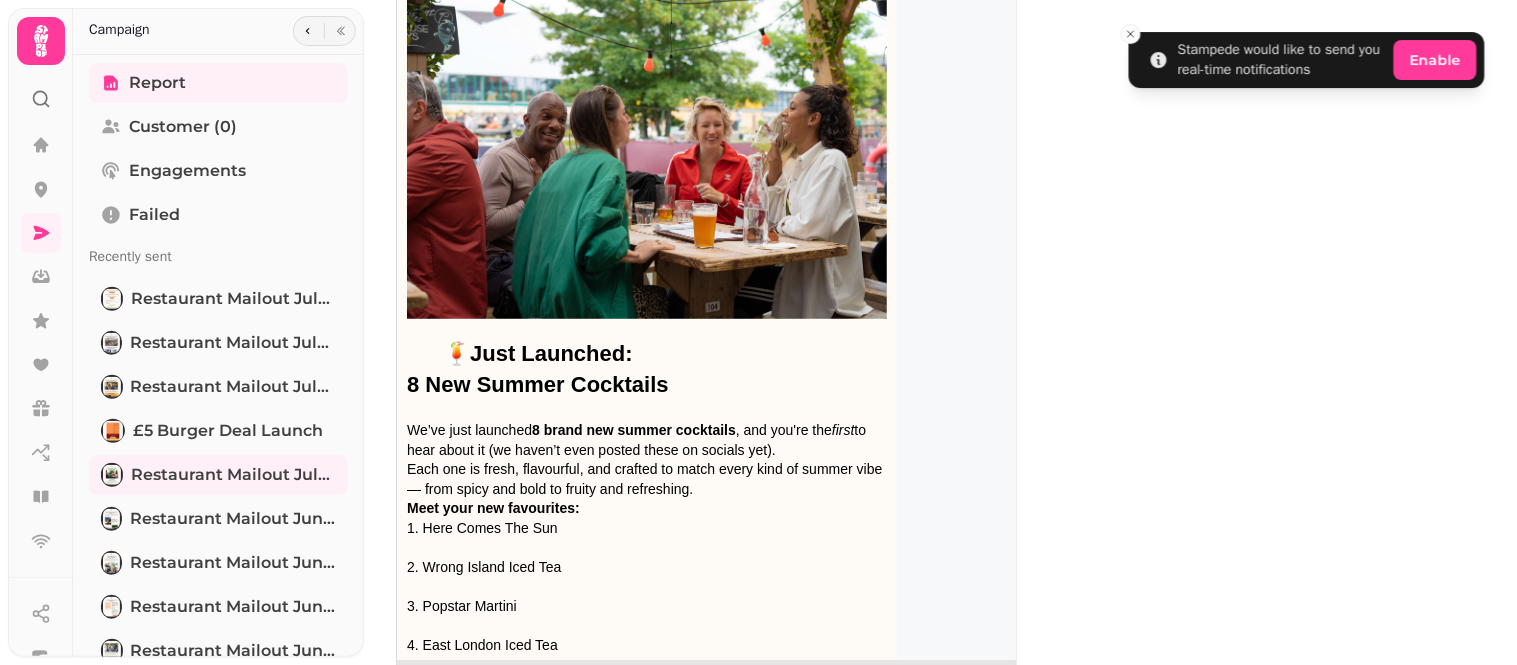 scroll, scrollTop: 1555, scrollLeft: 0, axis: vertical 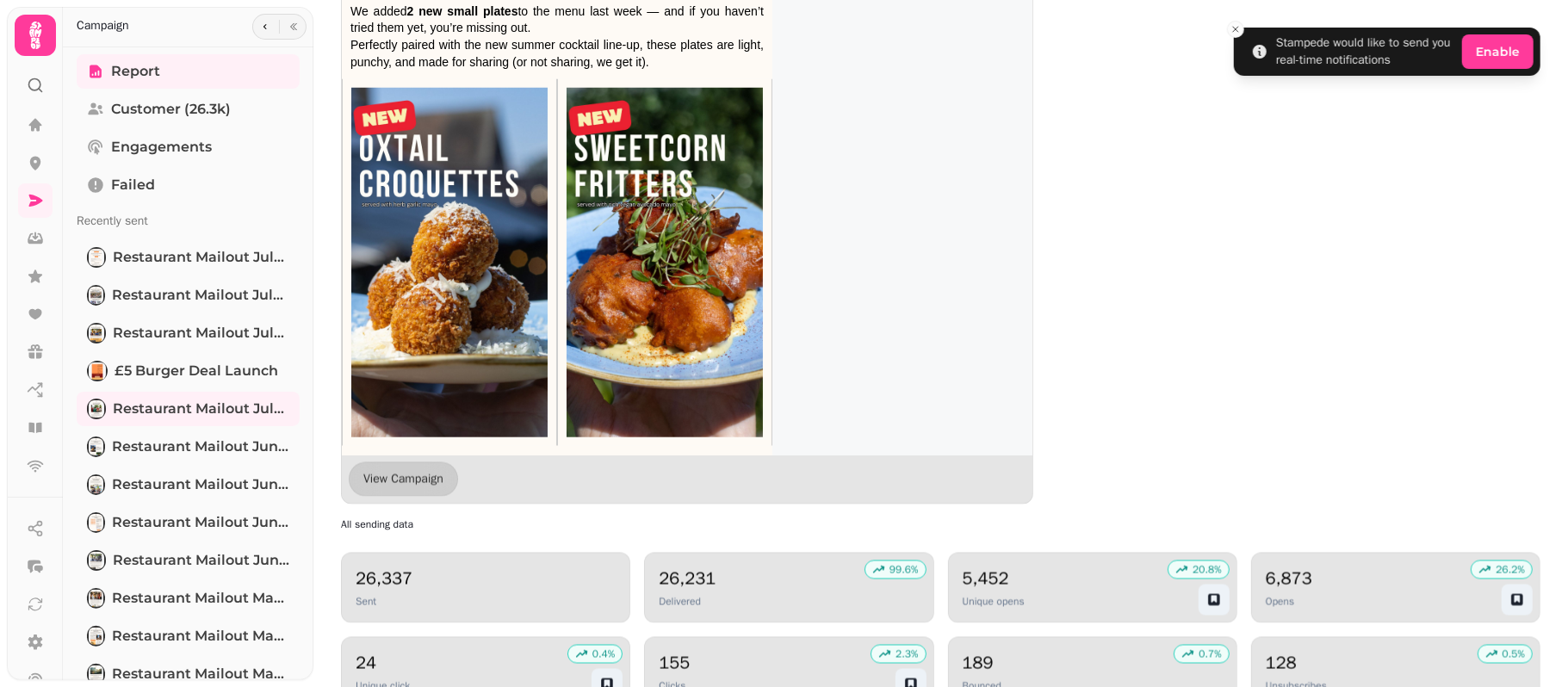 click on "10 New Reasons to Drop By  Number 90 This Week☀️ 🍹Just Launched:  8 New Summer Cocktails We’ve just launched  8 brand new summer cocktails , and you're the  first  to hear about it (we haven’t even posted these on socials yet). Each one is fresh, flavourful, and crafted to match every kind of summer vibe — from spicy and bold to fruity and refreshing. Meet your new favourites: 1. Here Comes The Sun 2. Wrong Island Iced Tea 3. Popstar Martini 4. East London Iced Tea 5. Spicy Watermelon Margarita 6. Kentucky Mule 7. Poison Ivy 8. Bananarama We’re keeping the photos under wraps (for now), so you’ll just have to trust us — they’re refreshing, bold, and made for warm summer hangs. 31 TRY THEM NOW 🥩 The 2 New Small Plates 🌽 We added  2 new small plates  to the menu last week — and if you haven’t tried them yet, you’re missing out. Perfectly paired with the new summer cocktail line-up, these plates are light, punchy, and made for sharing (or not sharing, we get it). 24 23 21 19 19 18" at bounding box center [687, 46] 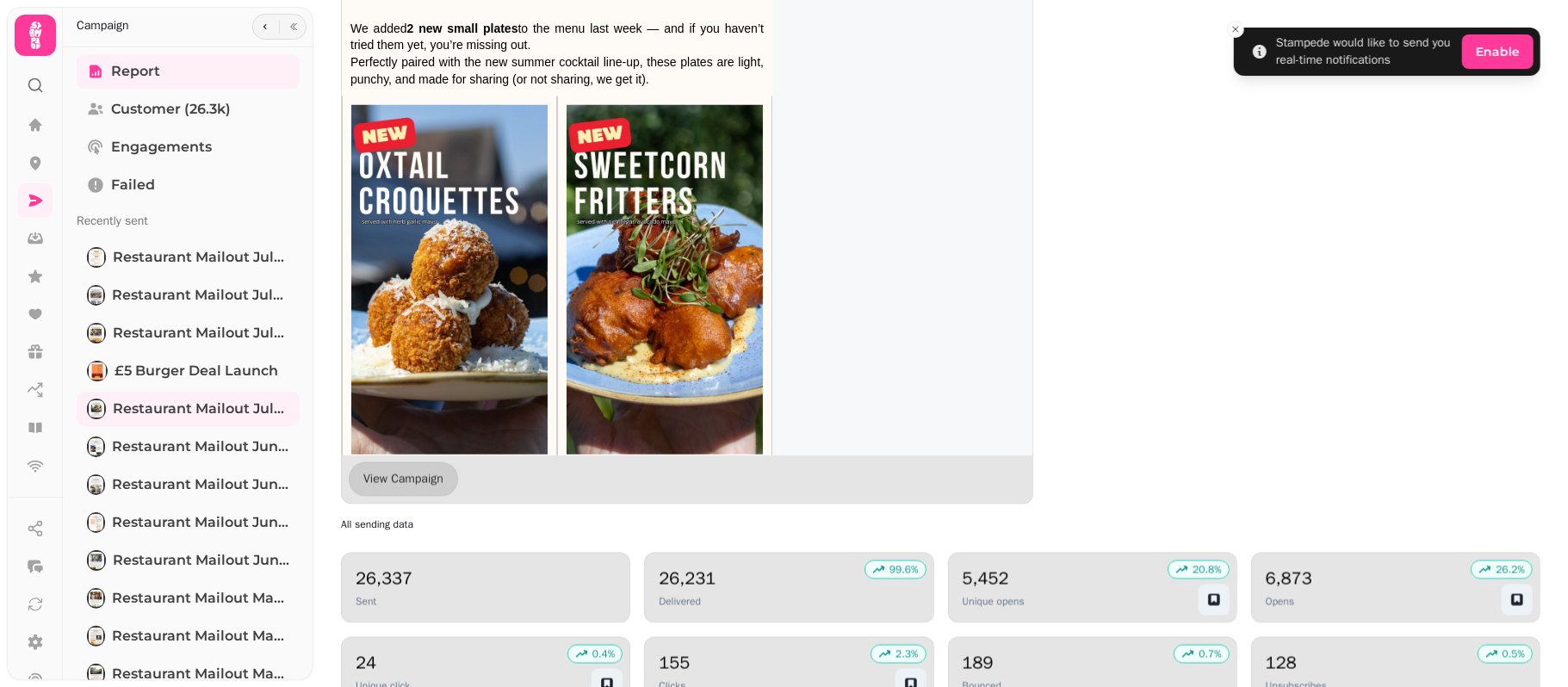 scroll, scrollTop: 725, scrollLeft: 0, axis: vertical 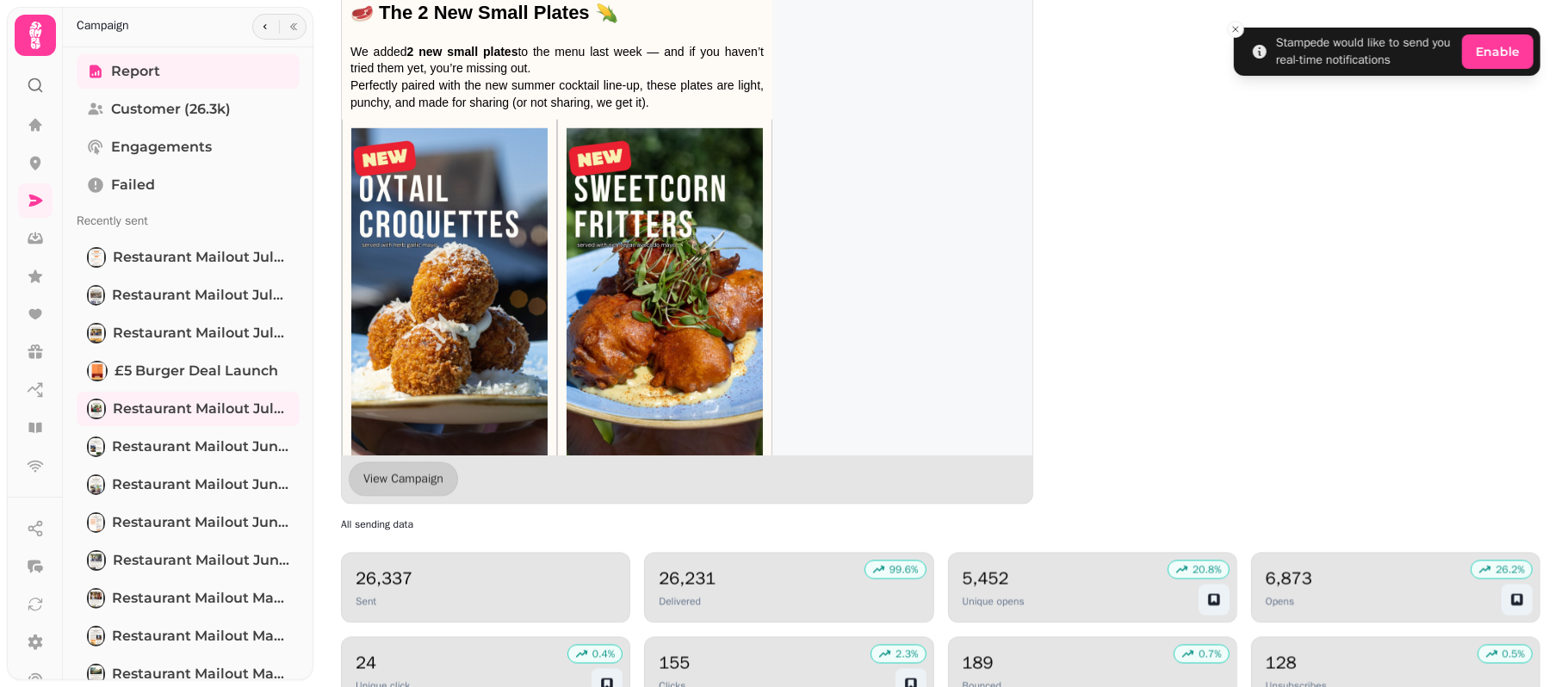 click on "Engaged contacts 1 . [FIRST]   [LAST] [EMAIL] 11 2 . [FIRST]   [LAST] [EMAIL] 10 3 . [FIRST]   [LAST] [EMAIL] 10 4 . [FIRST]   [LAST] [EMAIL] 8 See more" at bounding box center (1300, 109) 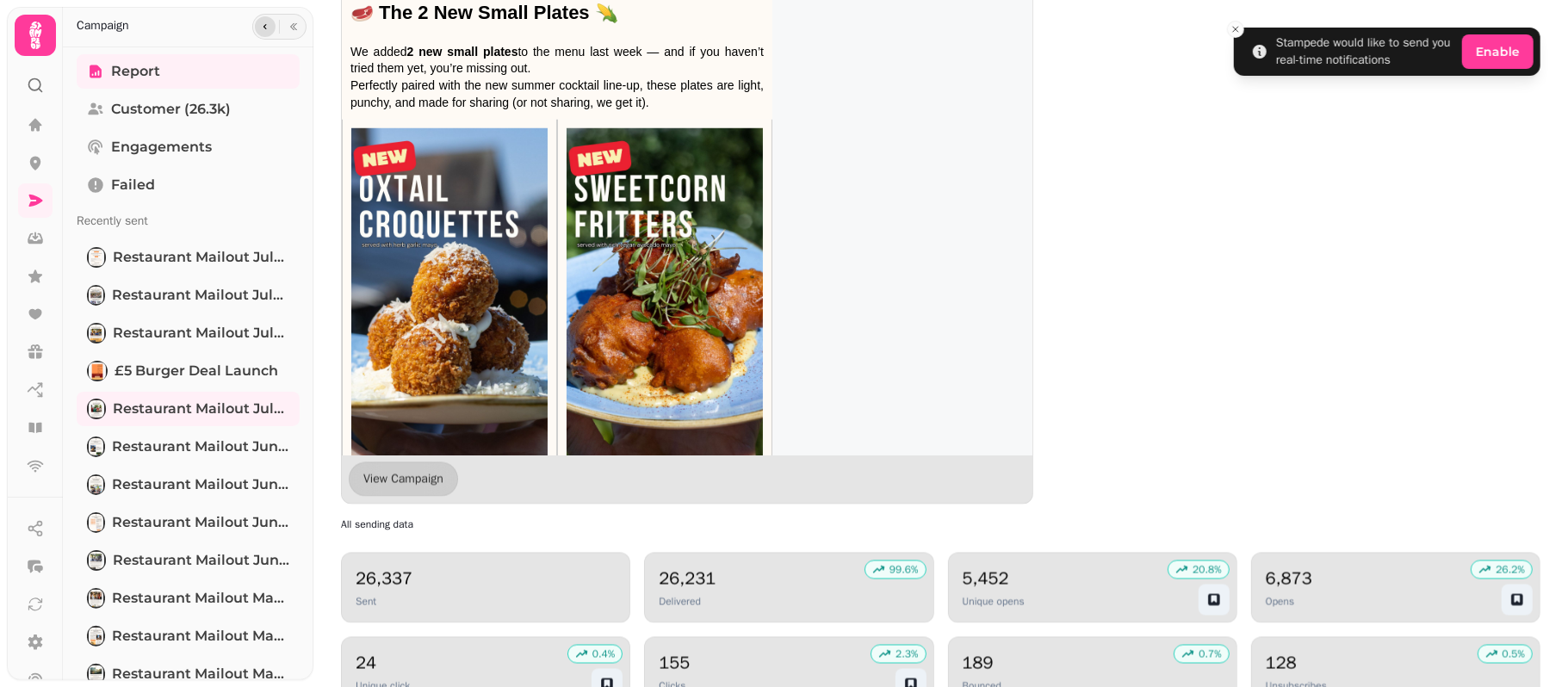 click 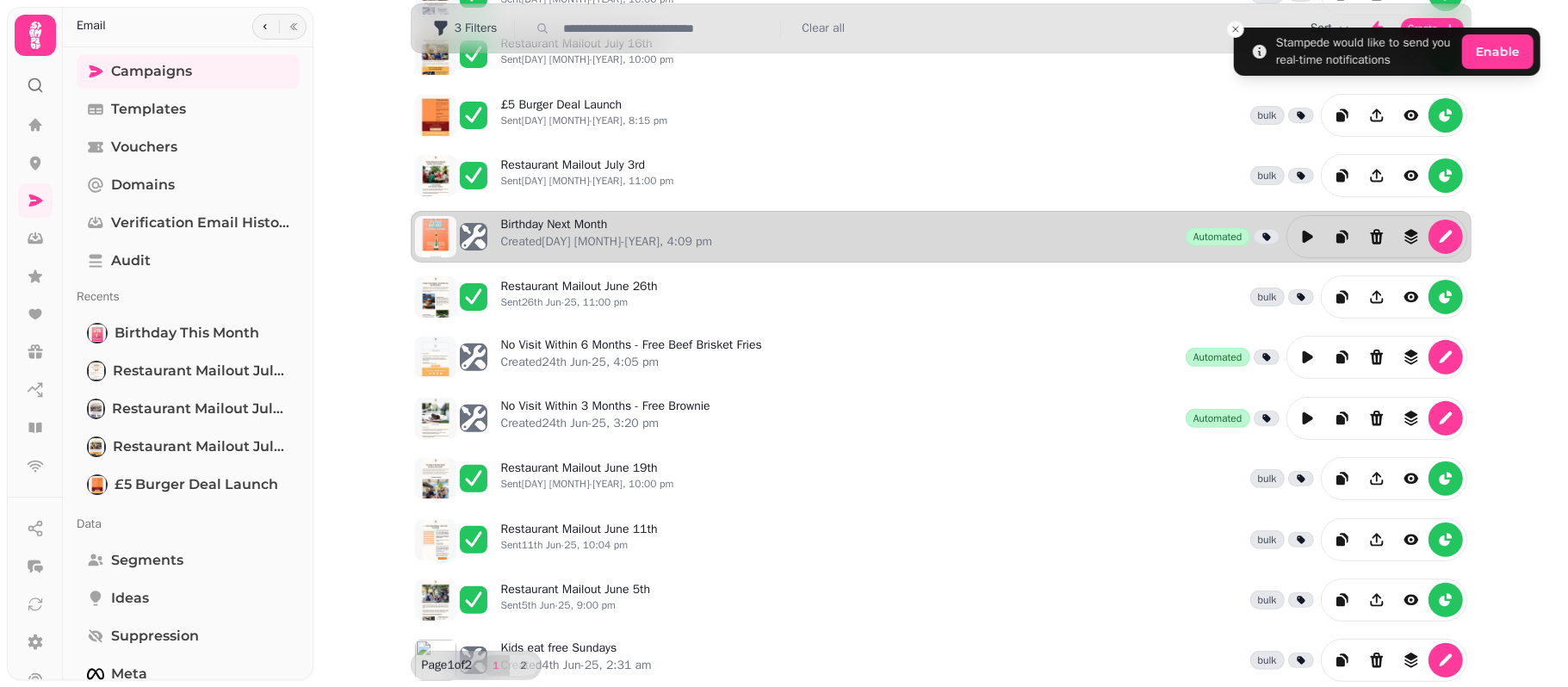 scroll, scrollTop: 146, scrollLeft: 0, axis: vertical 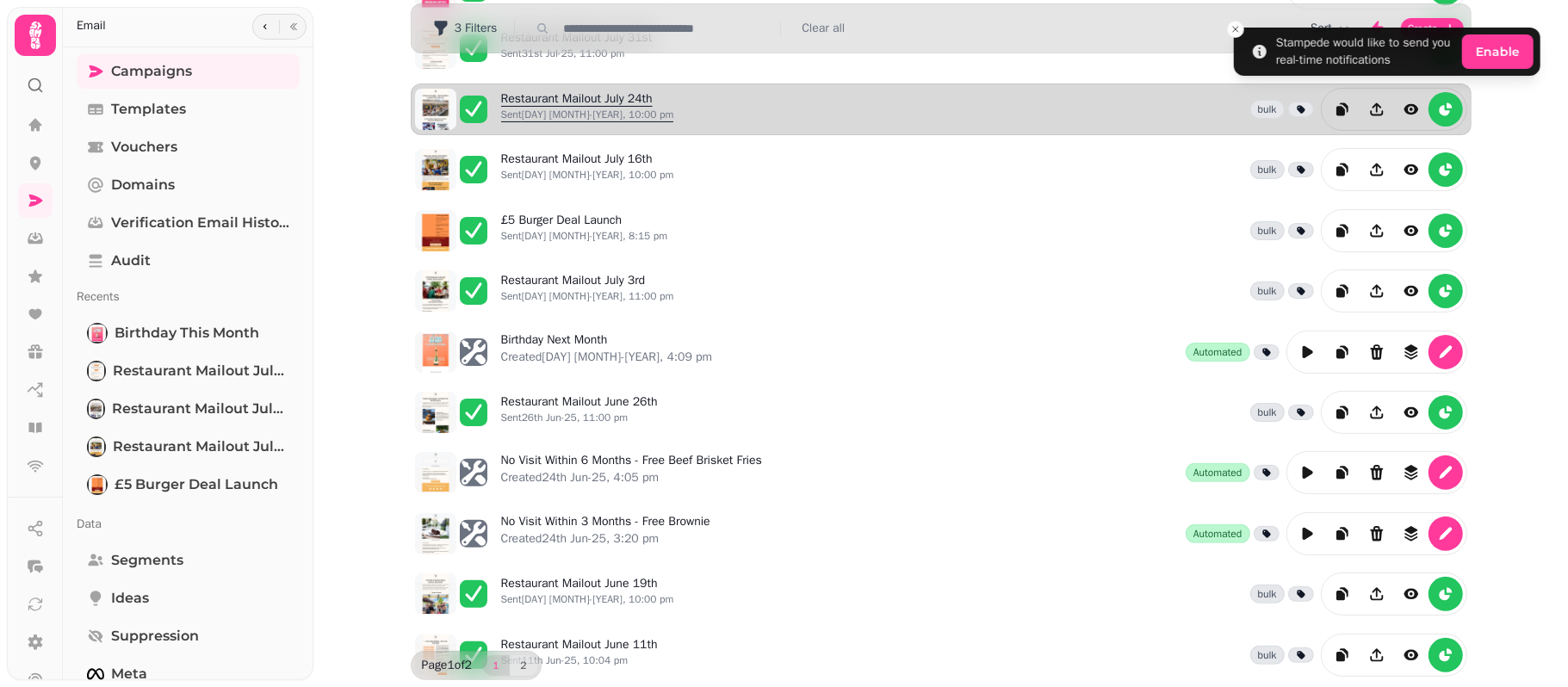 click on "Sent  24th Jul-25, 10:00 pm" at bounding box center [587, 114] 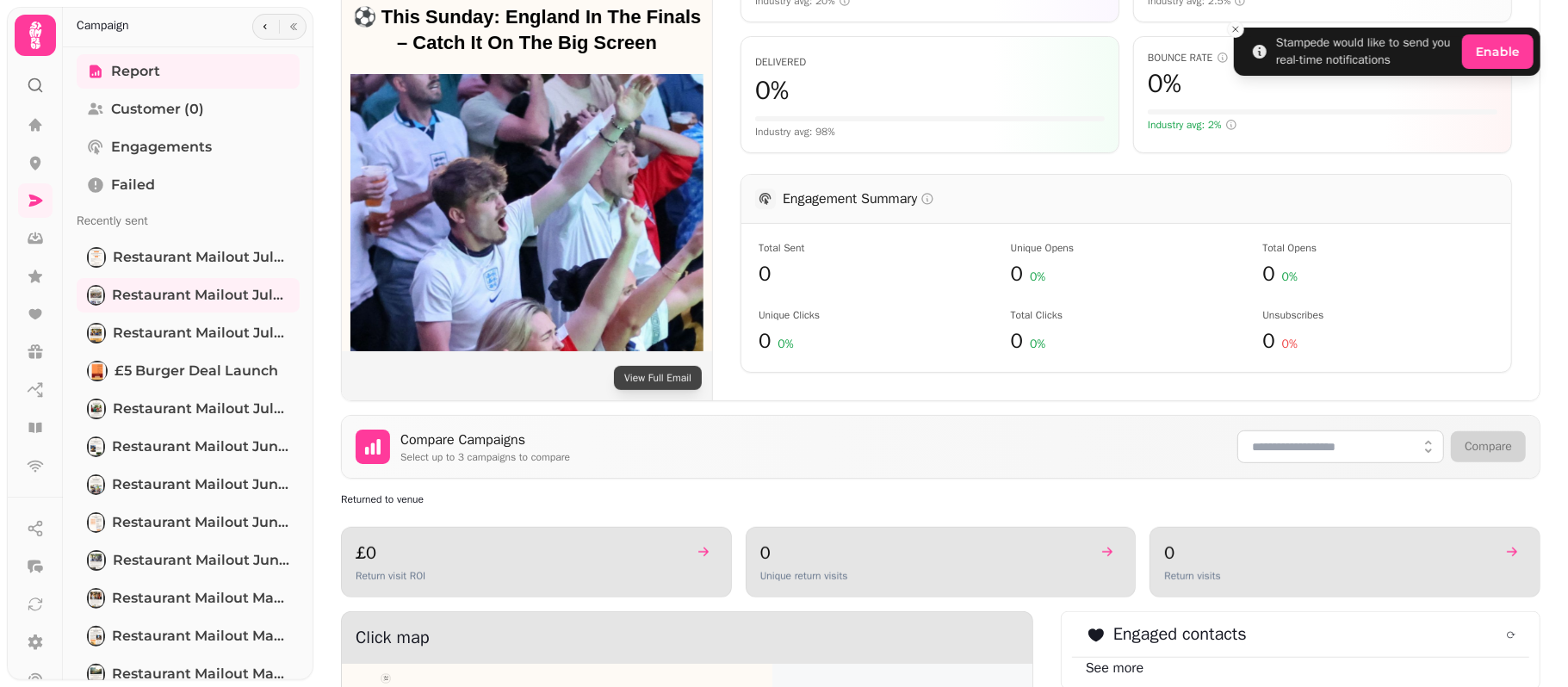 scroll, scrollTop: 689, scrollLeft: 0, axis: vertical 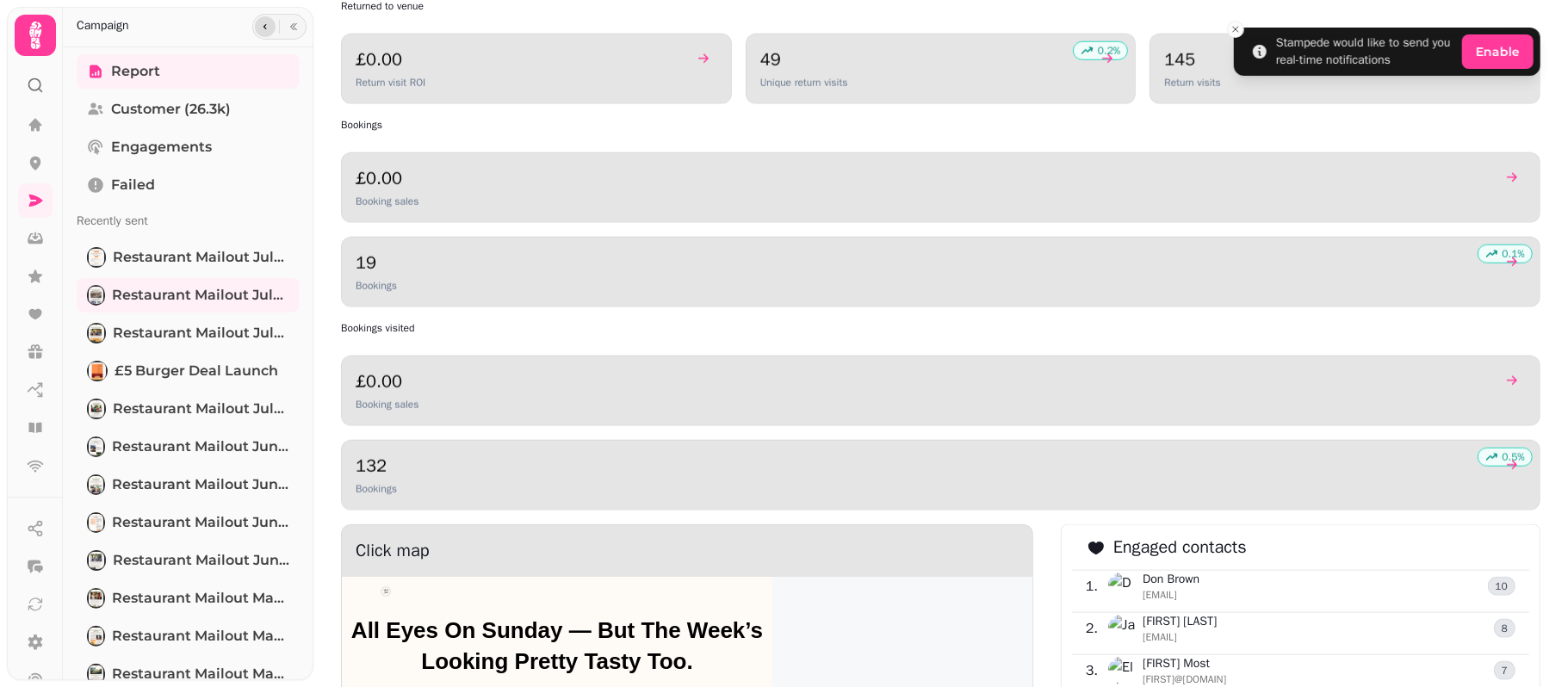 click 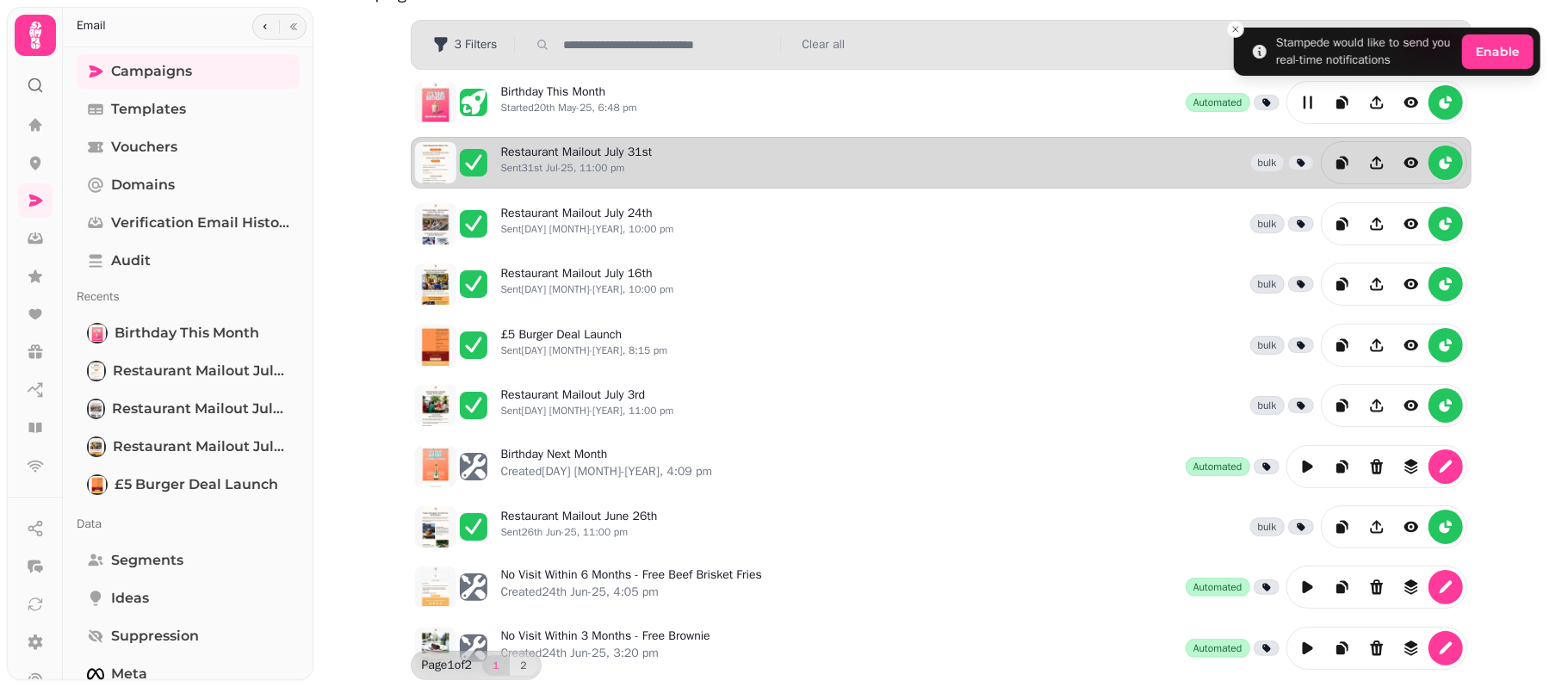 scroll, scrollTop: 0, scrollLeft: 0, axis: both 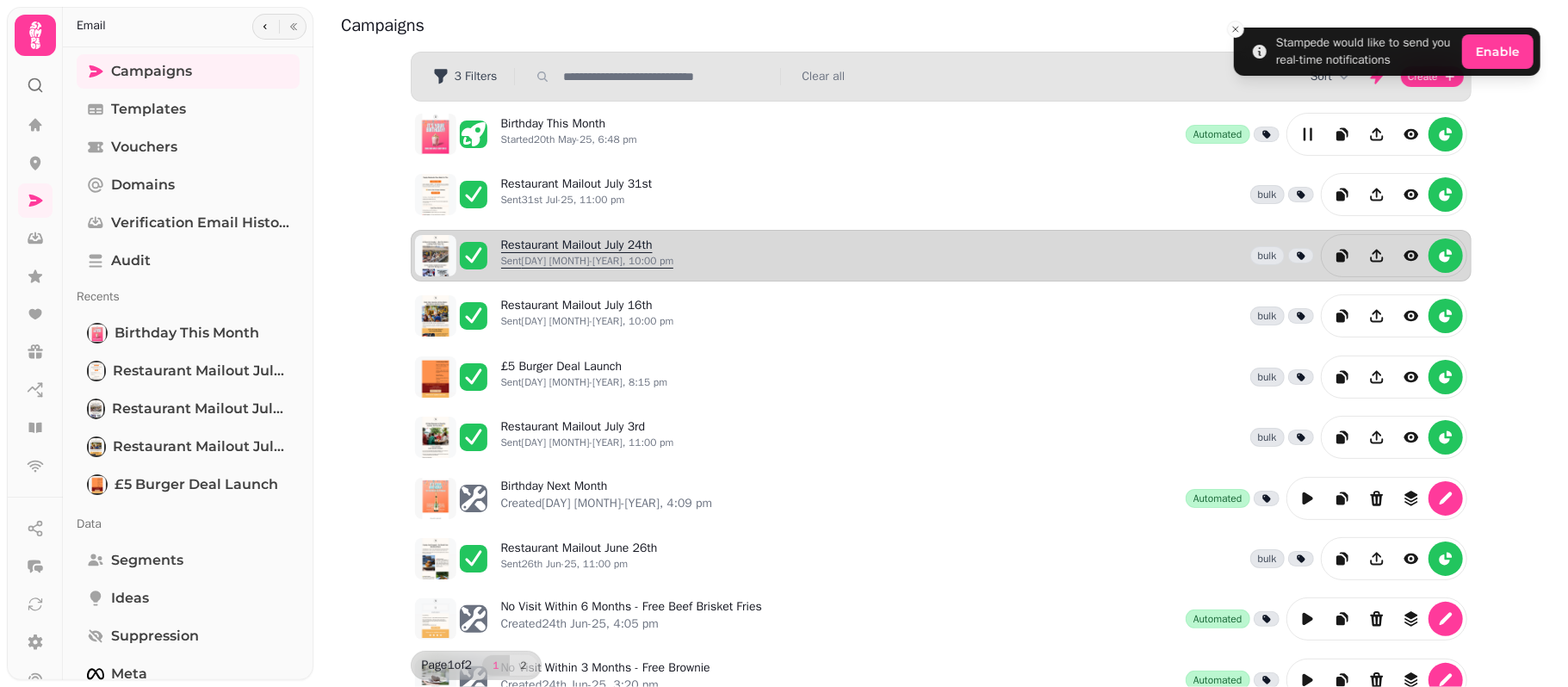 click on "Sent  24th Jul-25, 10:00 pm" at bounding box center [587, 261] 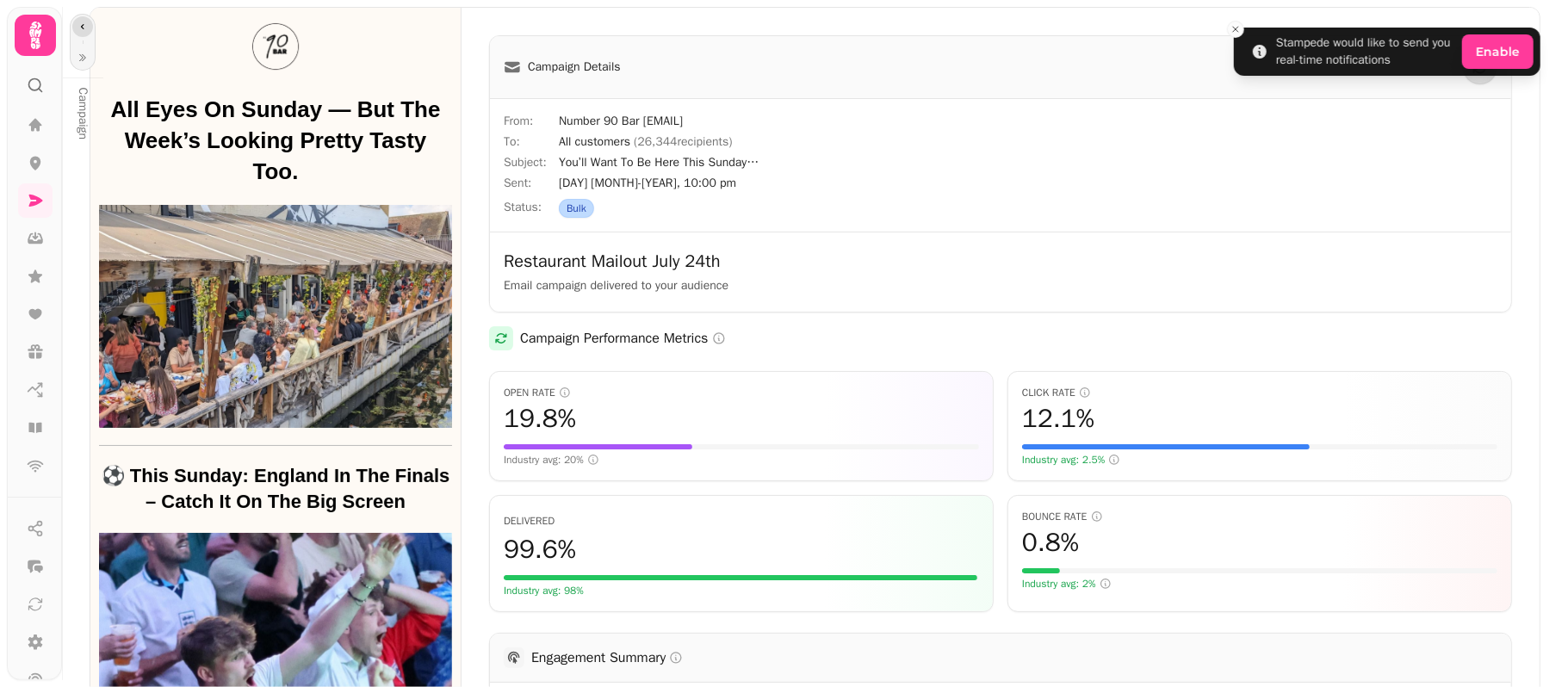 click 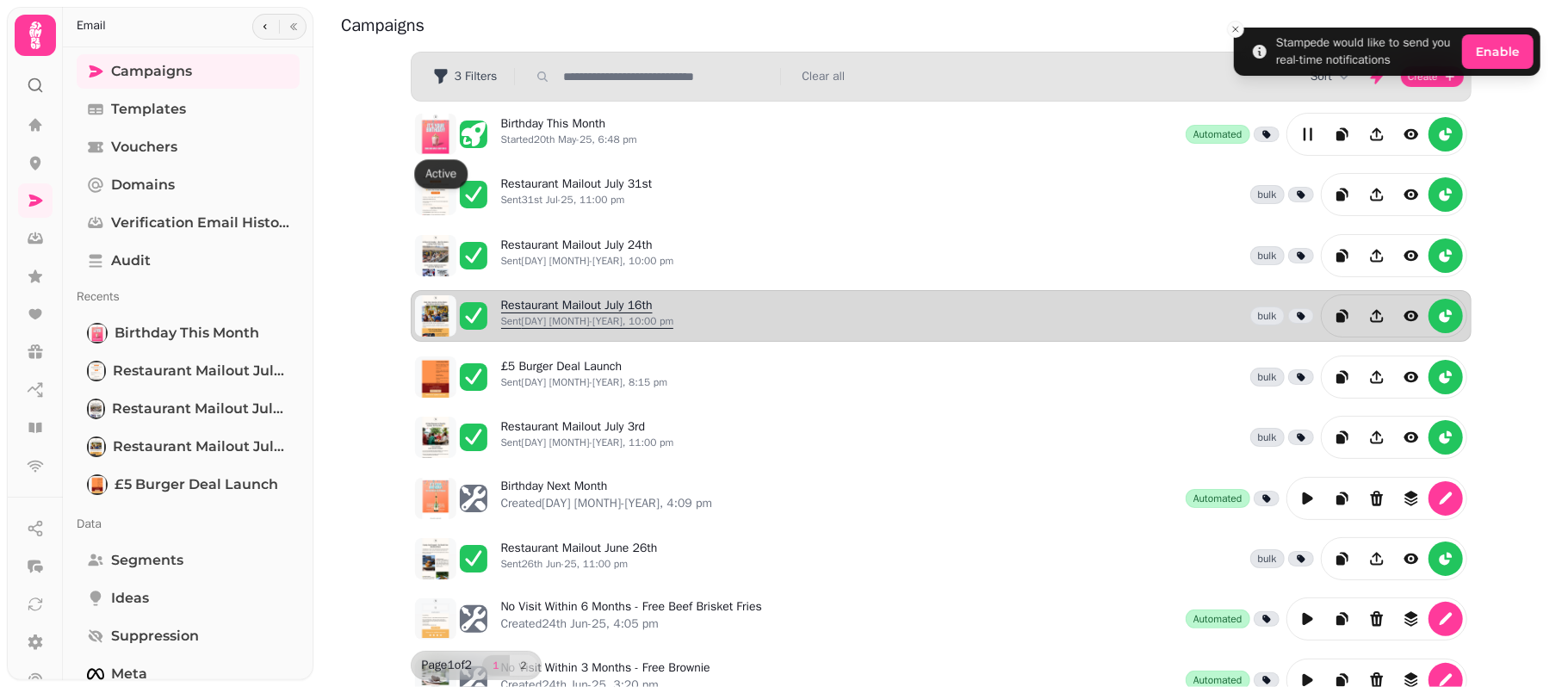 click on "Restaurant Mailout July 16th Sent  16th Jul-25, 10:00 pm" at bounding box center (587, 316) 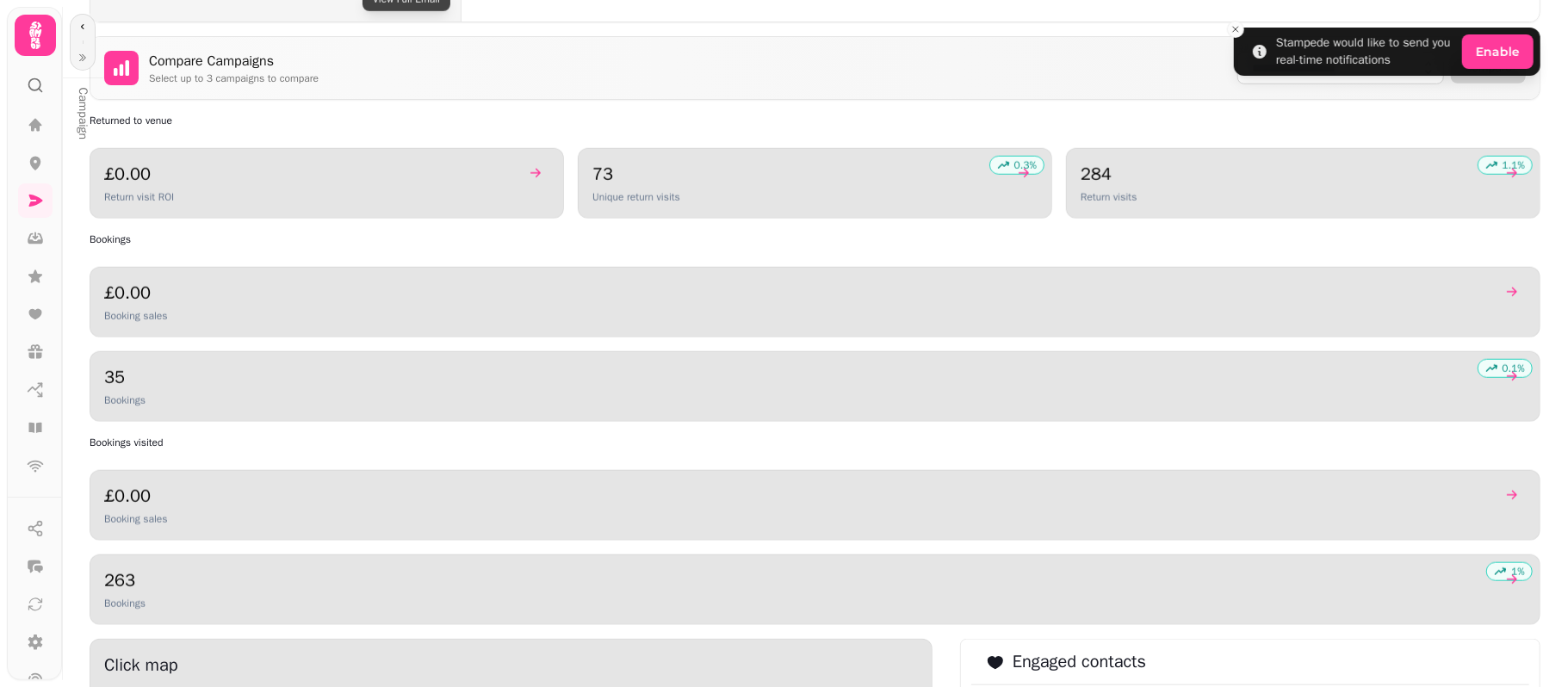scroll, scrollTop: 1492, scrollLeft: 0, axis: vertical 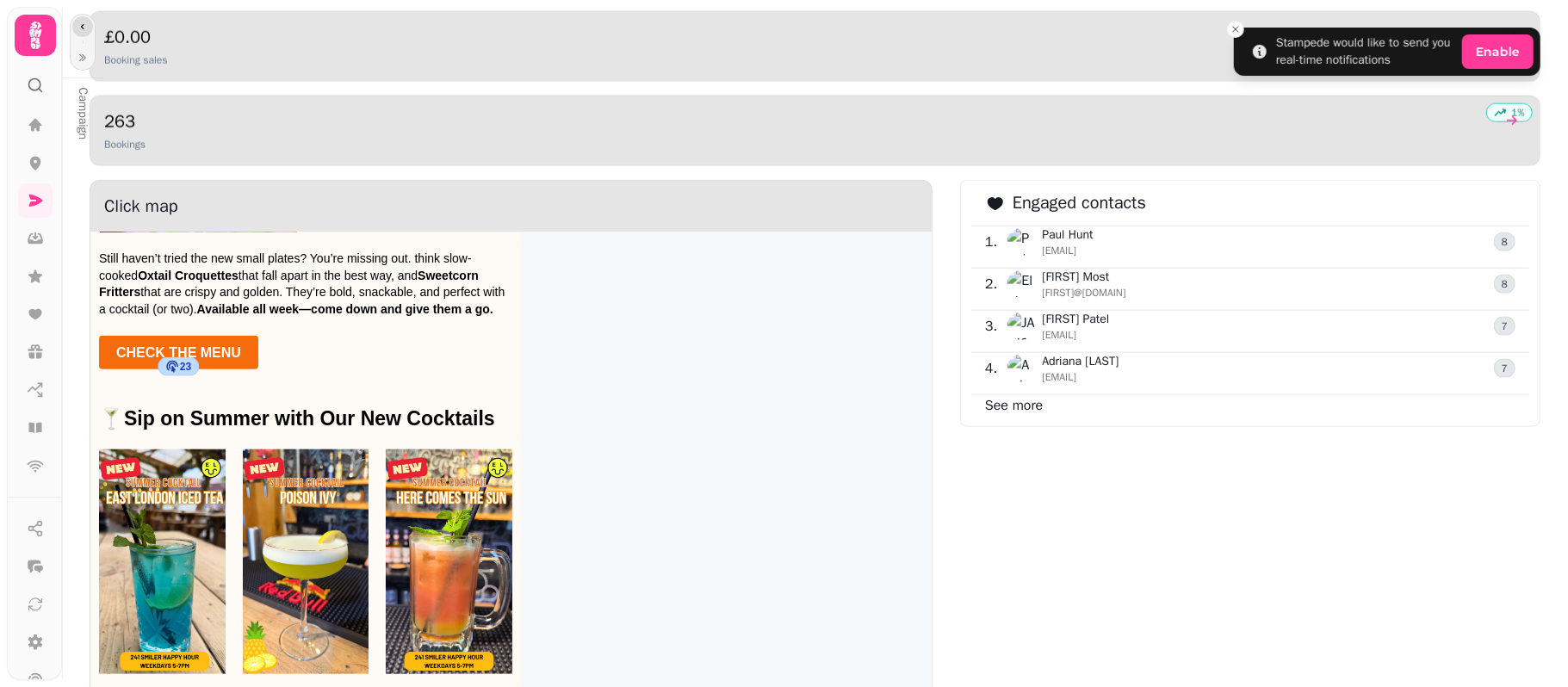 click 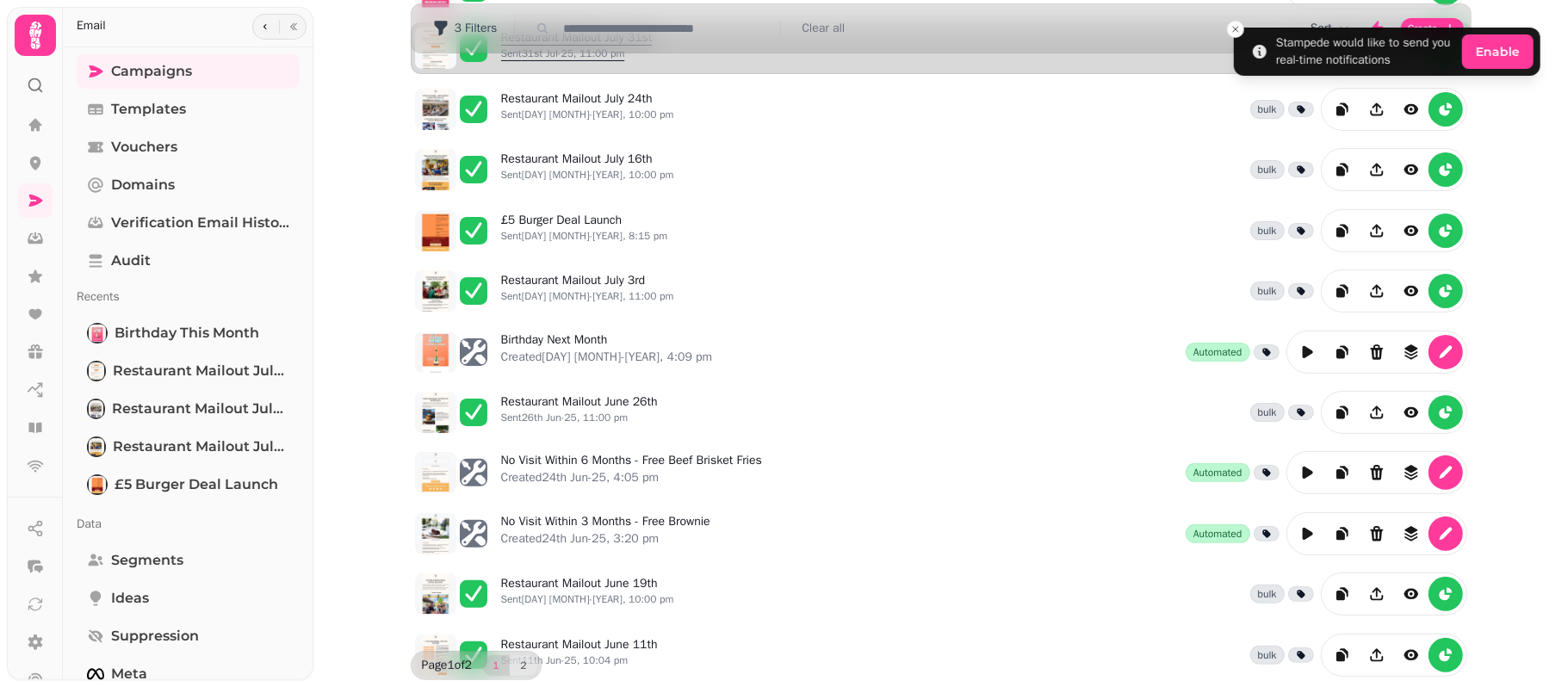 scroll, scrollTop: 0, scrollLeft: 0, axis: both 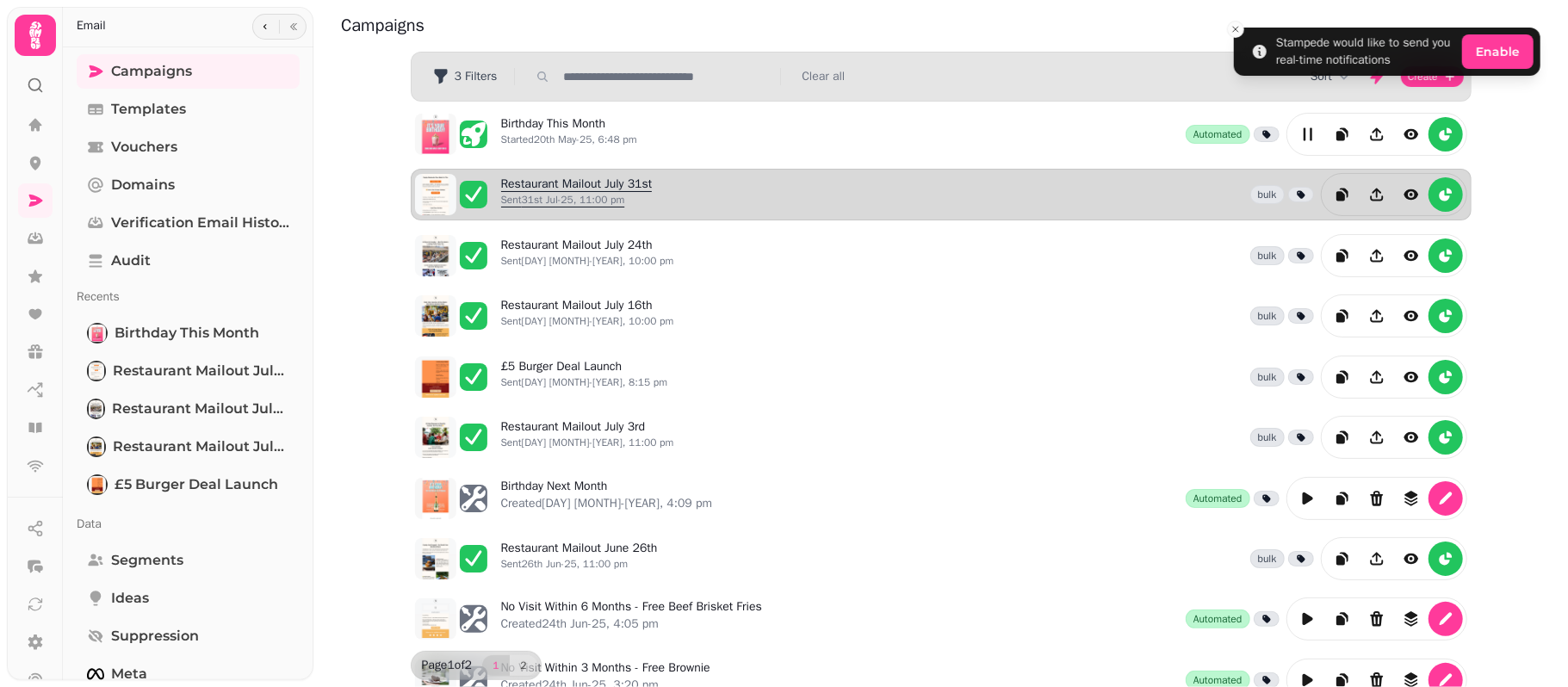 click on "Restaurant Mailout July 31st Sent  31st Jul-25, 11:00 pm" at bounding box center (577, 195) 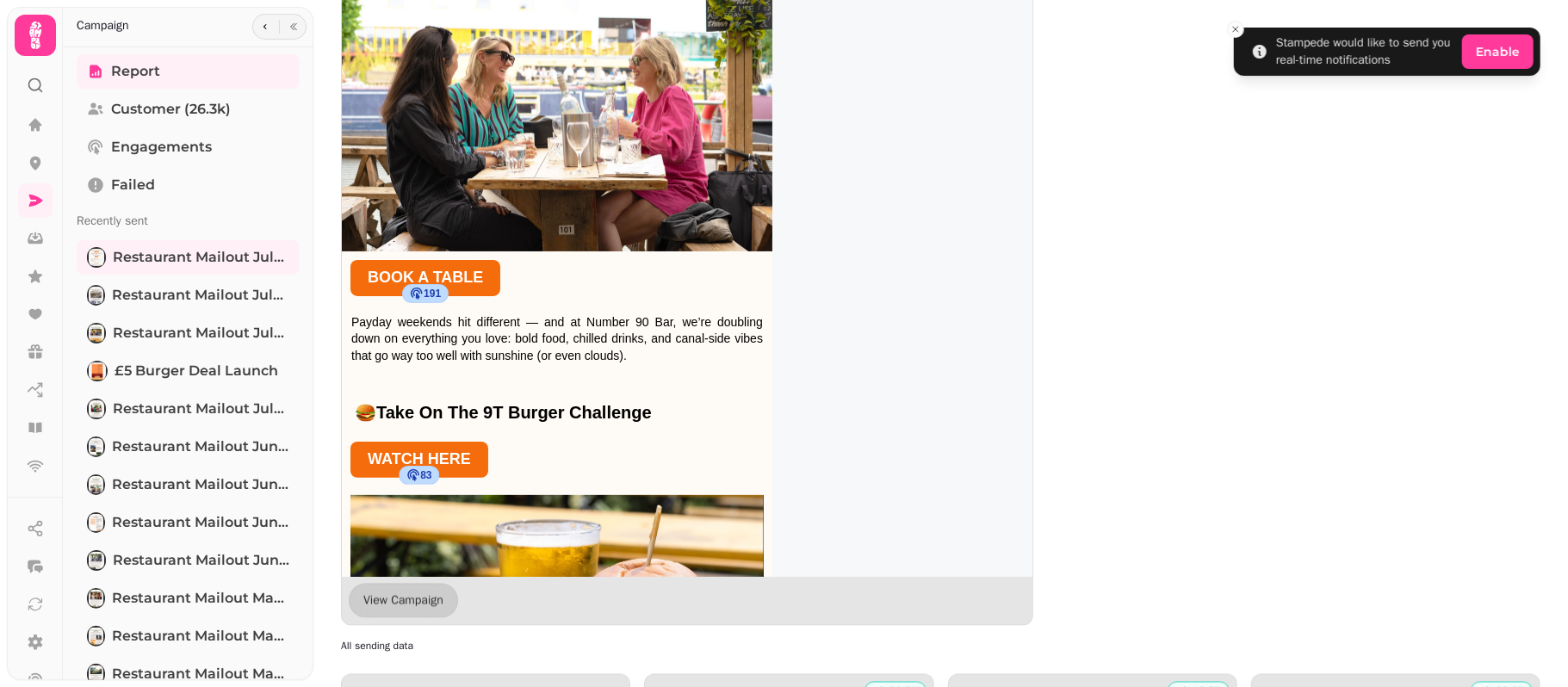 scroll, scrollTop: 1951, scrollLeft: 0, axis: vertical 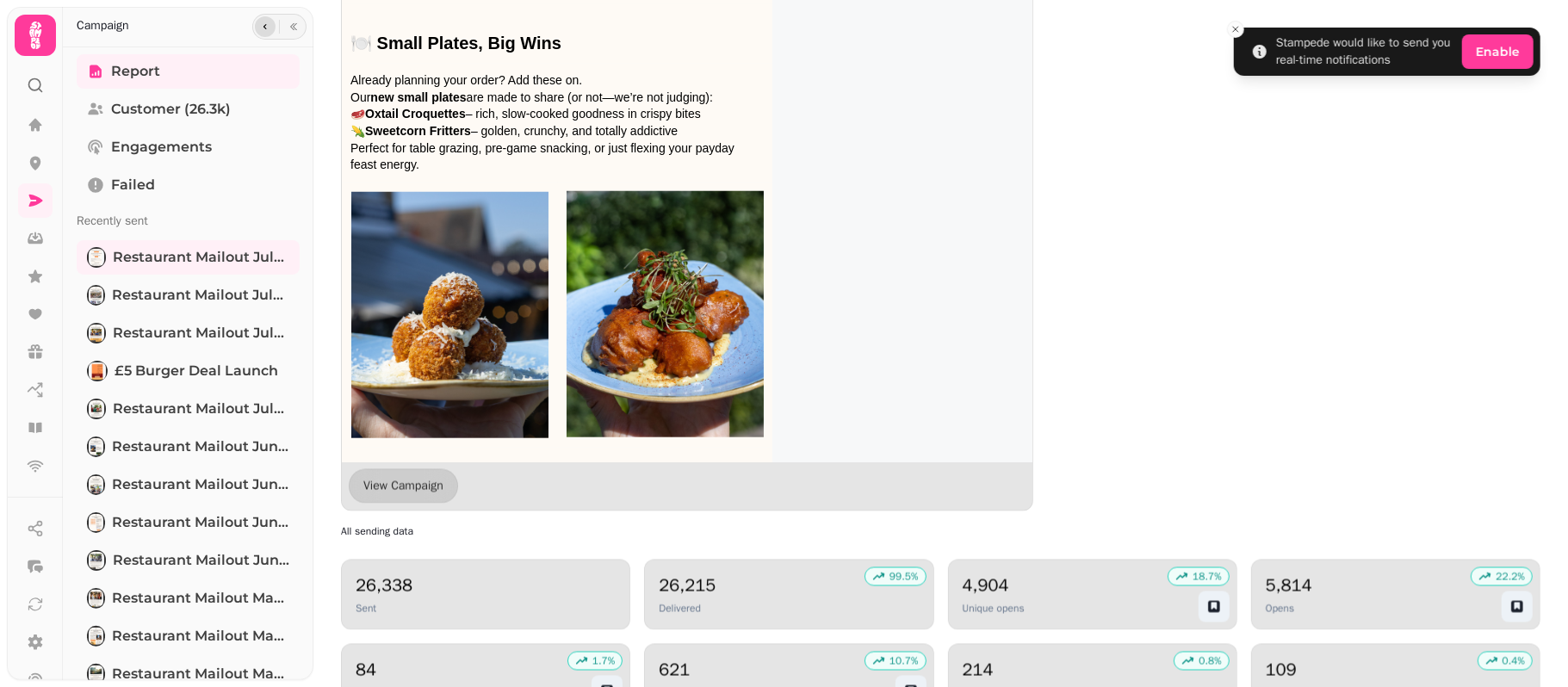 click at bounding box center [265, 27] 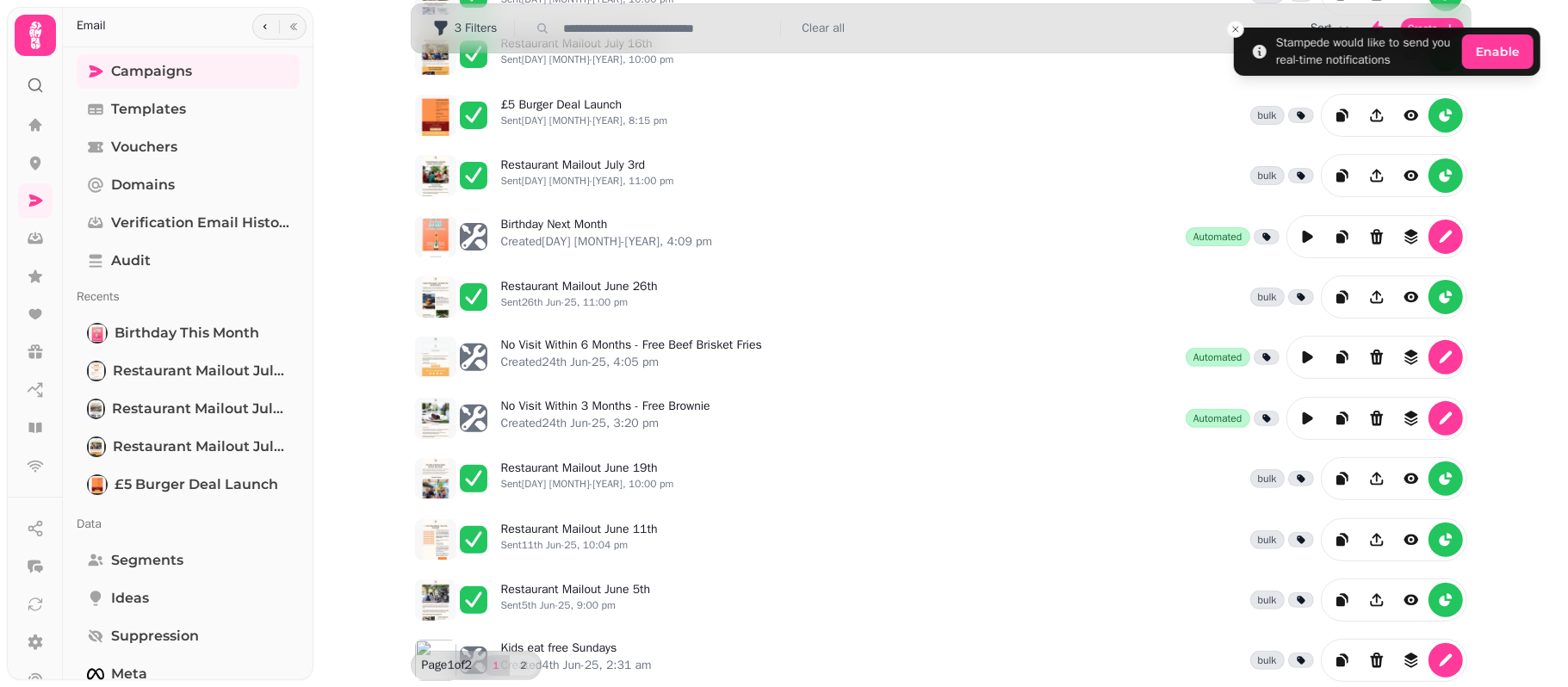 scroll, scrollTop: 376, scrollLeft: 0, axis: vertical 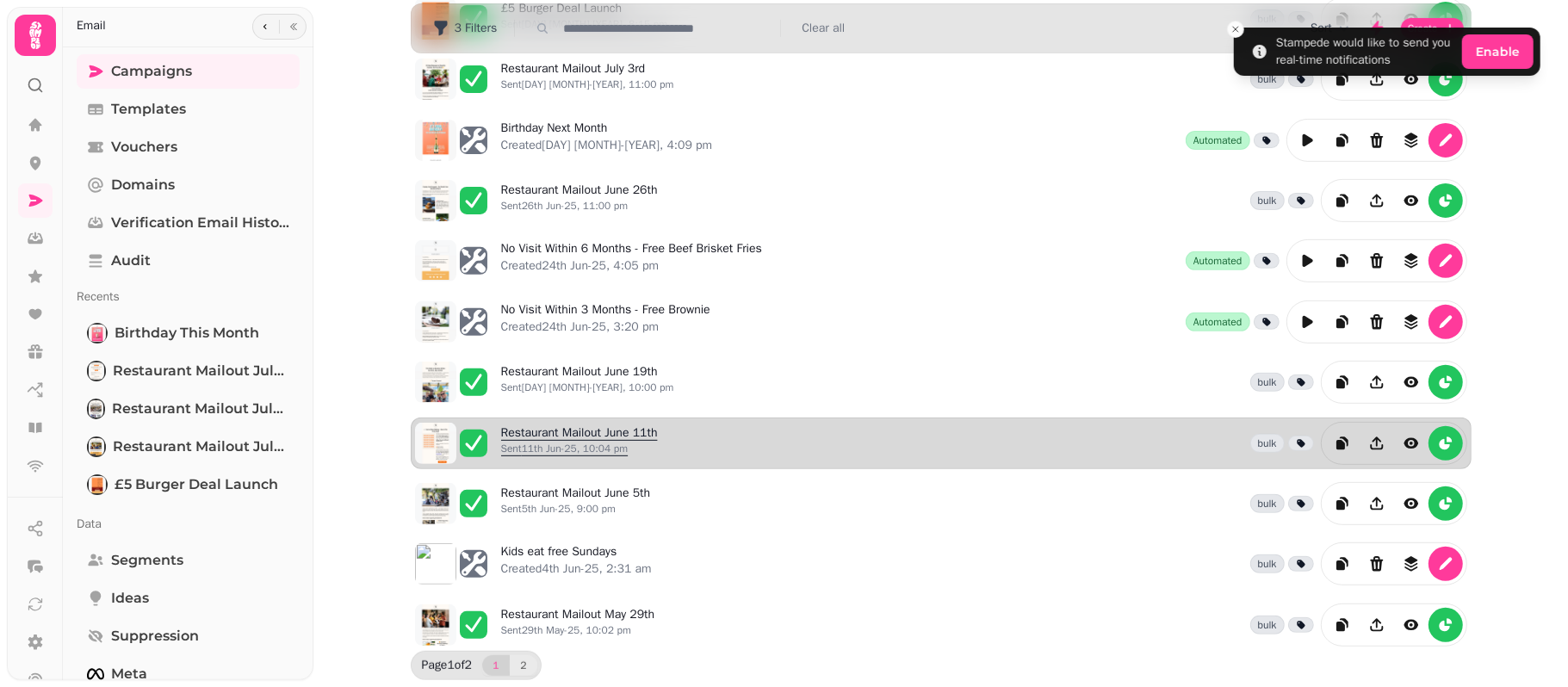 click on "Sent  [DAY] [MONTH]-[YEAR], 10:04 pm" at bounding box center [579, 449] 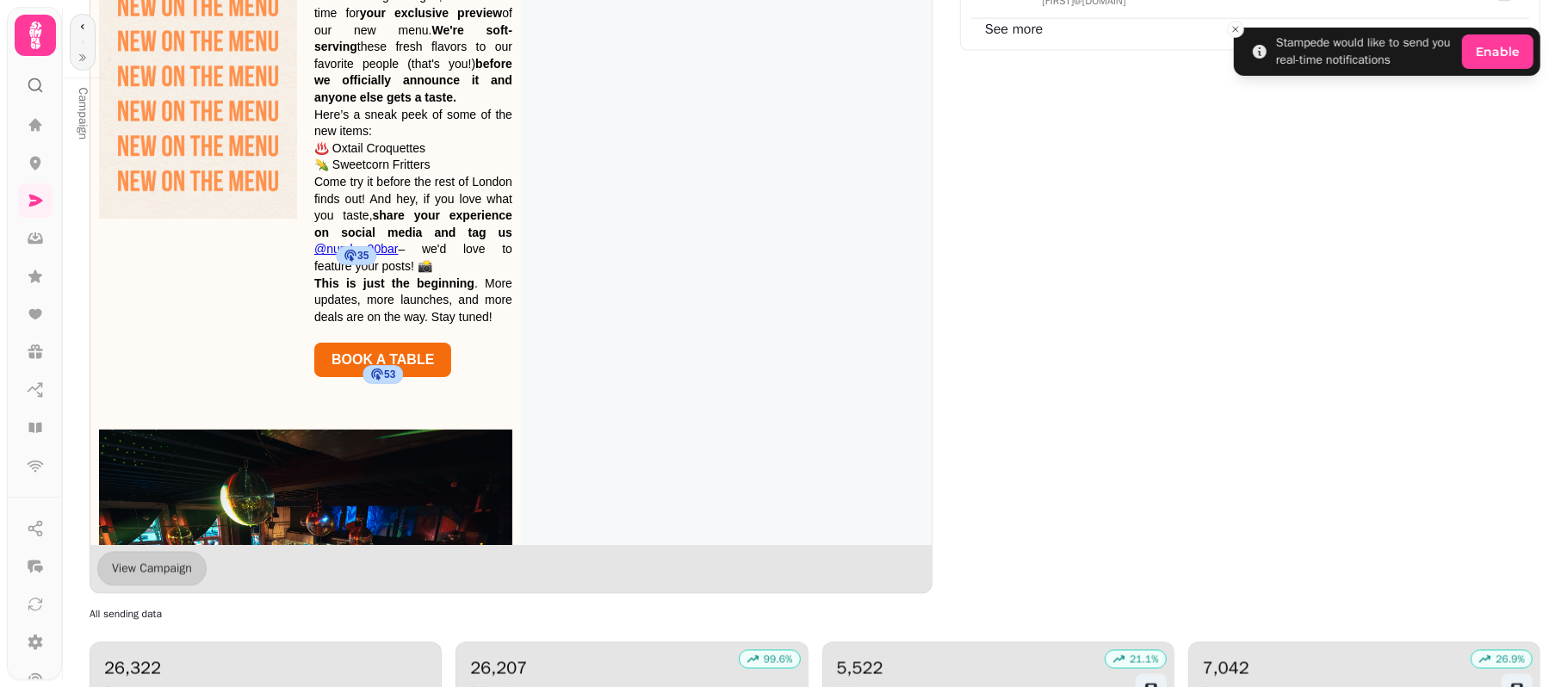scroll, scrollTop: 1984, scrollLeft: 0, axis: vertical 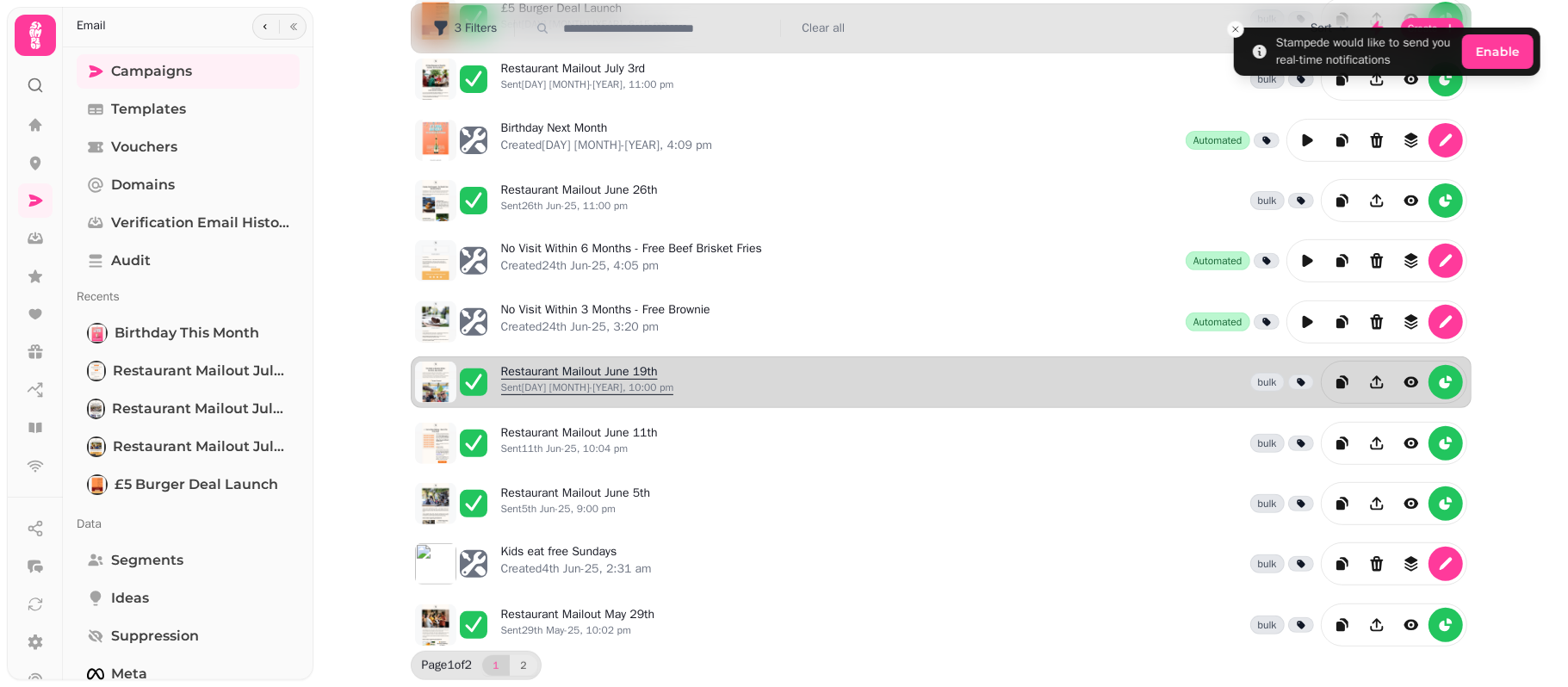 click on "Restaurant Mailout [MONTH] [DAY] Sent  [DAY] [MONTH]-[YEAR], 10:00 pm" at bounding box center (587, 382) 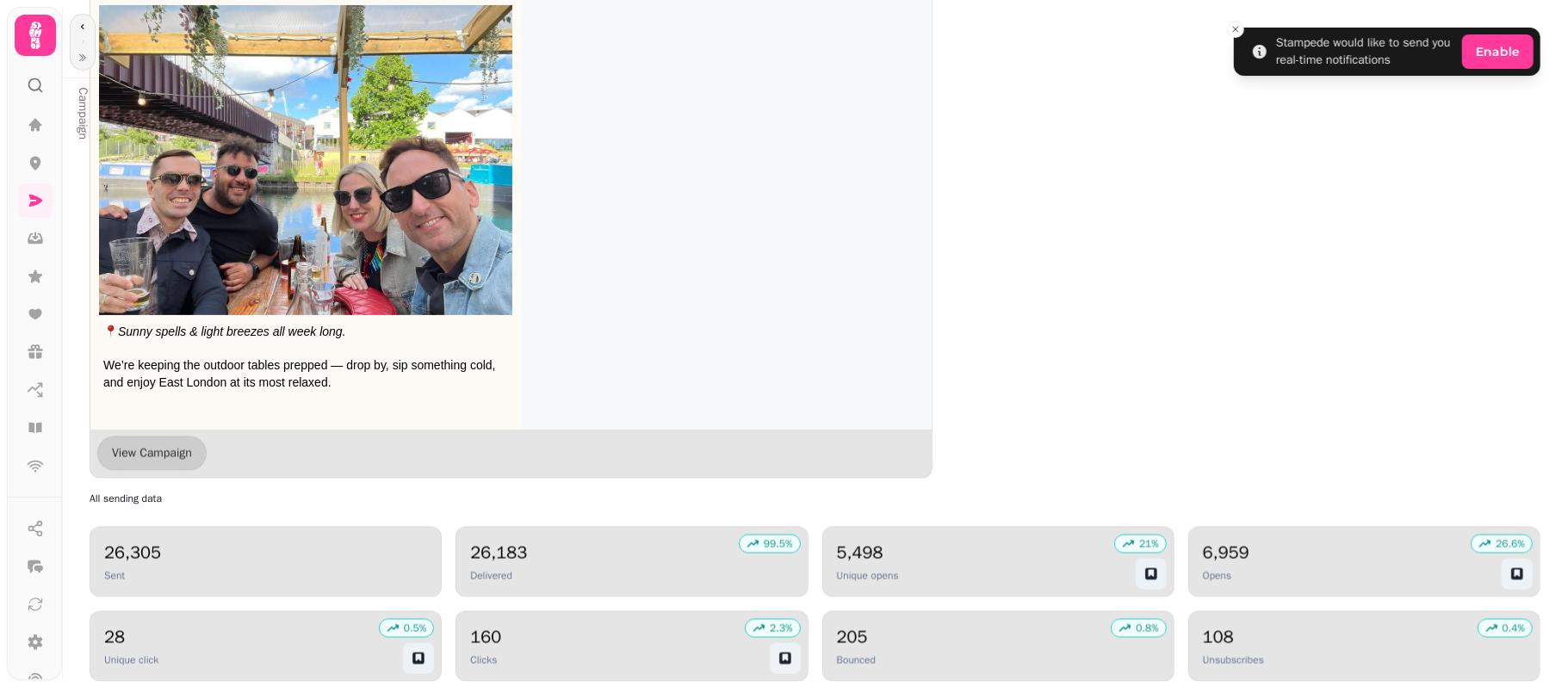 scroll, scrollTop: 1995, scrollLeft: 0, axis: vertical 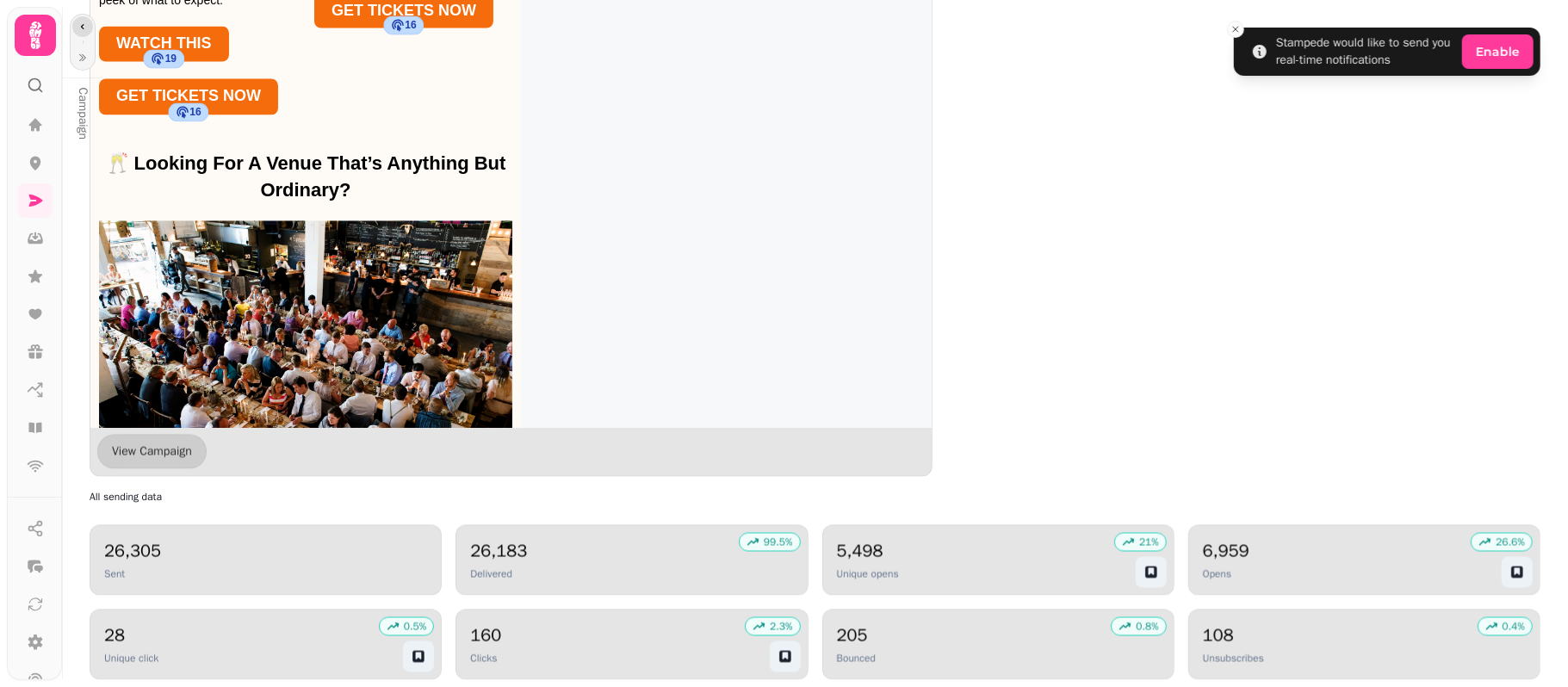 click 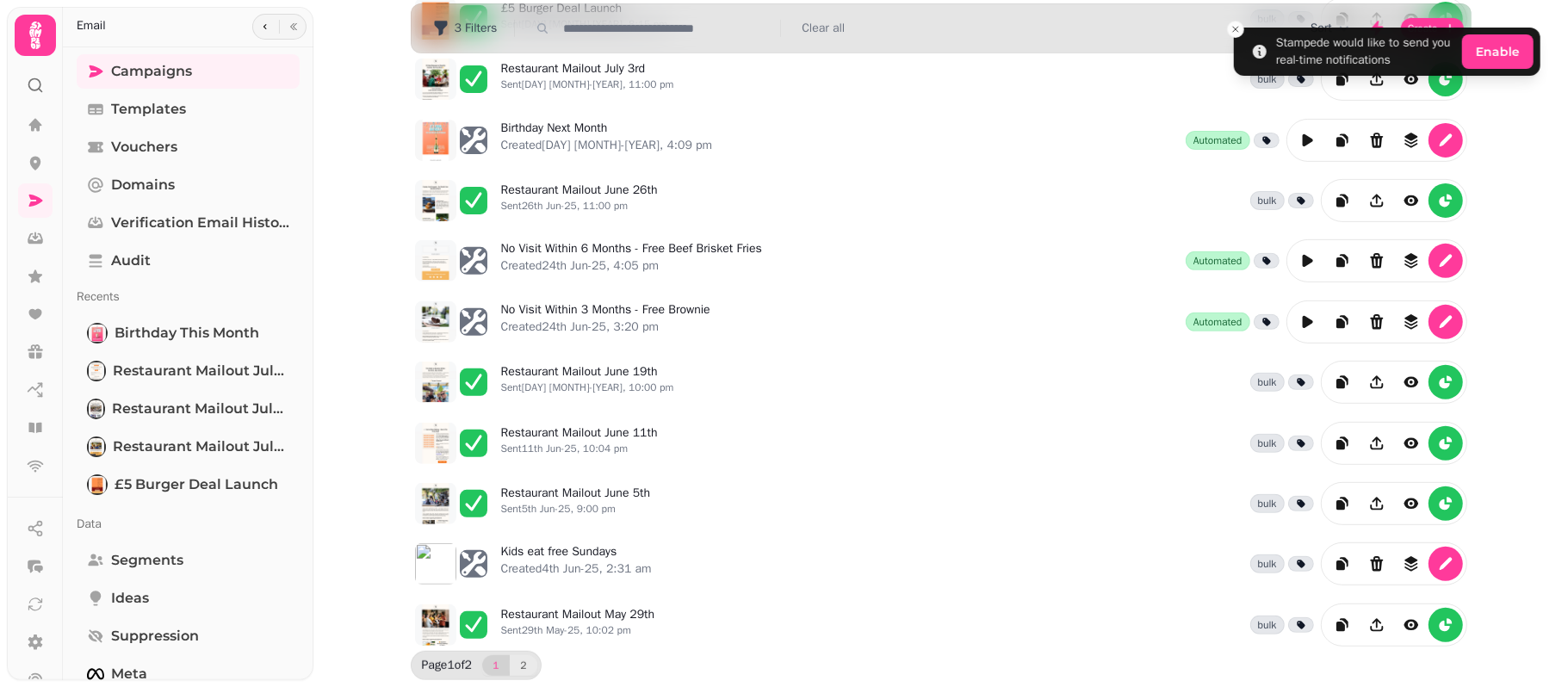 scroll, scrollTop: 376, scrollLeft: 0, axis: vertical 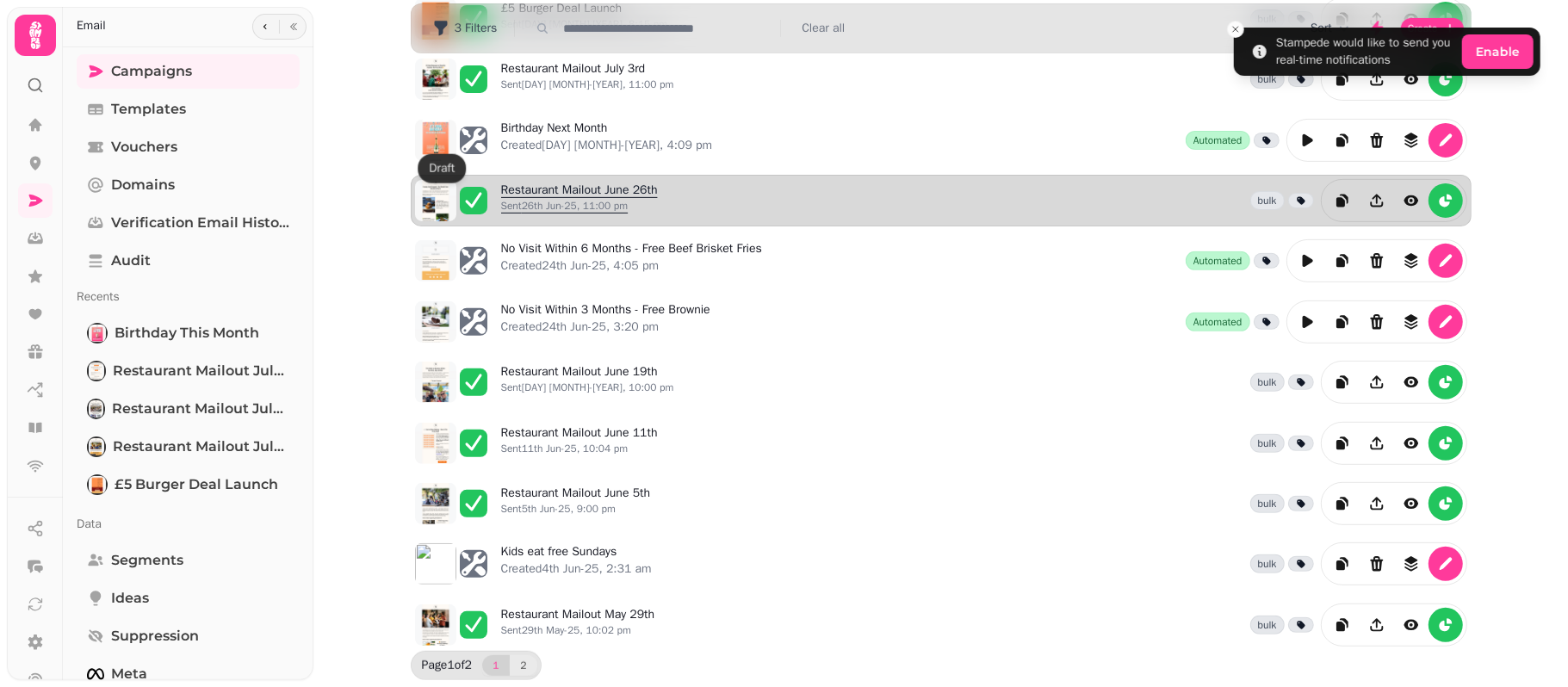click on "Restaurant Mailout [MONTH] [DAY] Sent  [DAY] [MONTH]-[YEAR], 11:00 pm" at bounding box center [579, 201] 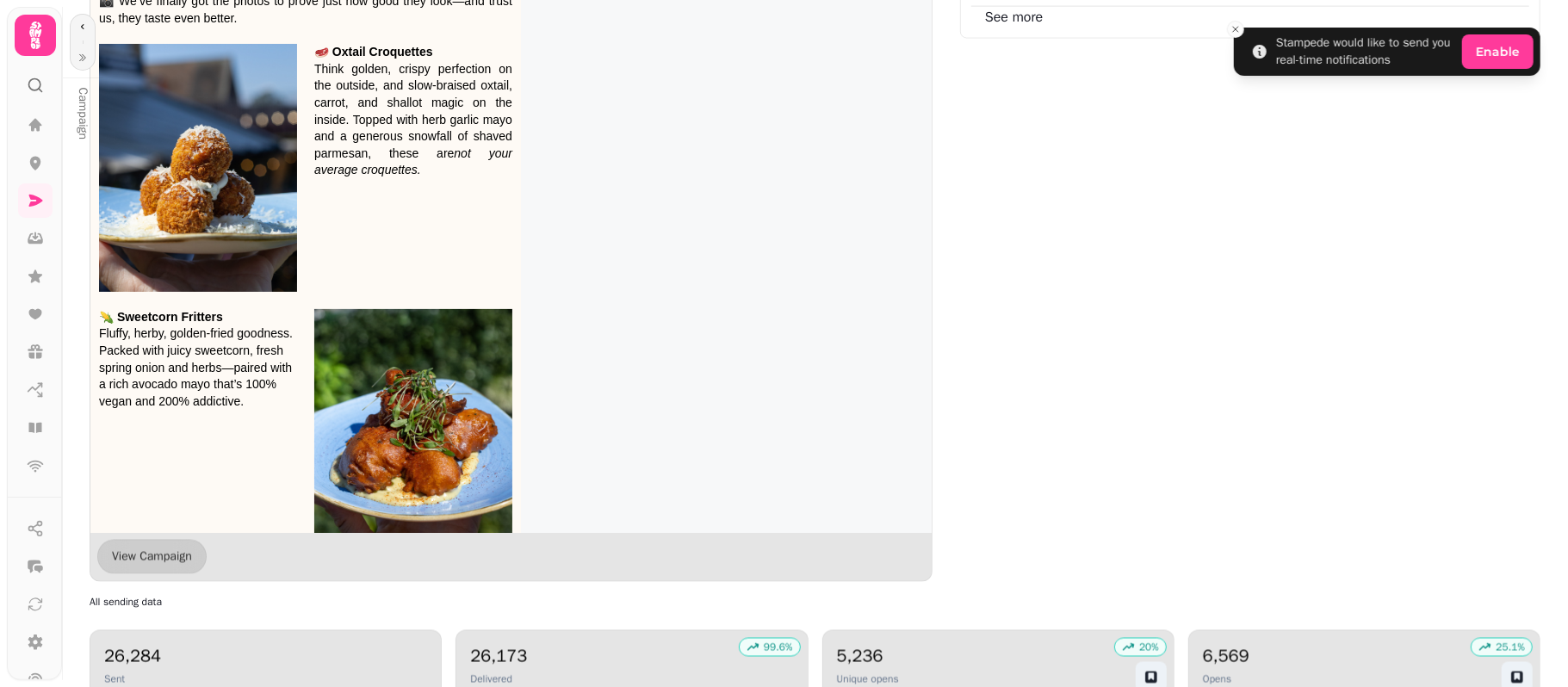 scroll, scrollTop: 1995, scrollLeft: 0, axis: vertical 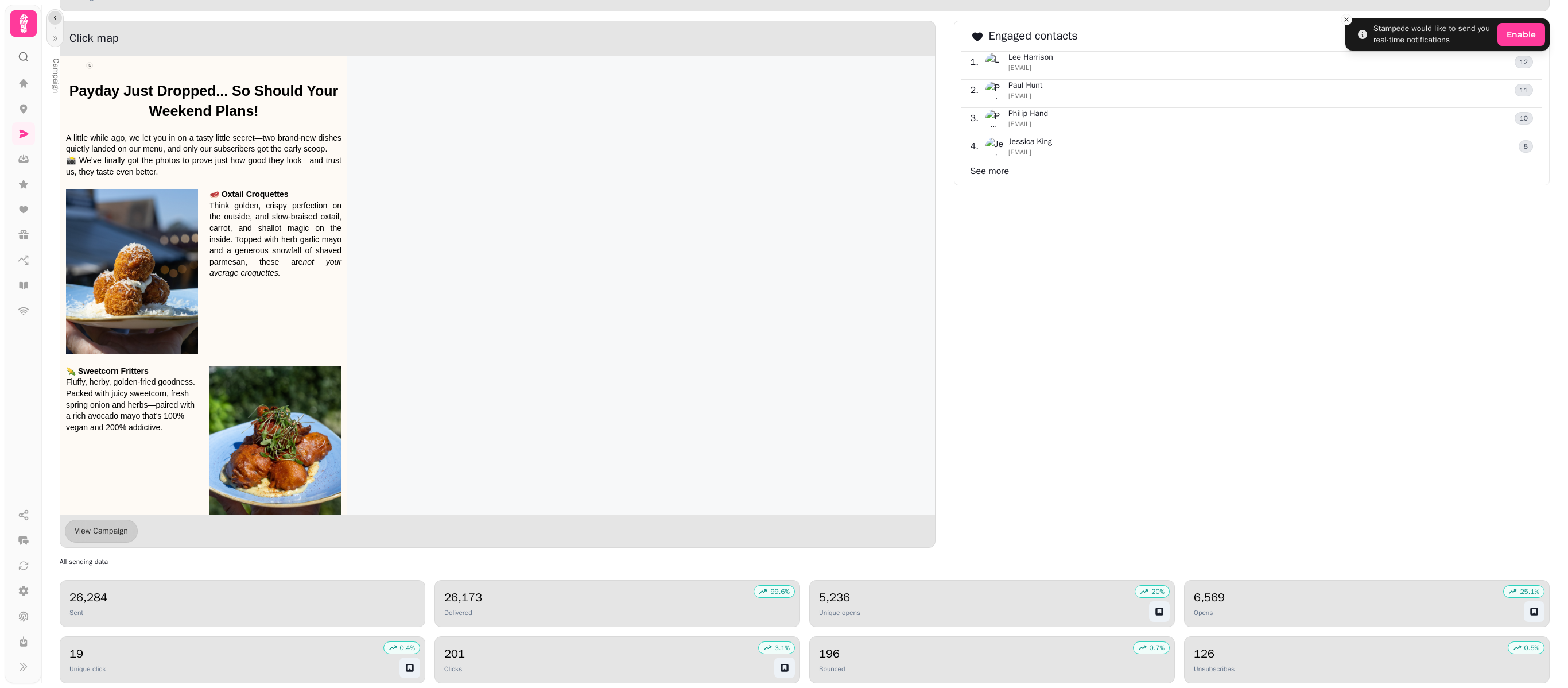 click 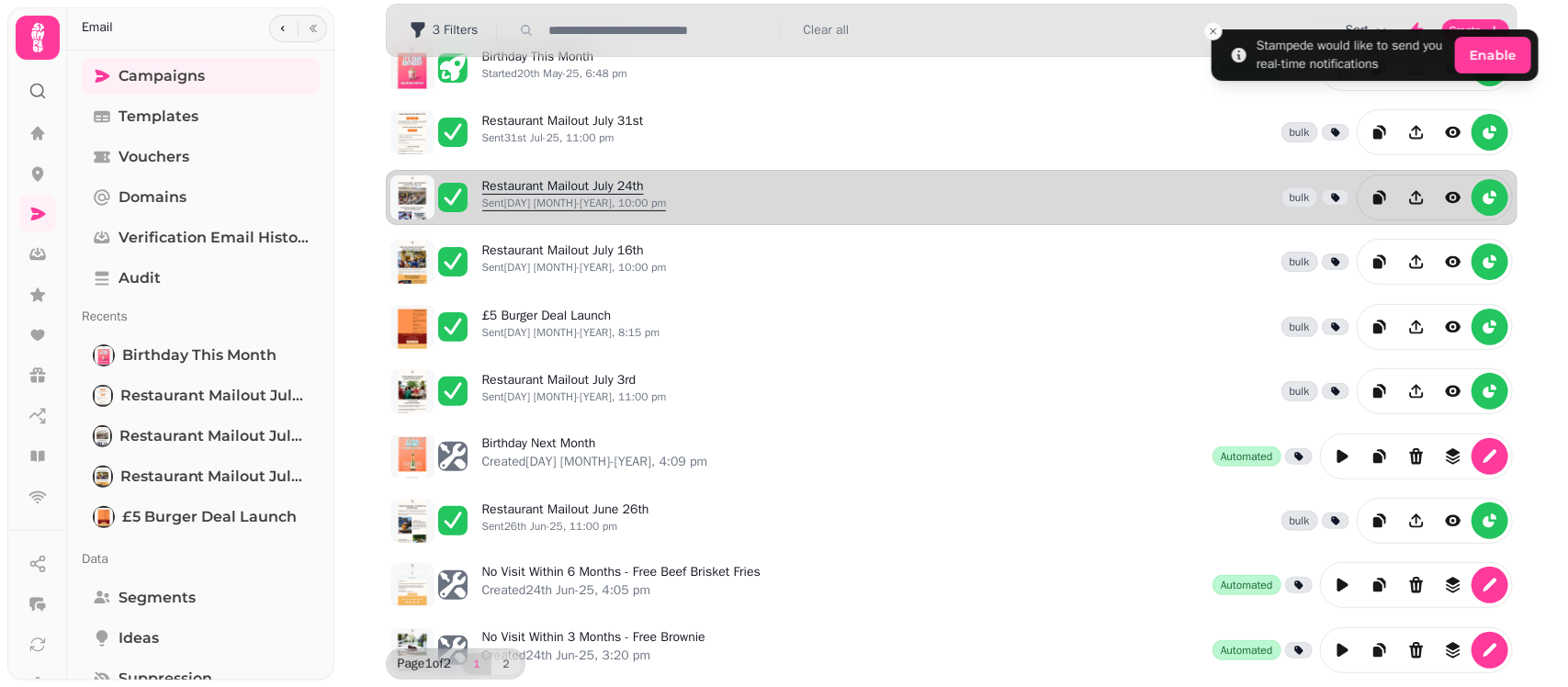 scroll, scrollTop: 0, scrollLeft: 0, axis: both 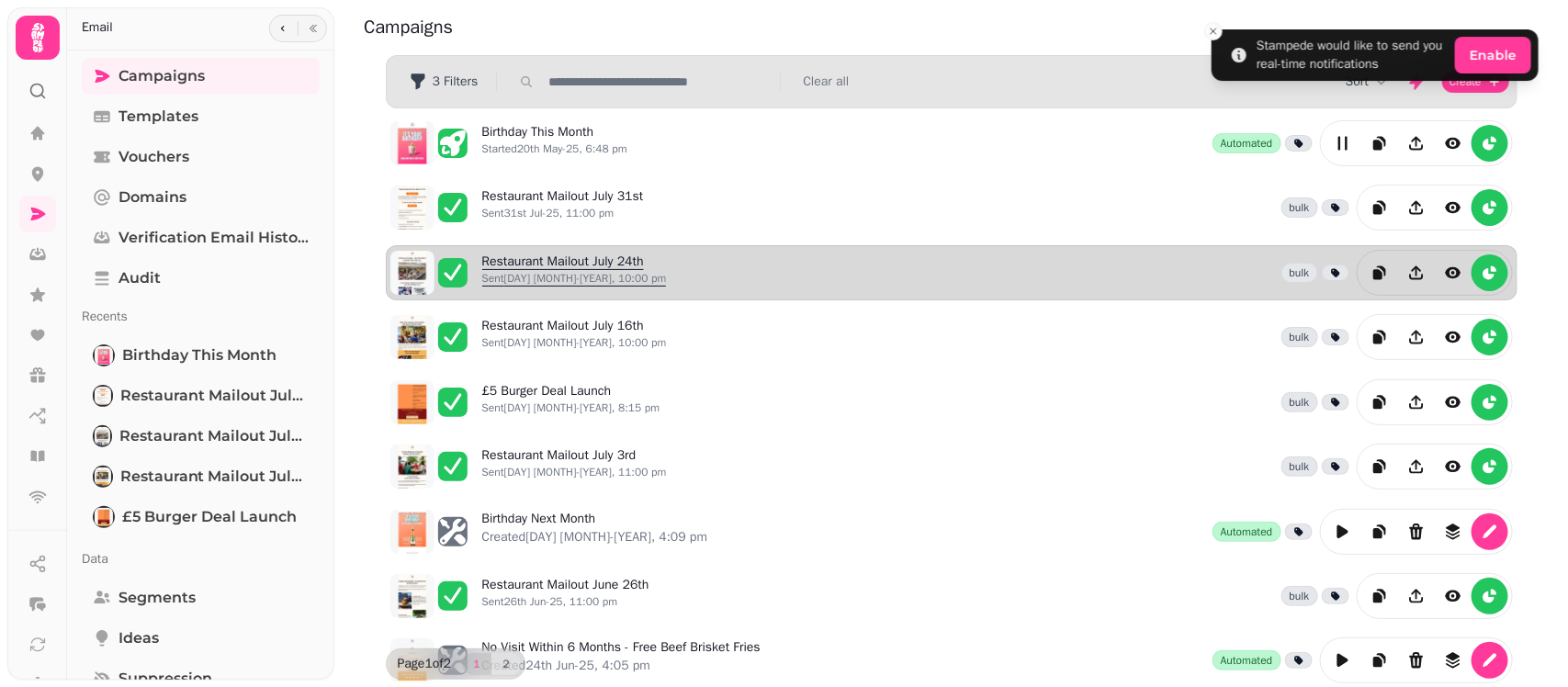 click on "Sent  24th Jul-25, 10:00 pm" at bounding box center [574, 278] 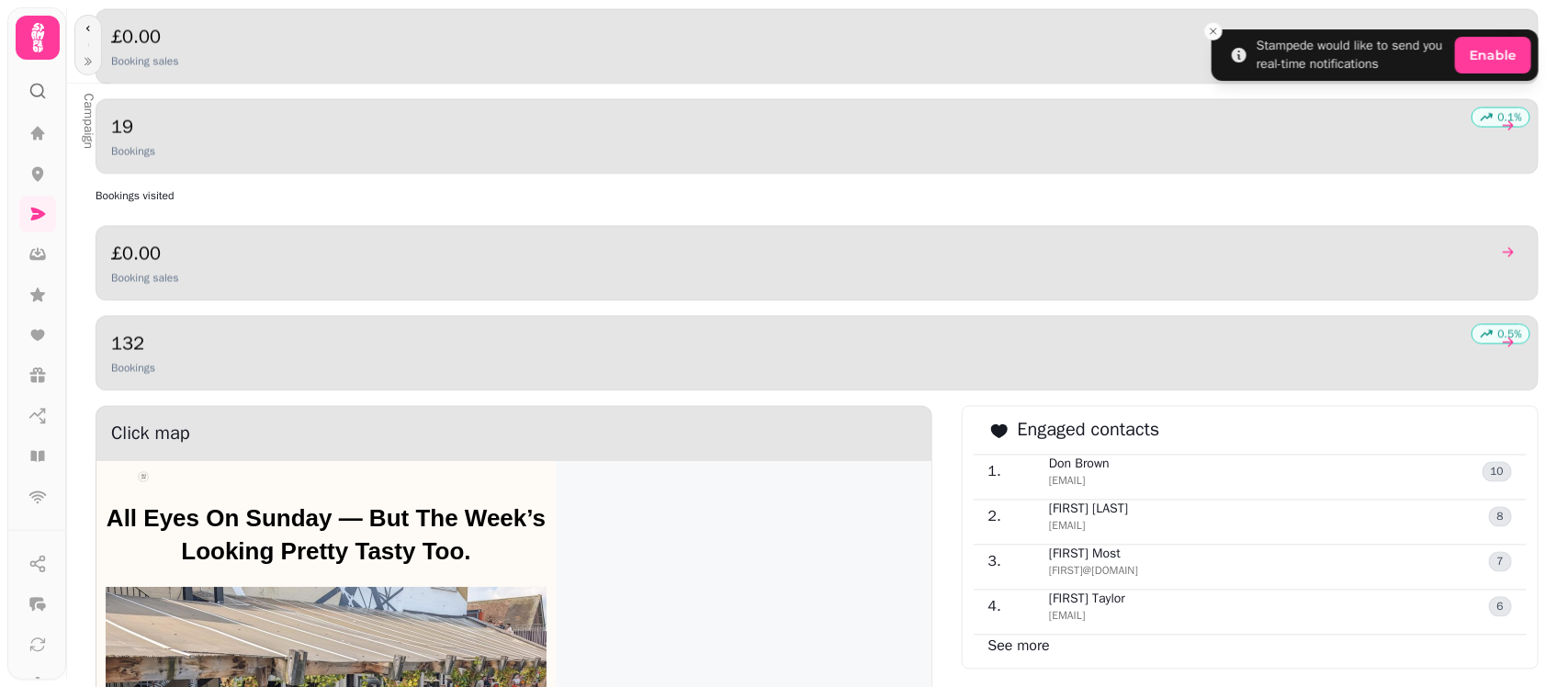 scroll, scrollTop: 1607, scrollLeft: 0, axis: vertical 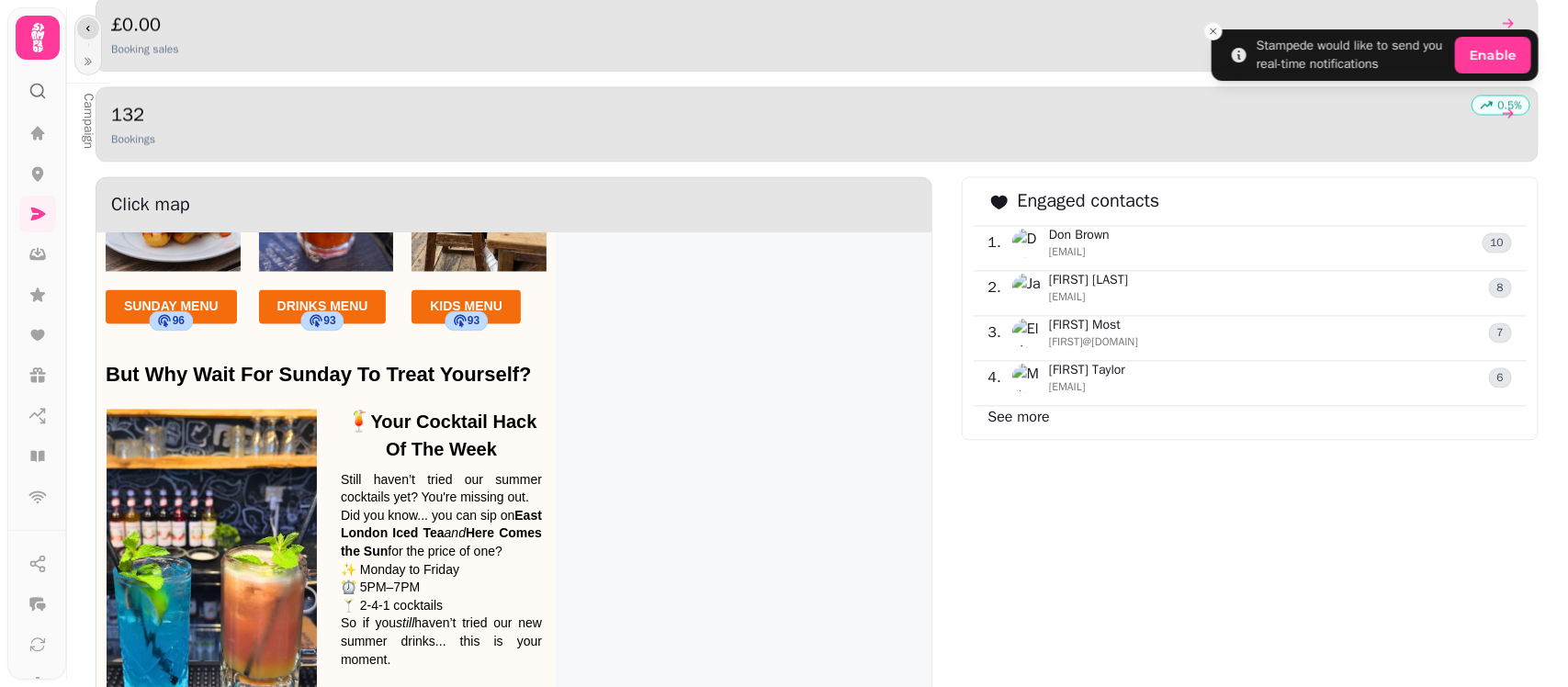 click 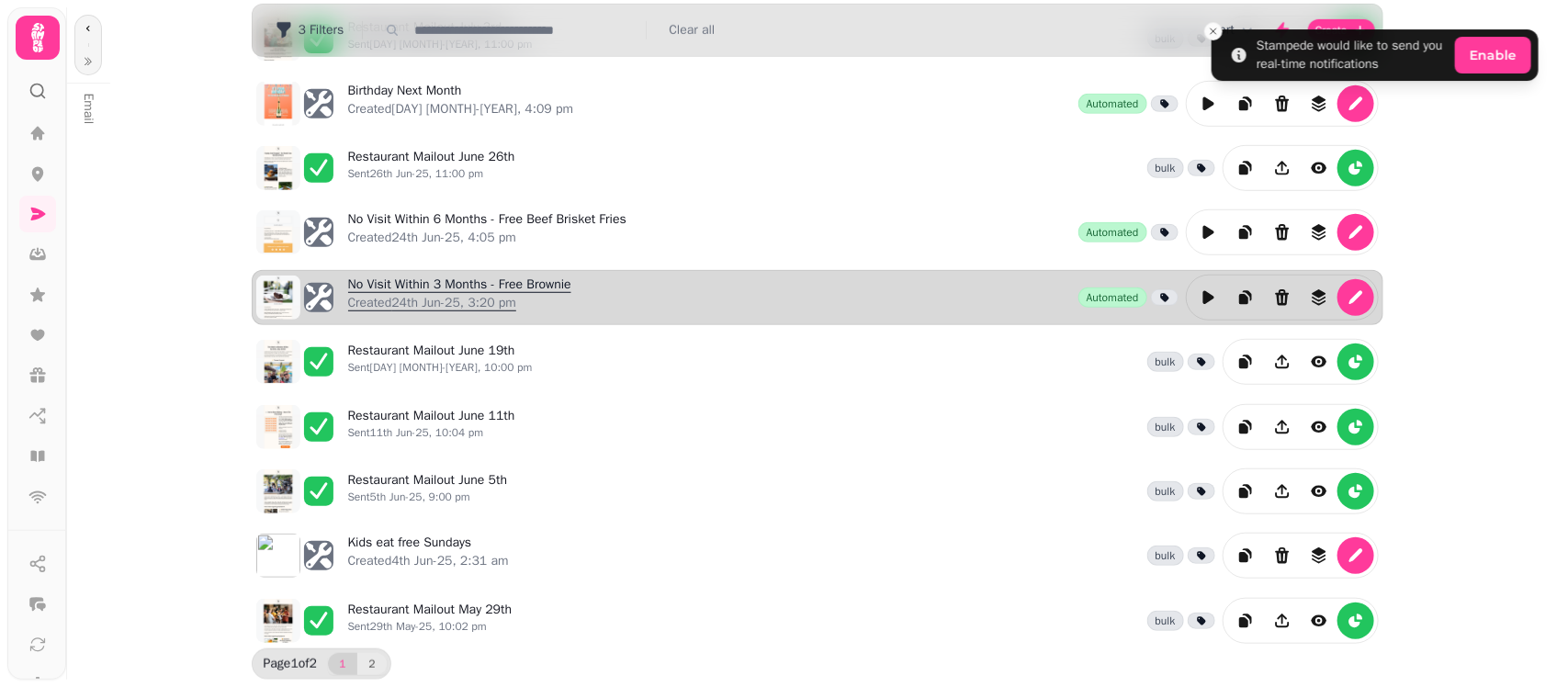 scroll, scrollTop: 441, scrollLeft: 0, axis: vertical 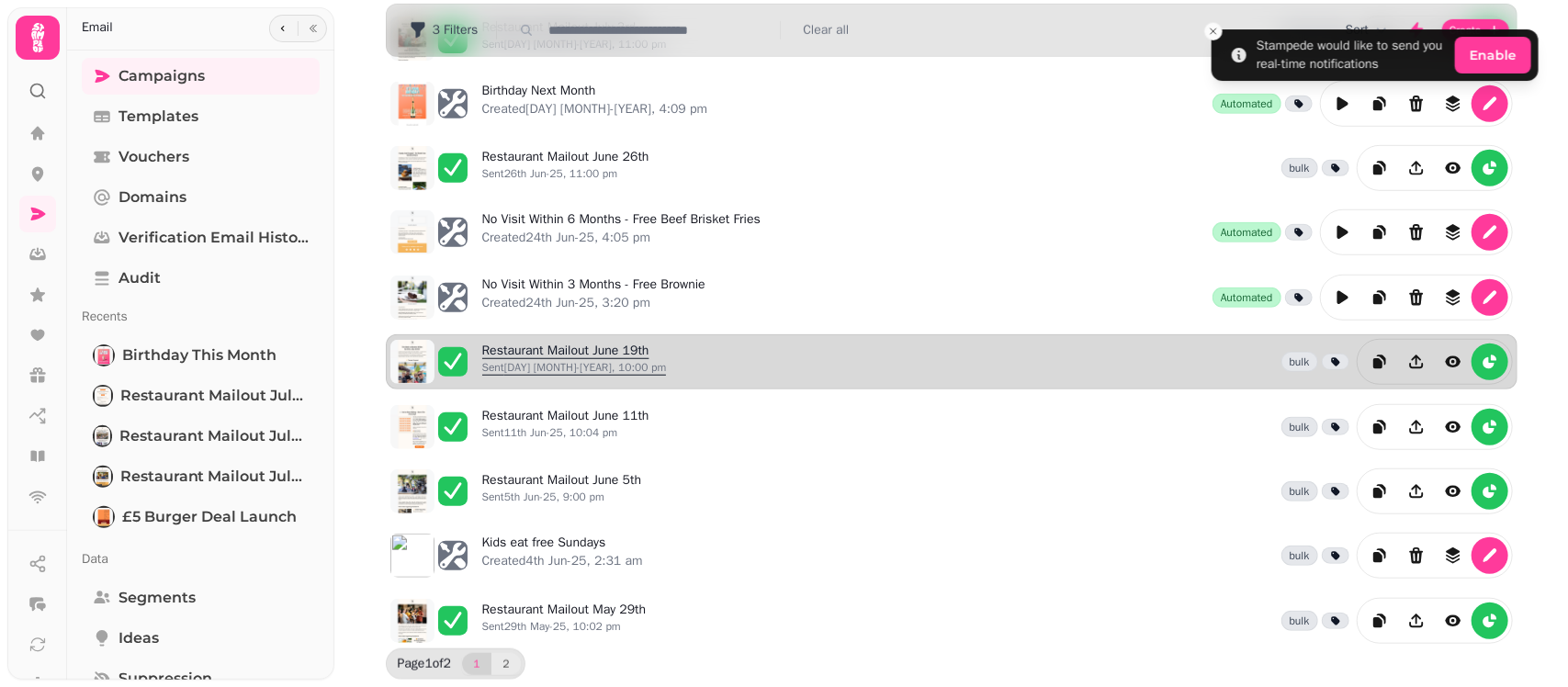 click on "Restaurant Mailout [MONTH] [DAY] Sent  [DAY] [MONTH]-[YEAR], 10:00 pm" at bounding box center [574, 362] 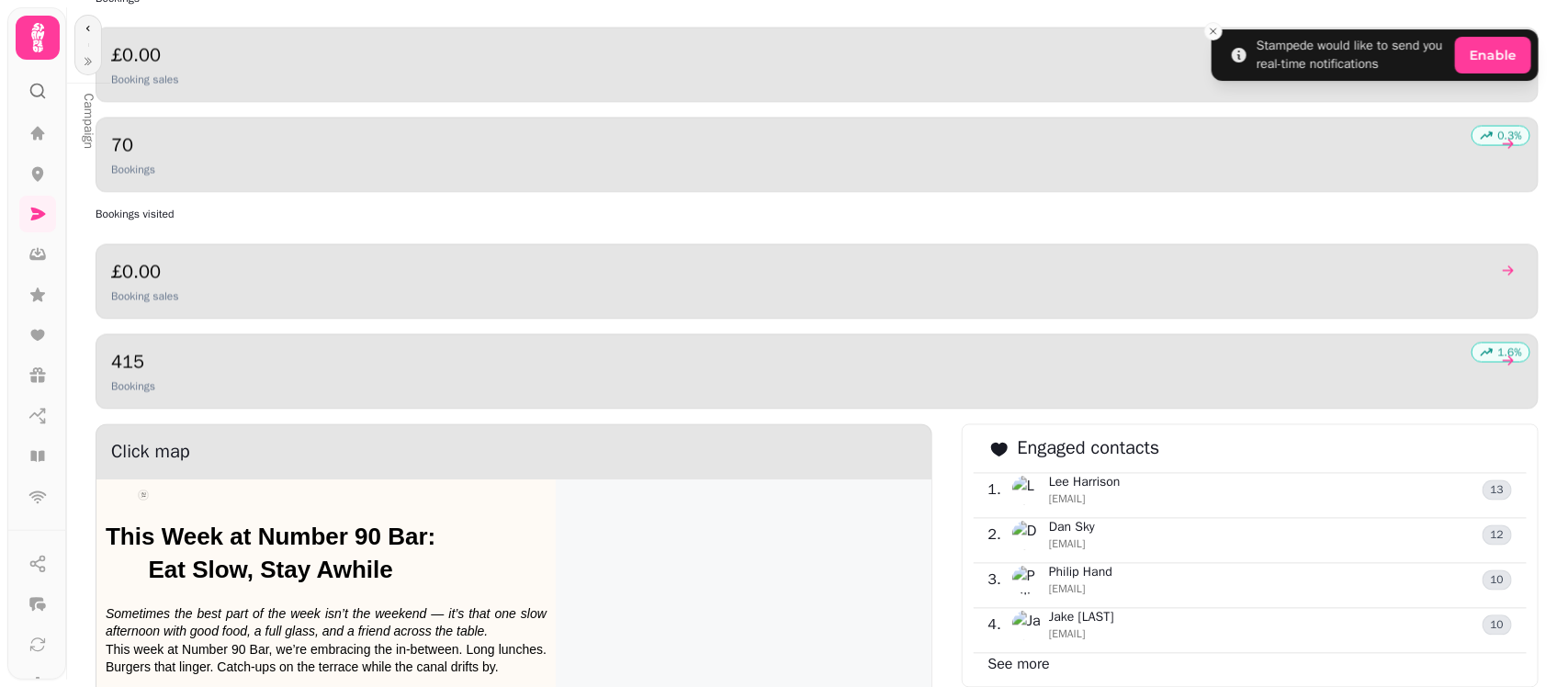 scroll, scrollTop: 1704, scrollLeft: 0, axis: vertical 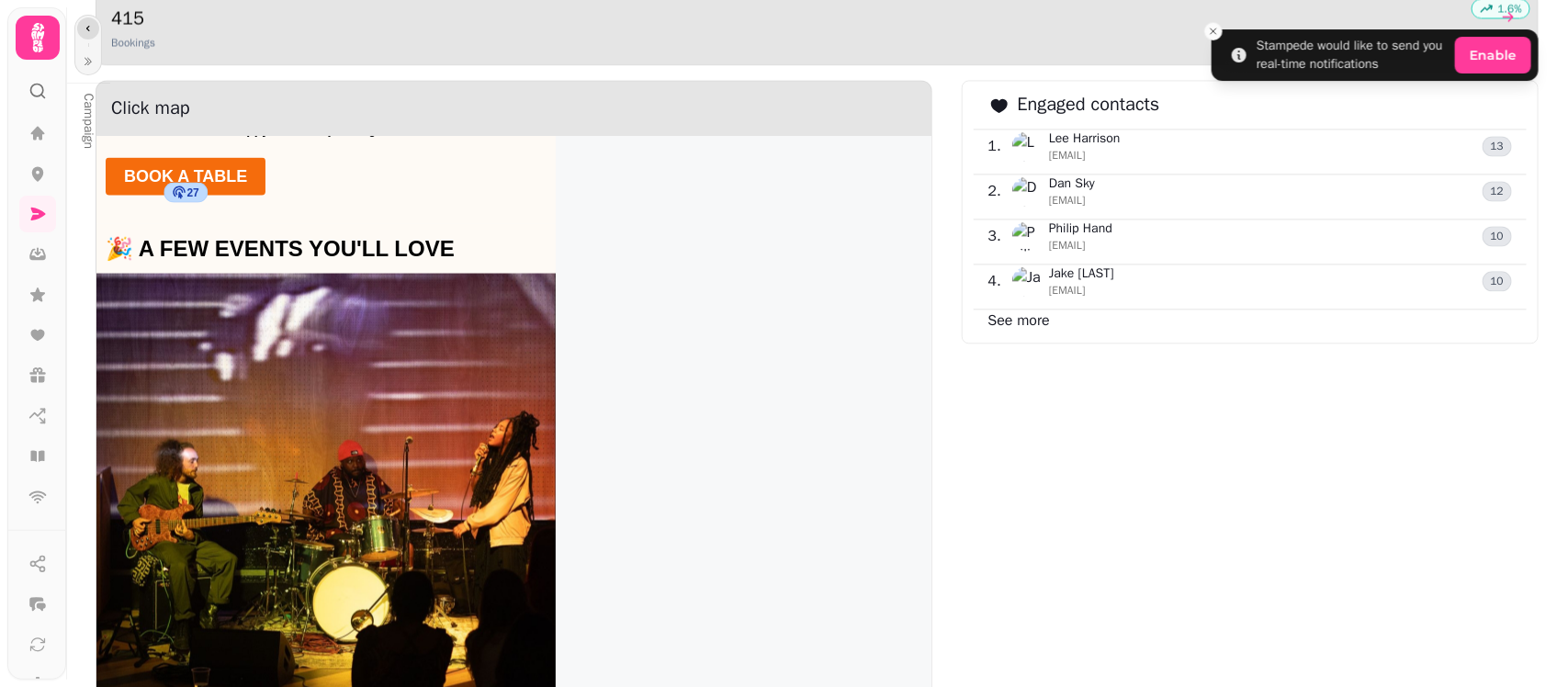 click 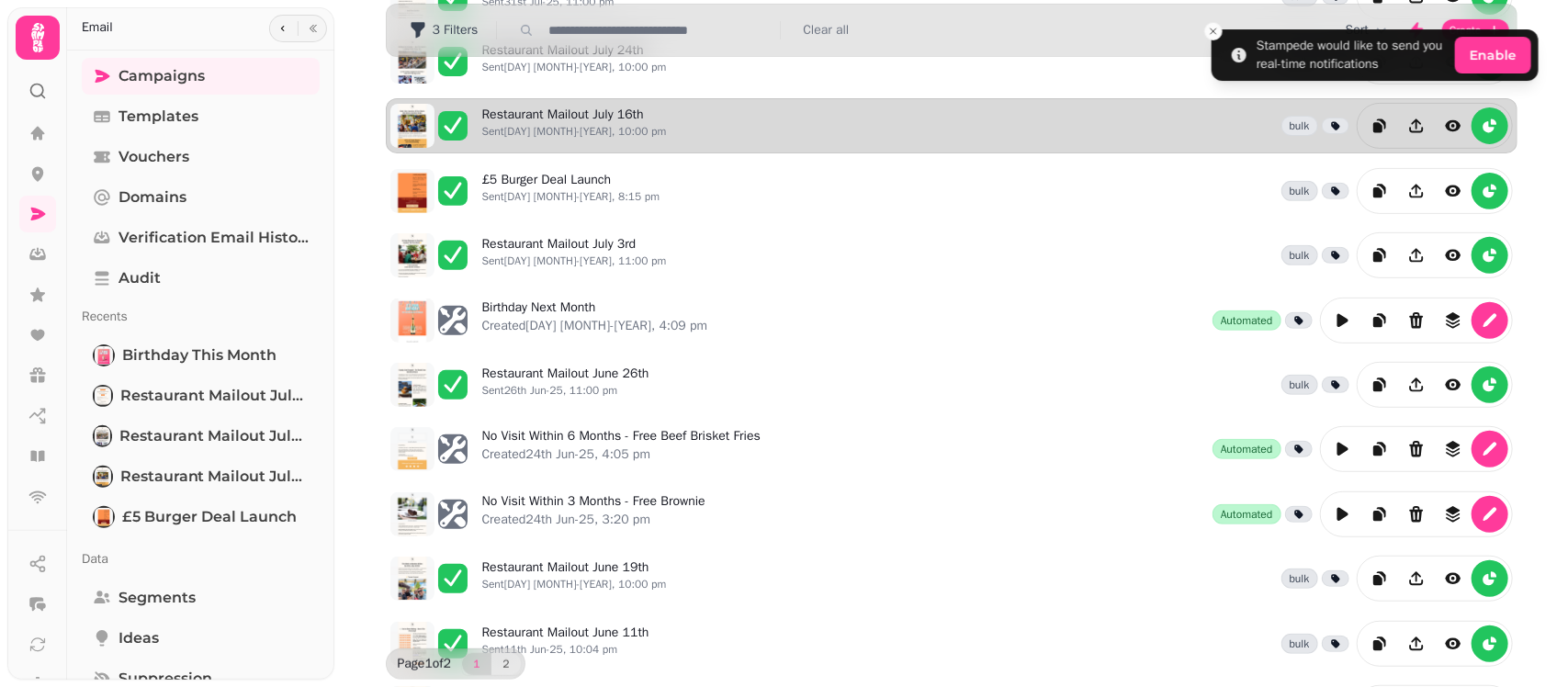 scroll, scrollTop: 96, scrollLeft: 0, axis: vertical 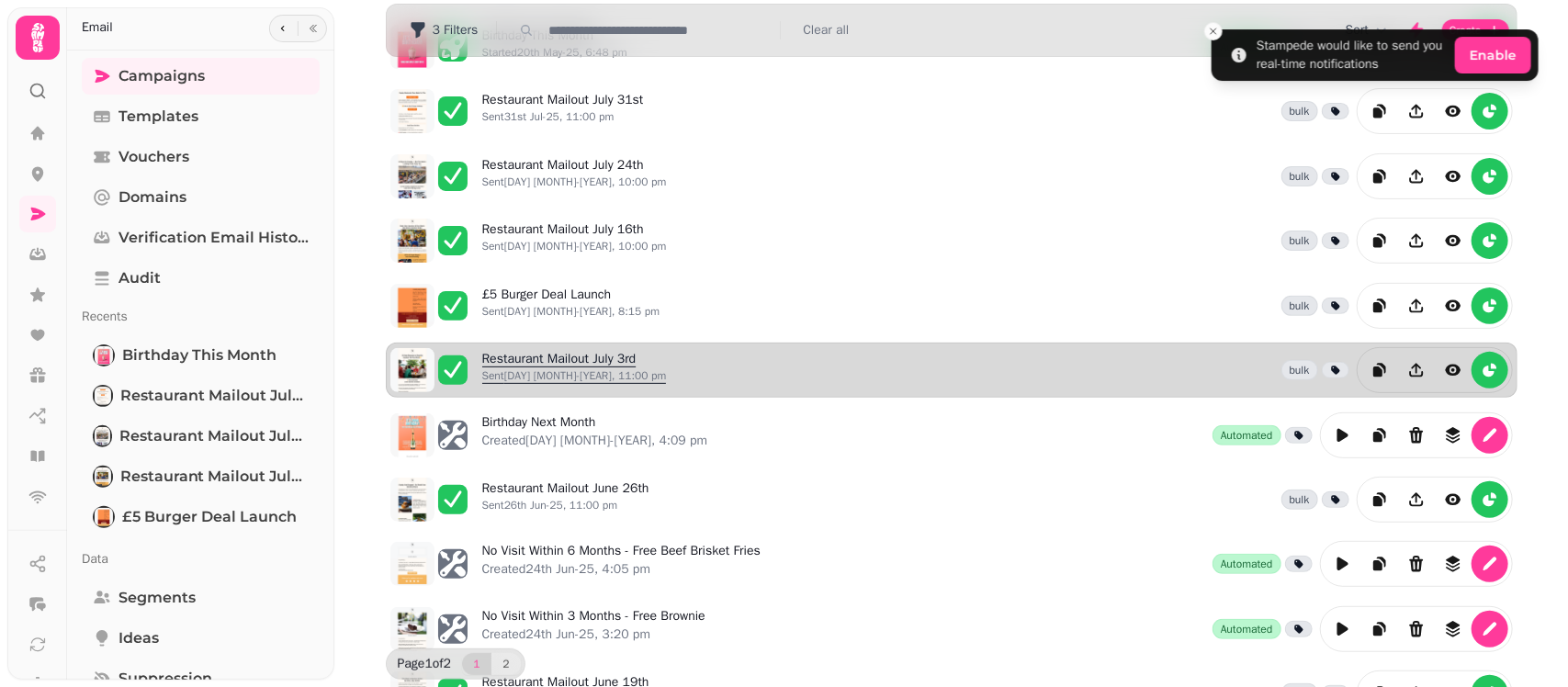 click on "Restaurant Mailout July 3rd Sent  3rd Jul-25, 11:00 pm" at bounding box center (574, 370) 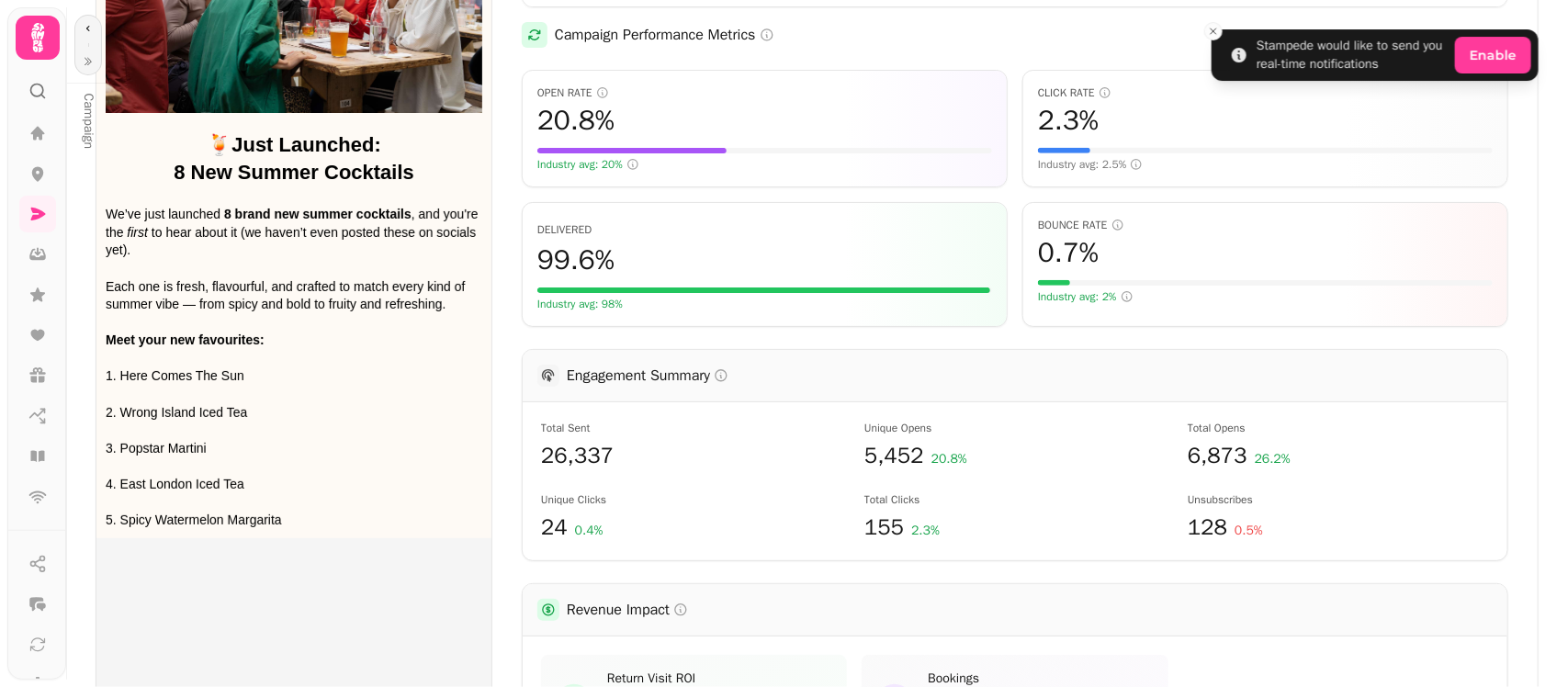 scroll, scrollTop: 211, scrollLeft: 0, axis: vertical 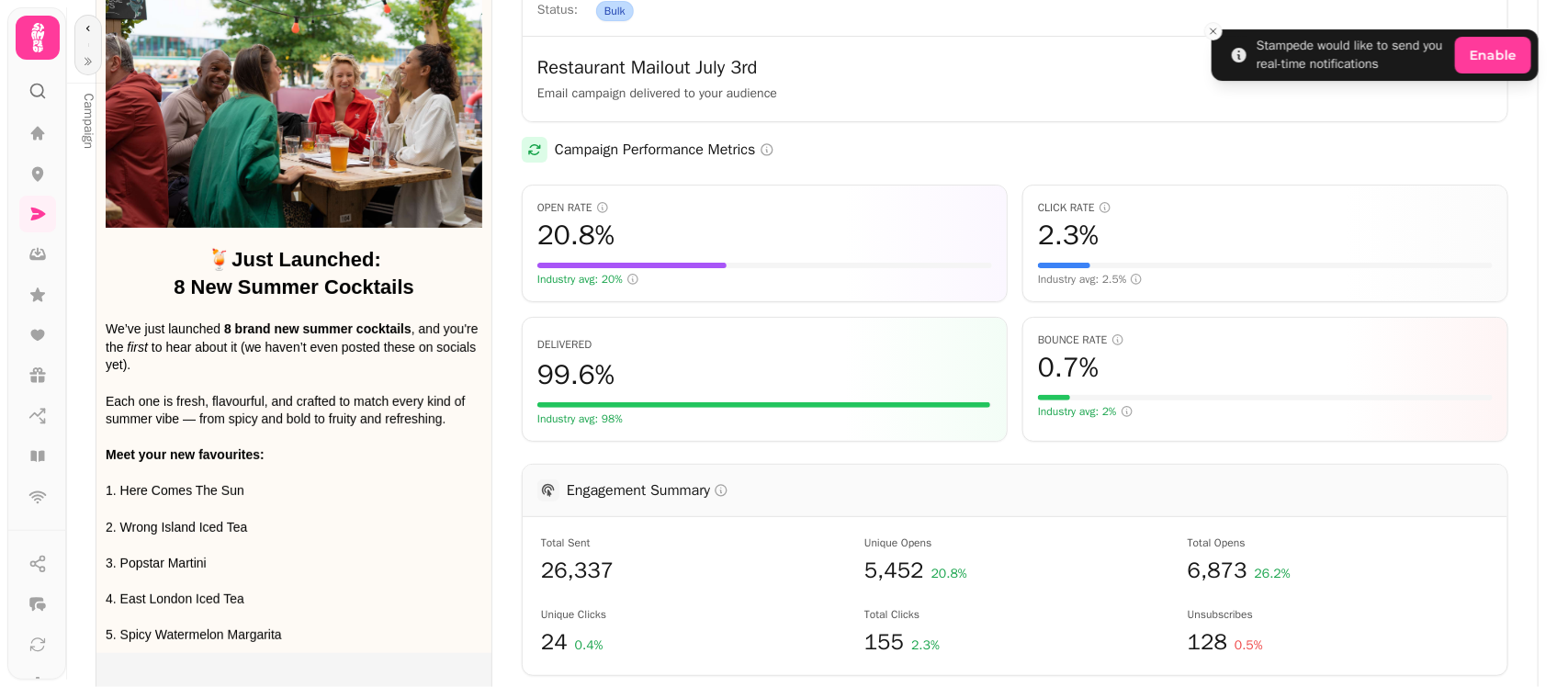 click at bounding box center [294, 225] 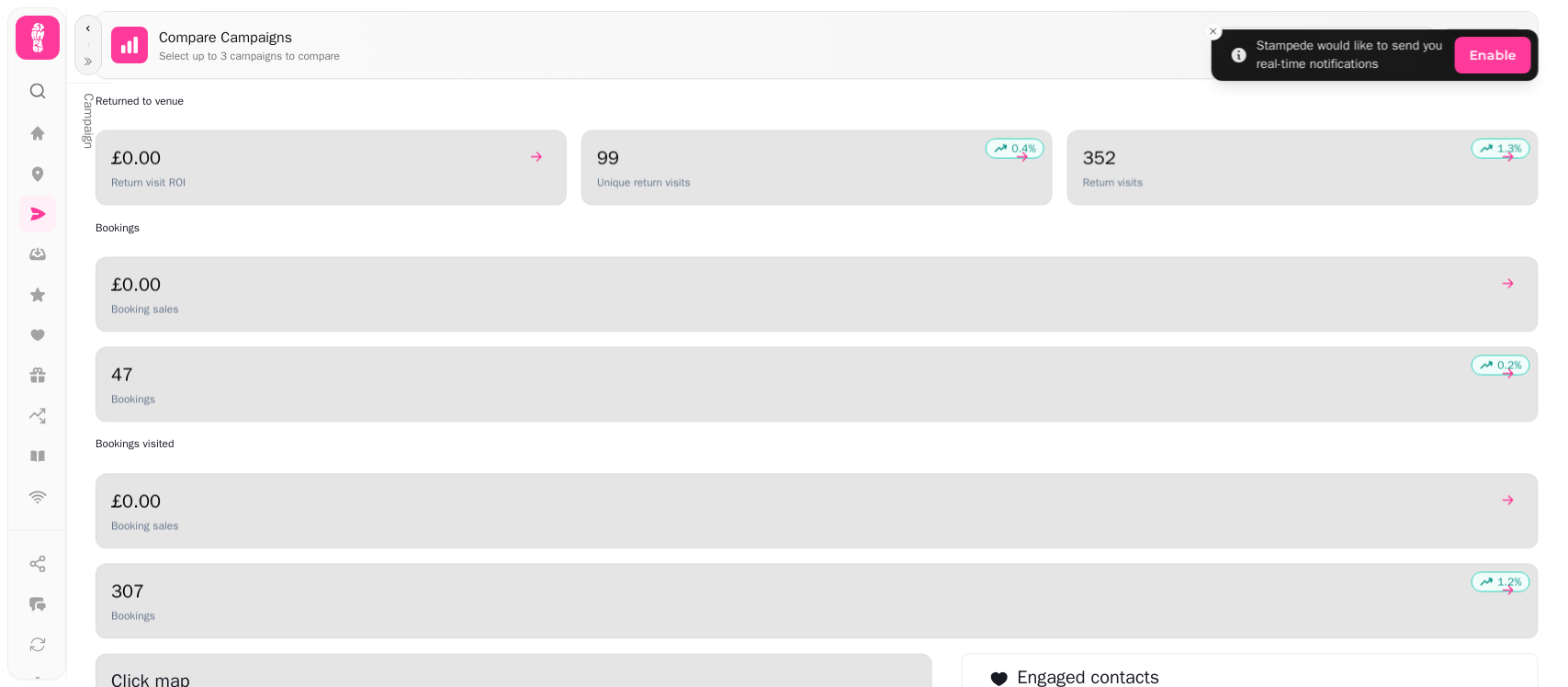 scroll, scrollTop: 1589, scrollLeft: 0, axis: vertical 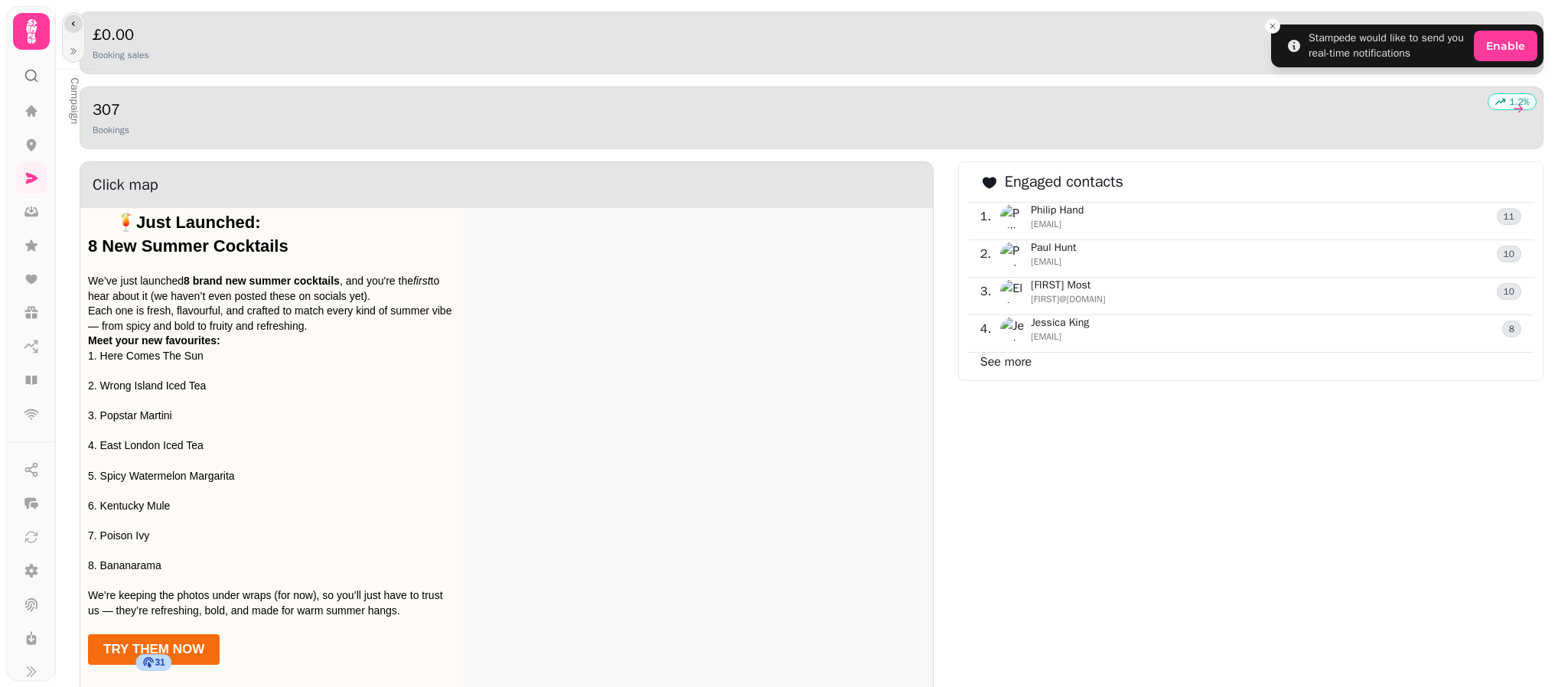 click 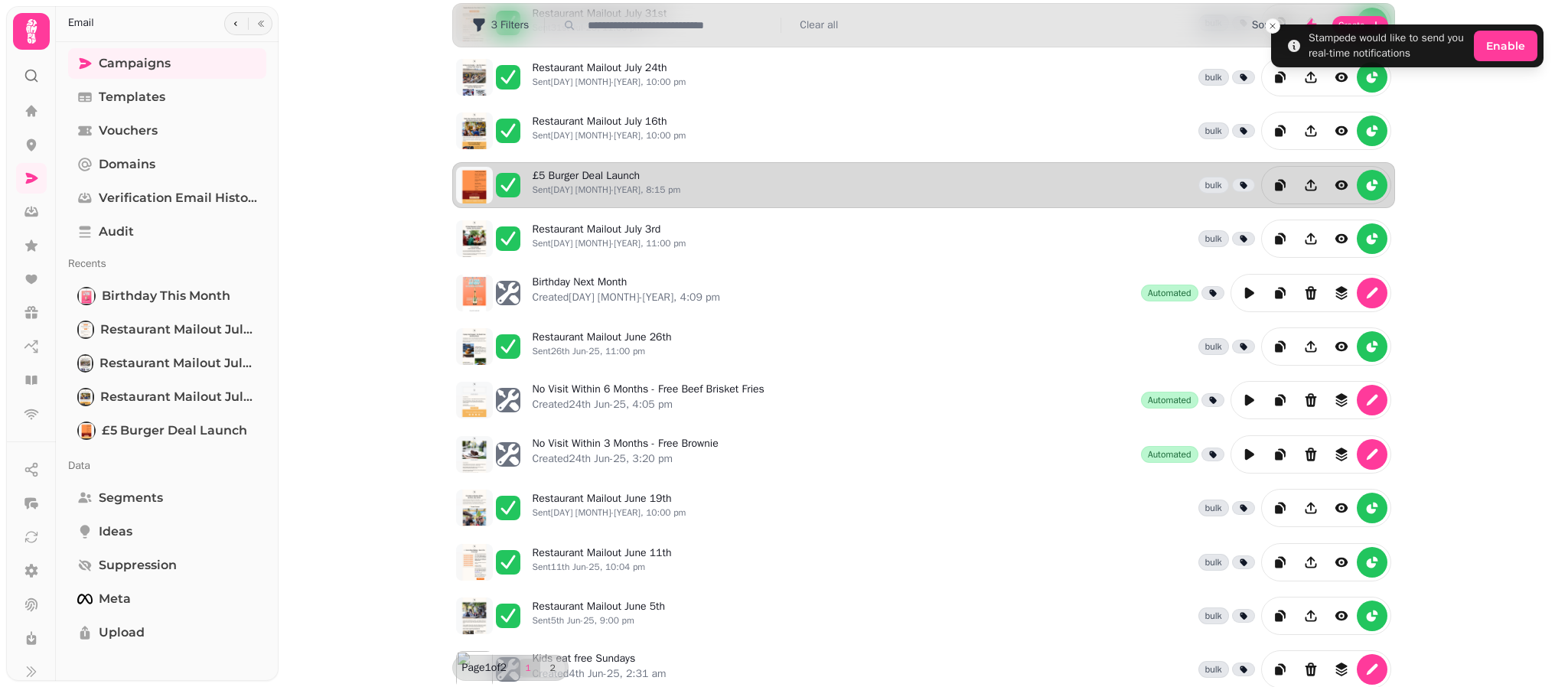 scroll, scrollTop: 35, scrollLeft: 0, axis: vertical 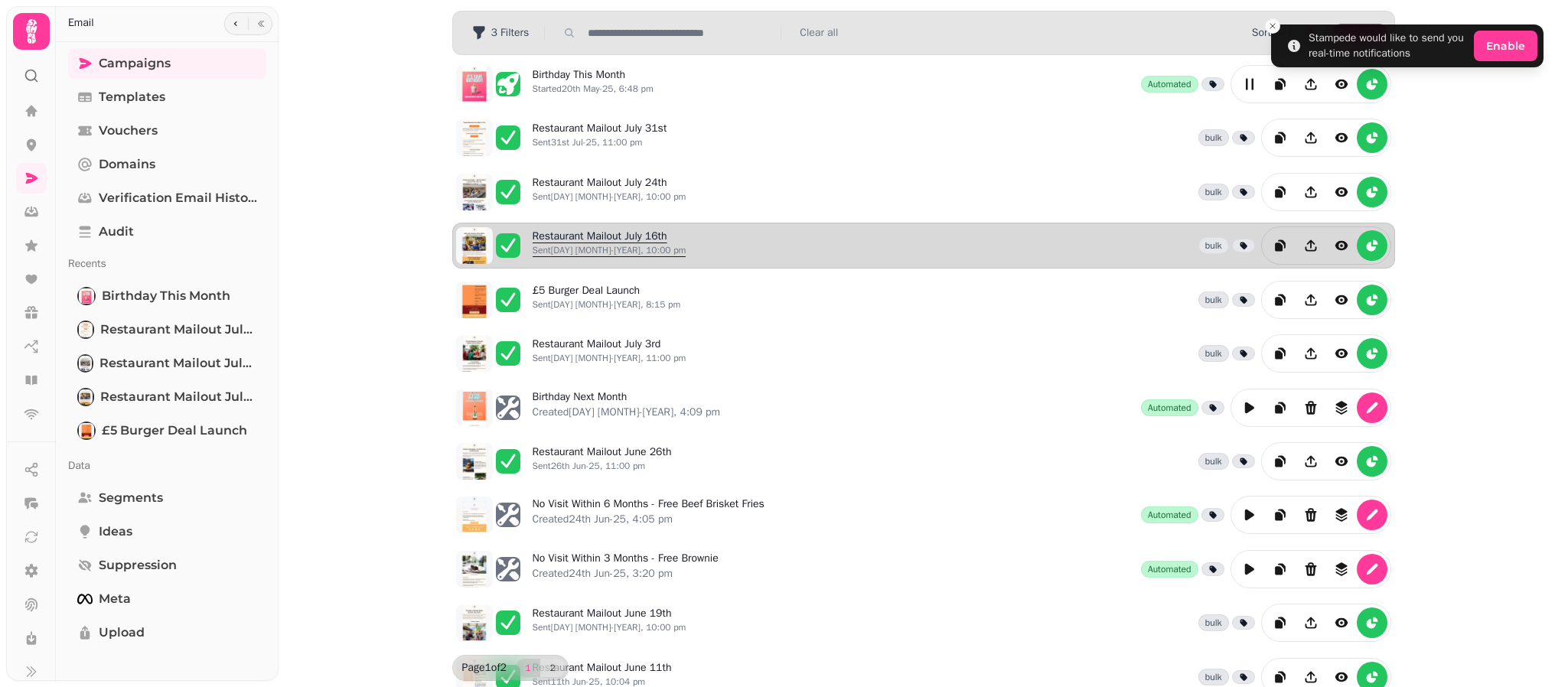 click on "Restaurant Mailout July 16th Sent  16th Jul-25, 10:00 pm" at bounding box center (609, 246) 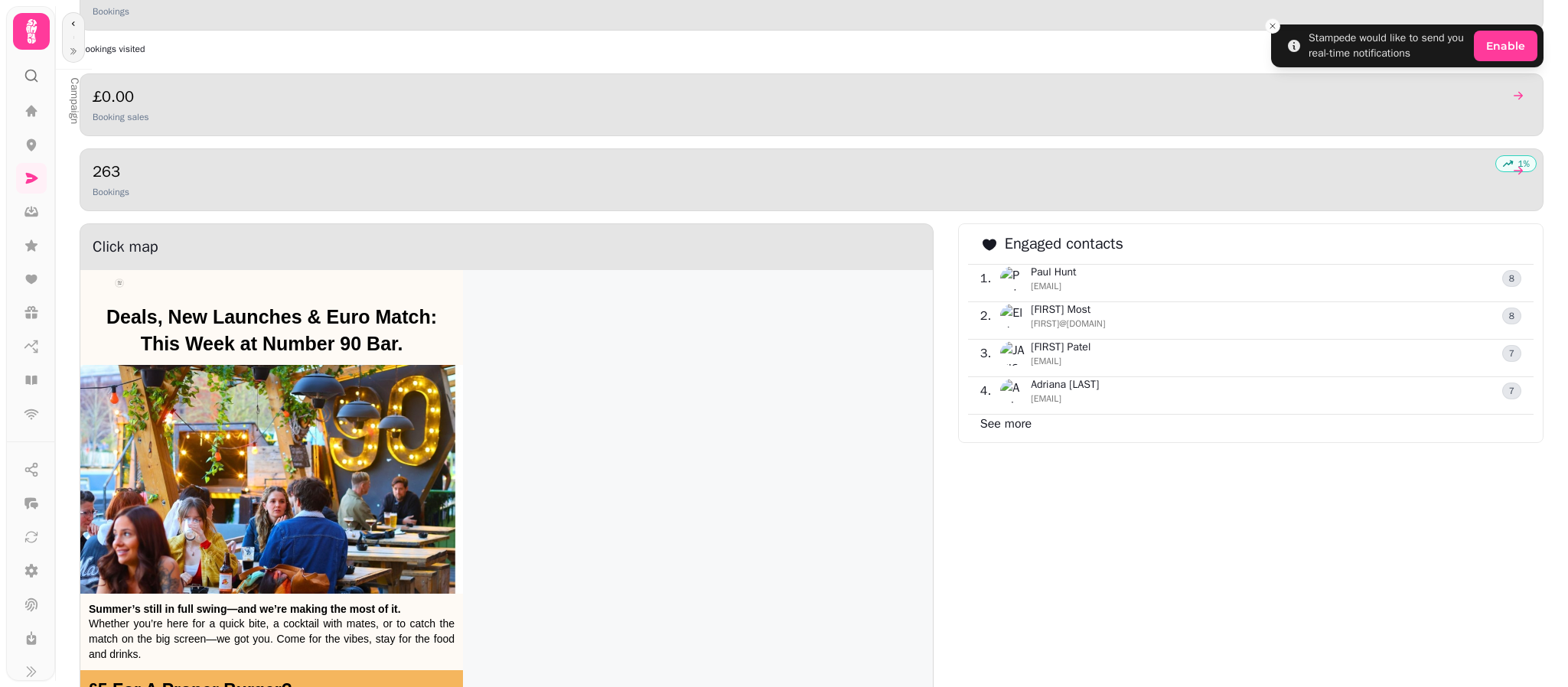scroll, scrollTop: 1701, scrollLeft: 0, axis: vertical 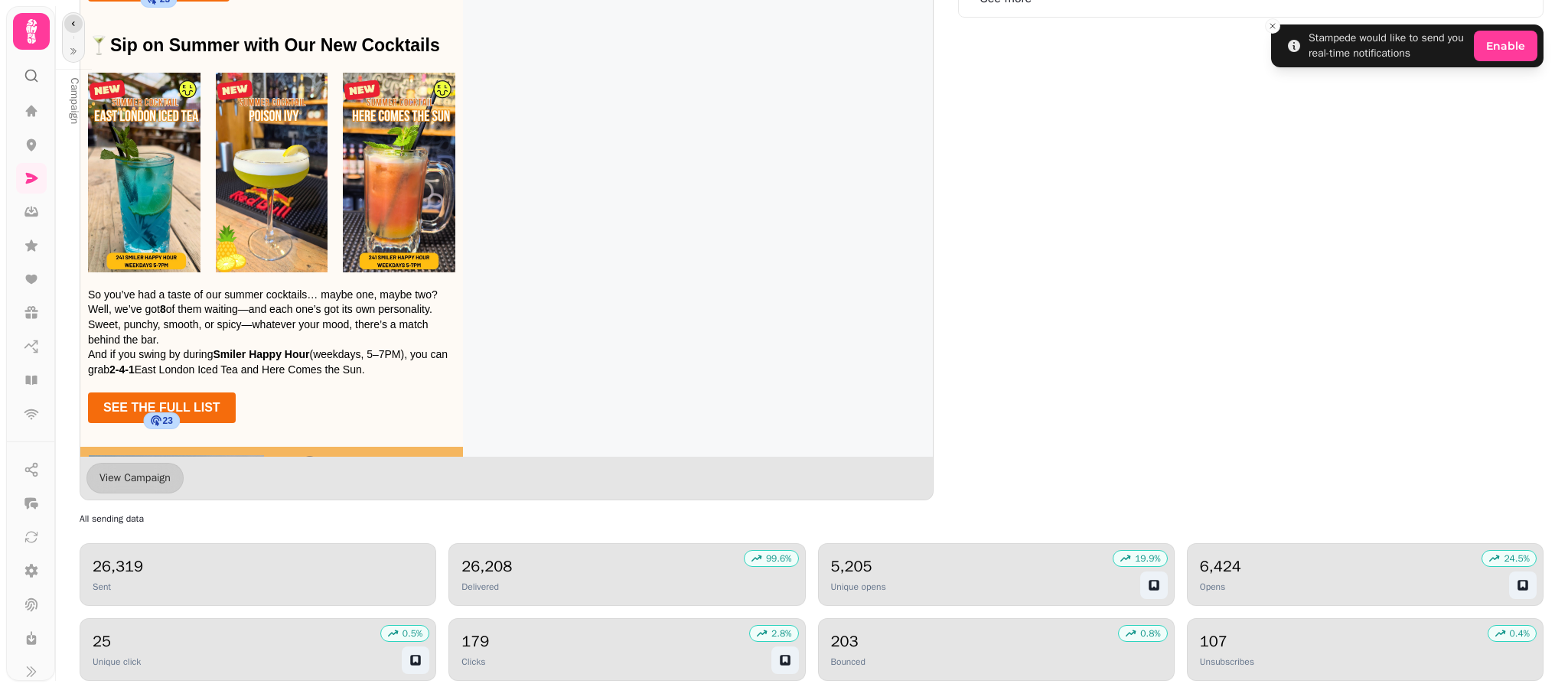 click 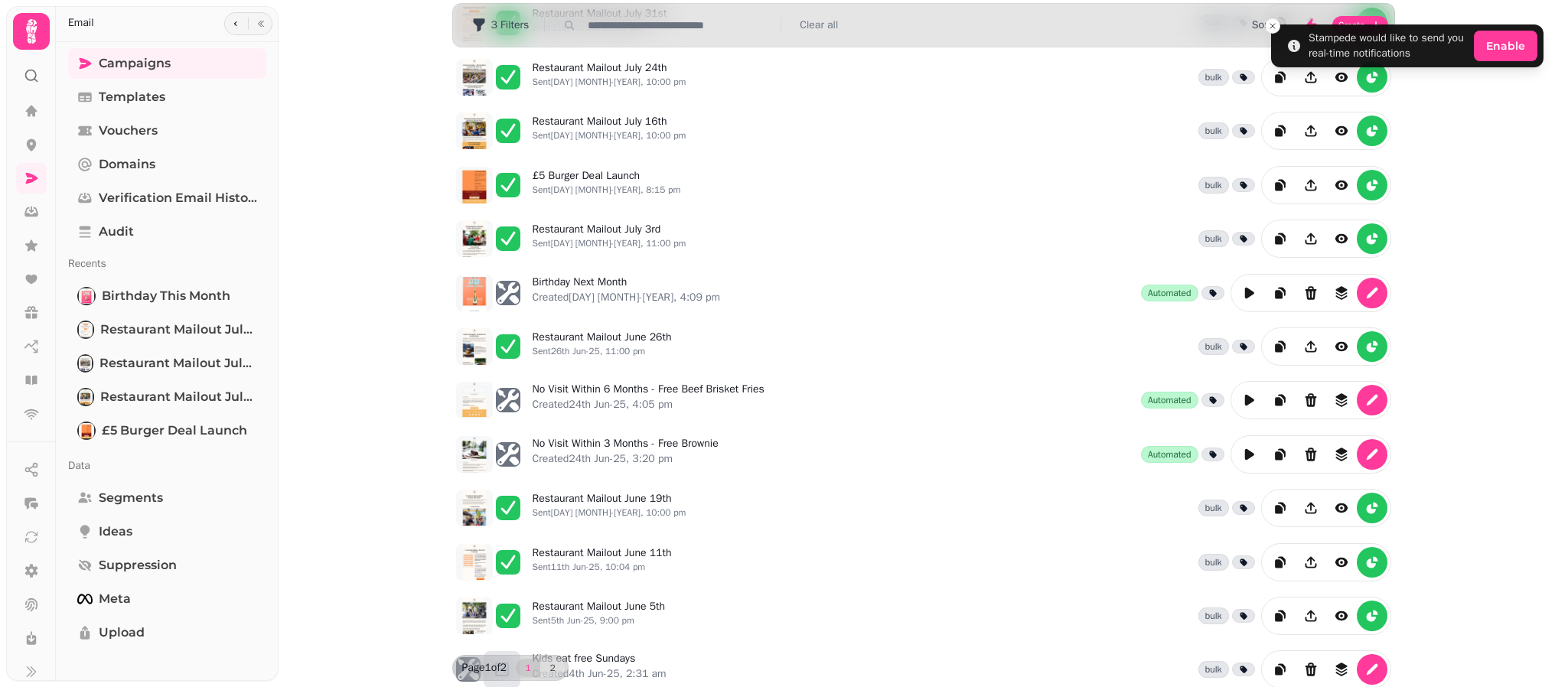 scroll, scrollTop: 35, scrollLeft: 0, axis: vertical 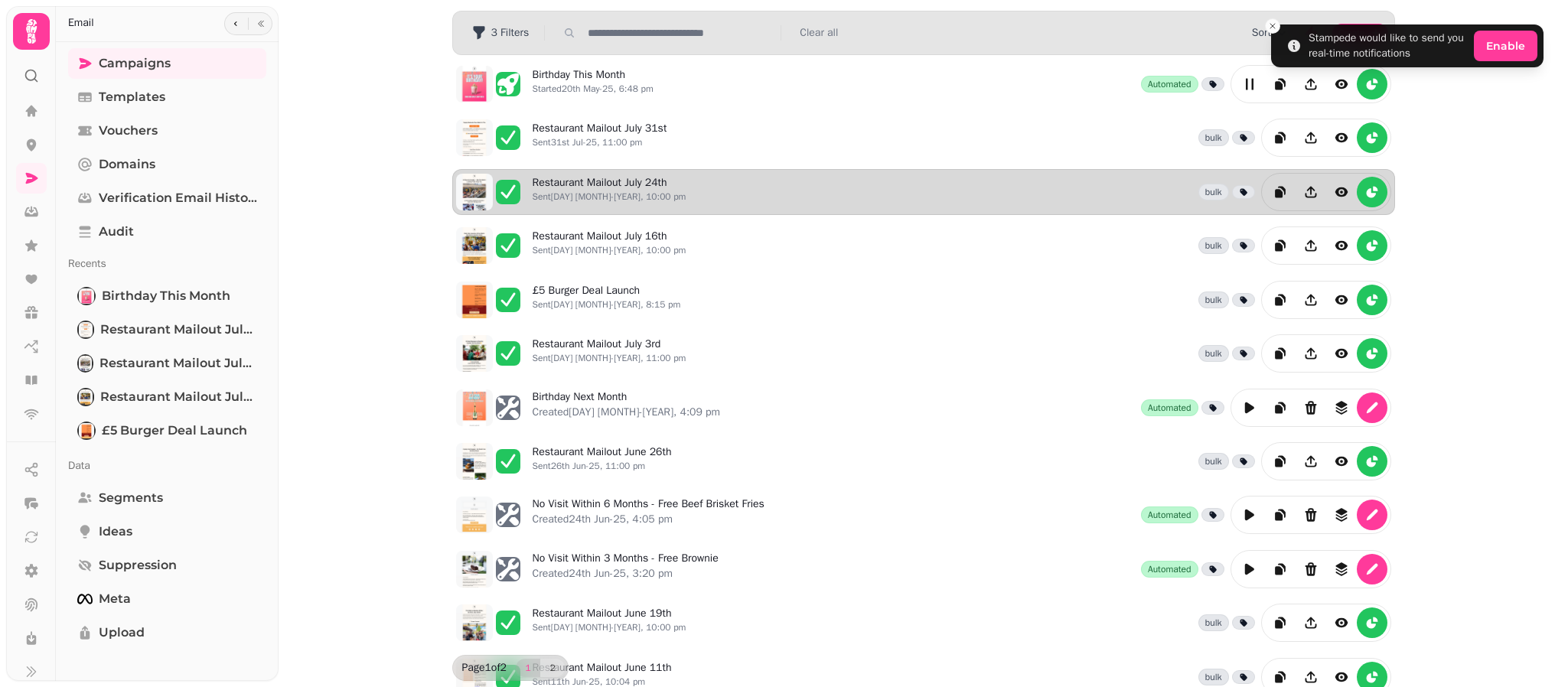 click on "Restaurant Mailout [MONTH] [DAY] Sent  [DAY] [MONTH]-[YEAR], [TIME] [AM/PM] bulk" at bounding box center (962, 192) 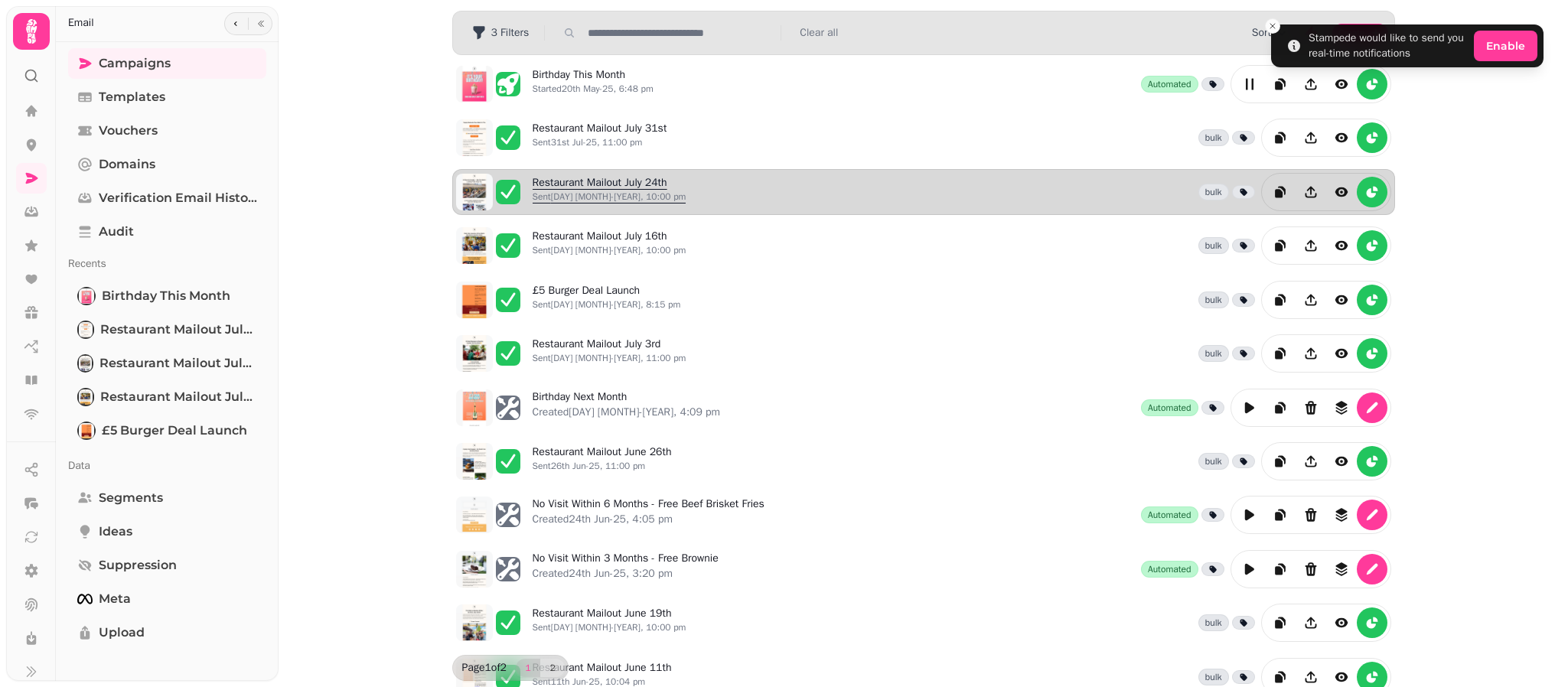 click on "Restaurant Mailout July 24th Sent  24th Jul-25, 10:00 pm" at bounding box center (609, 192) 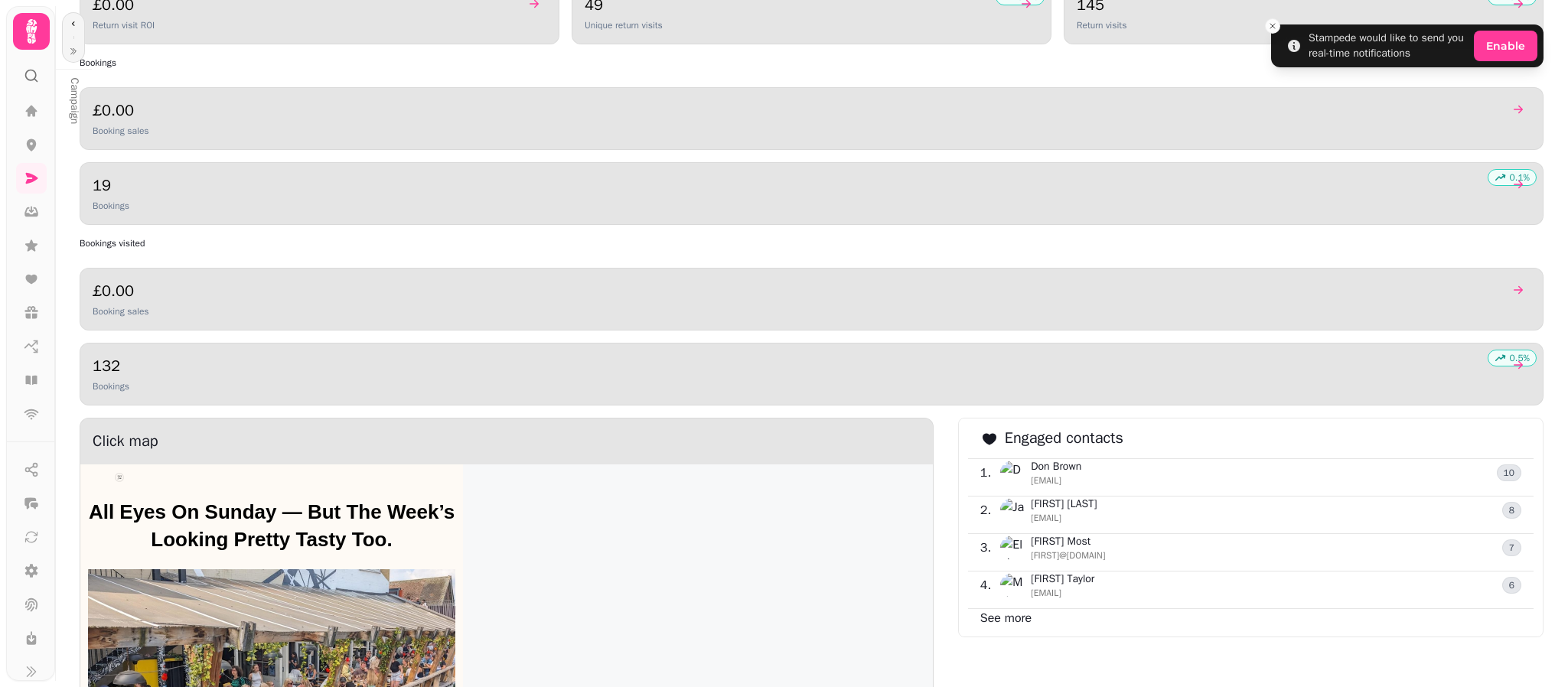 scroll, scrollTop: 1527, scrollLeft: 0, axis: vertical 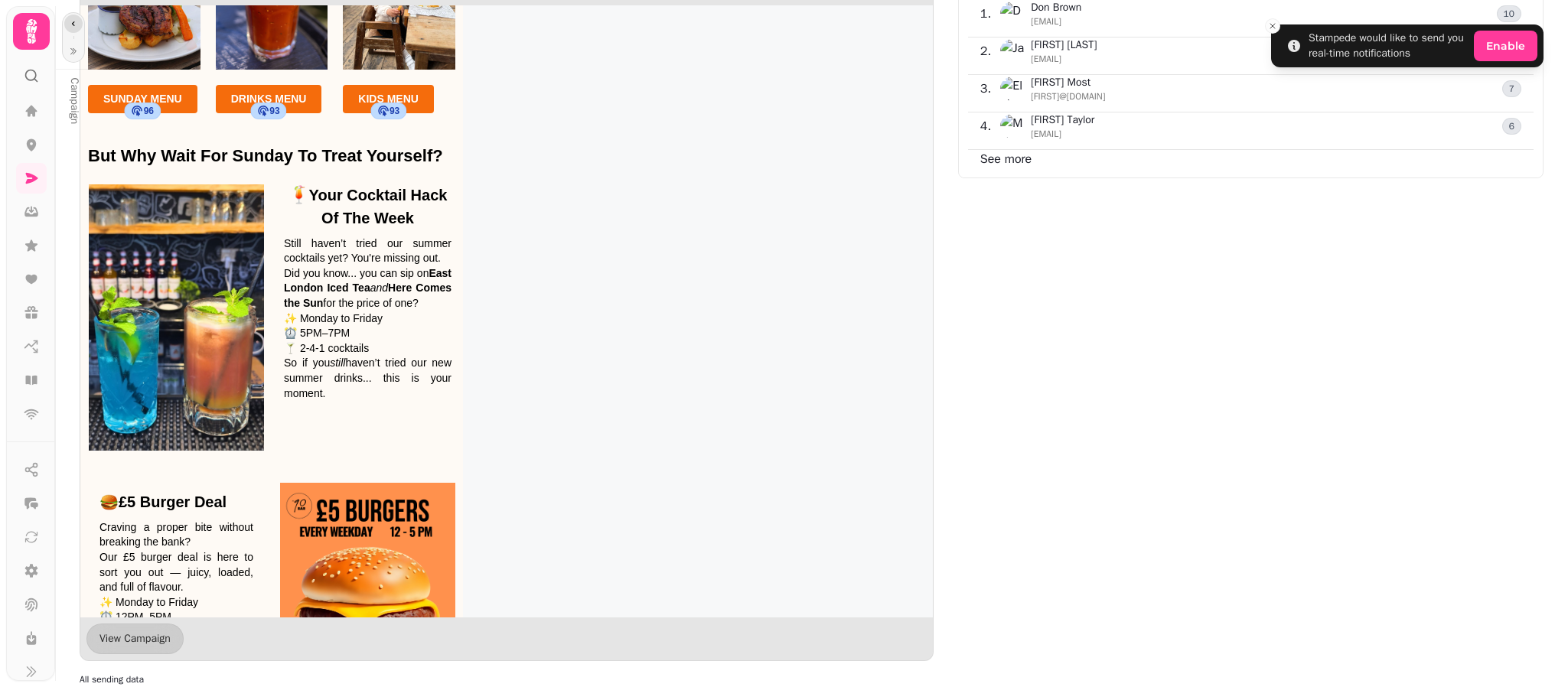 click at bounding box center [73, 24] 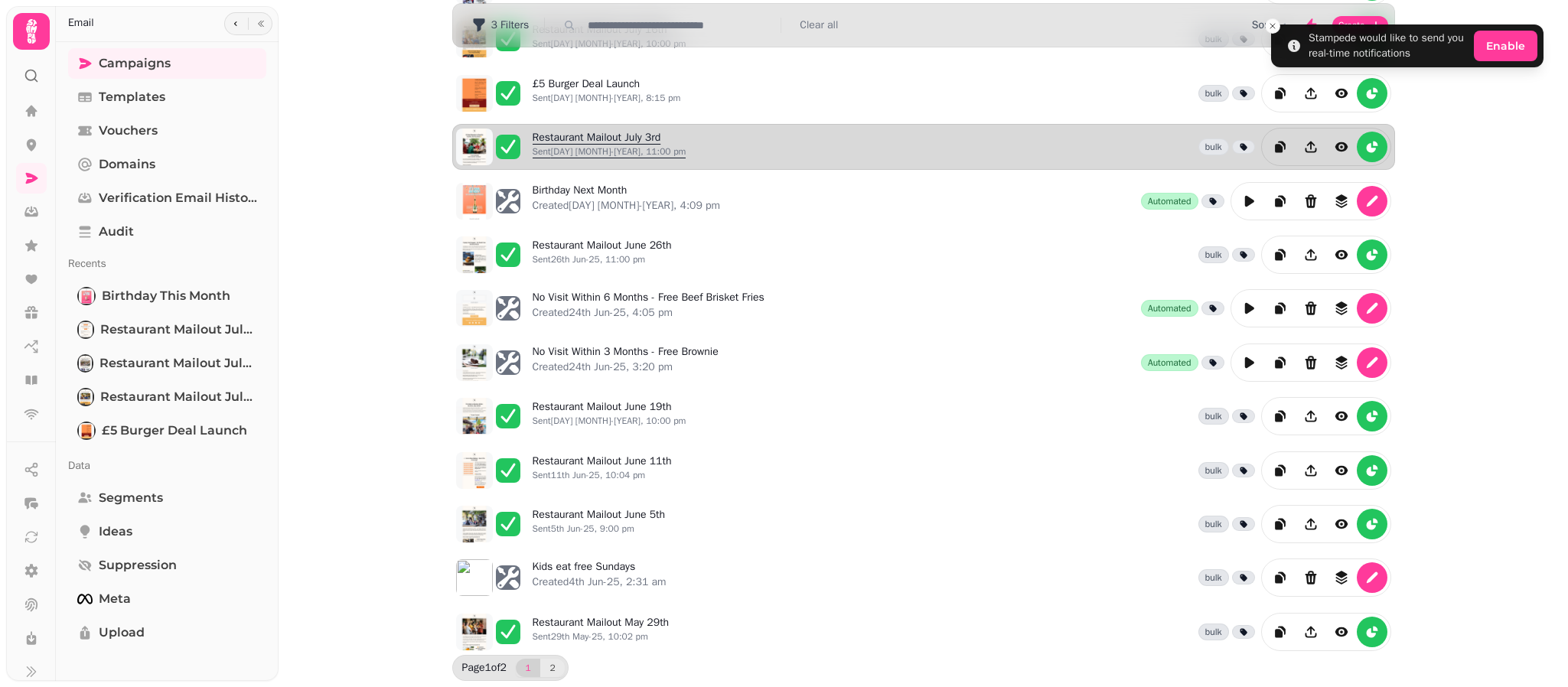 scroll, scrollTop: 0, scrollLeft: 0, axis: both 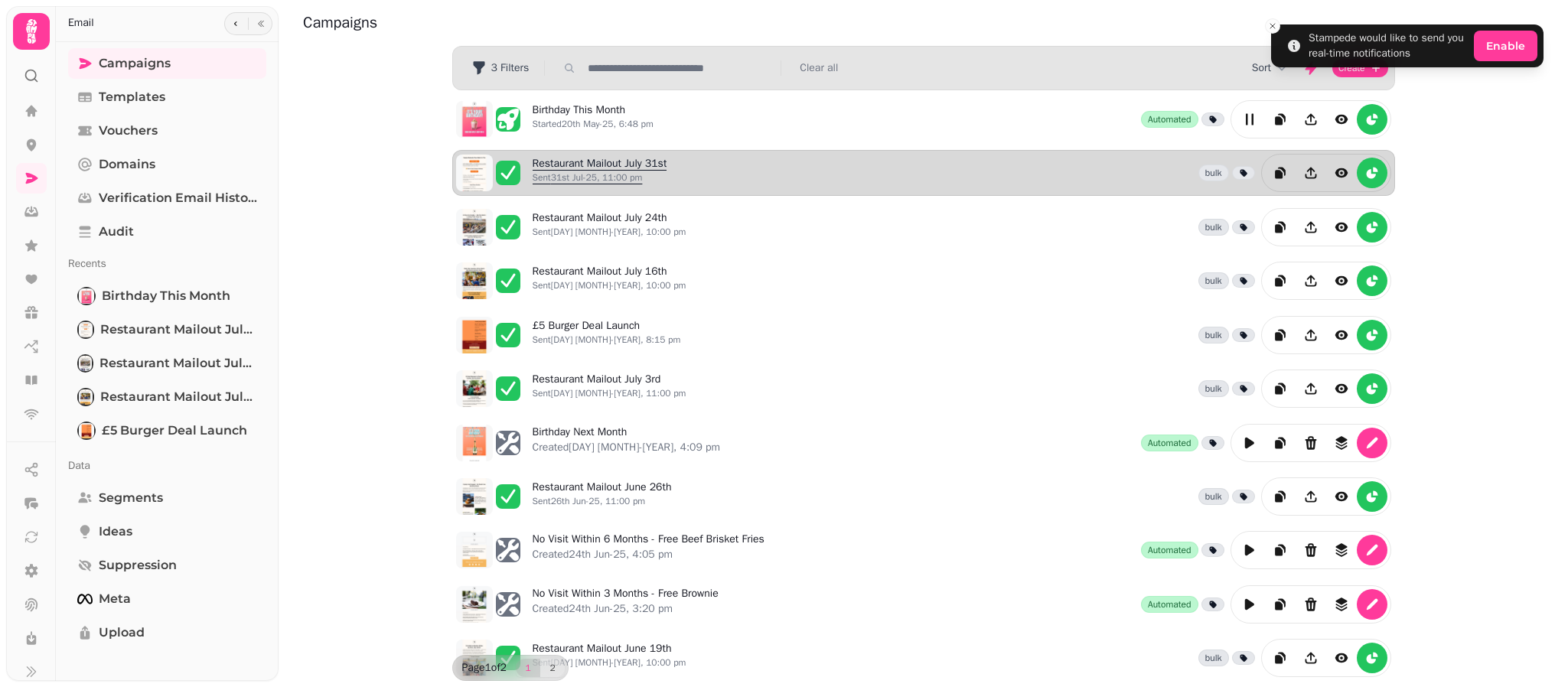 click on "Sent  31st Jul-25, 11:00 pm" at bounding box center (600, 177) 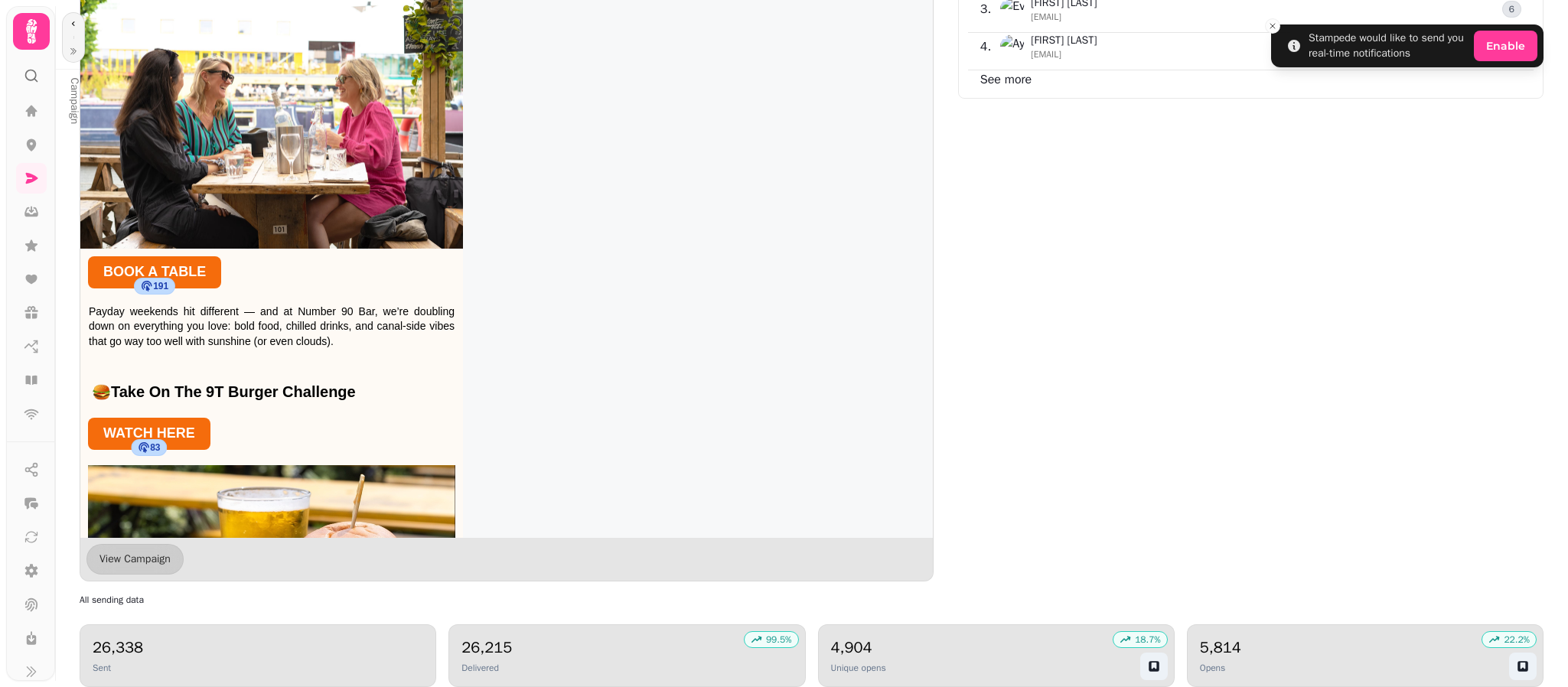 scroll, scrollTop: 1701, scrollLeft: 0, axis: vertical 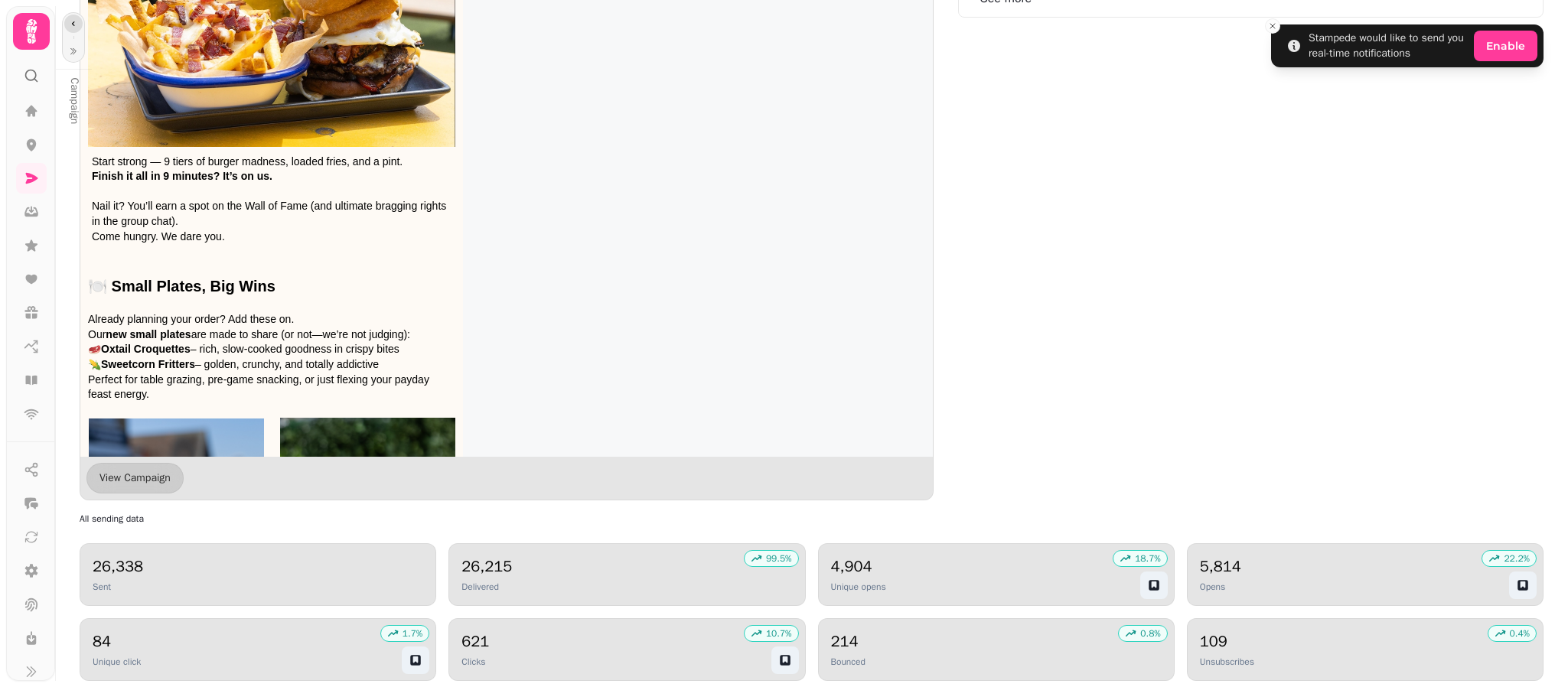 click 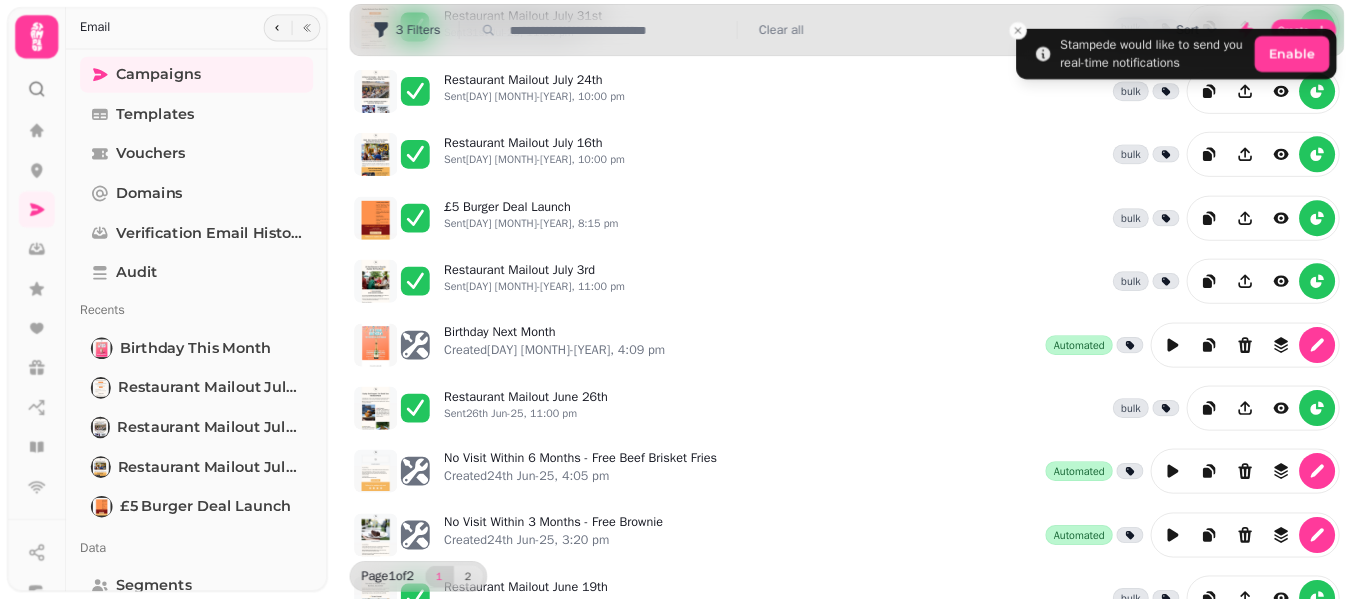 scroll, scrollTop: 197, scrollLeft: 0, axis: vertical 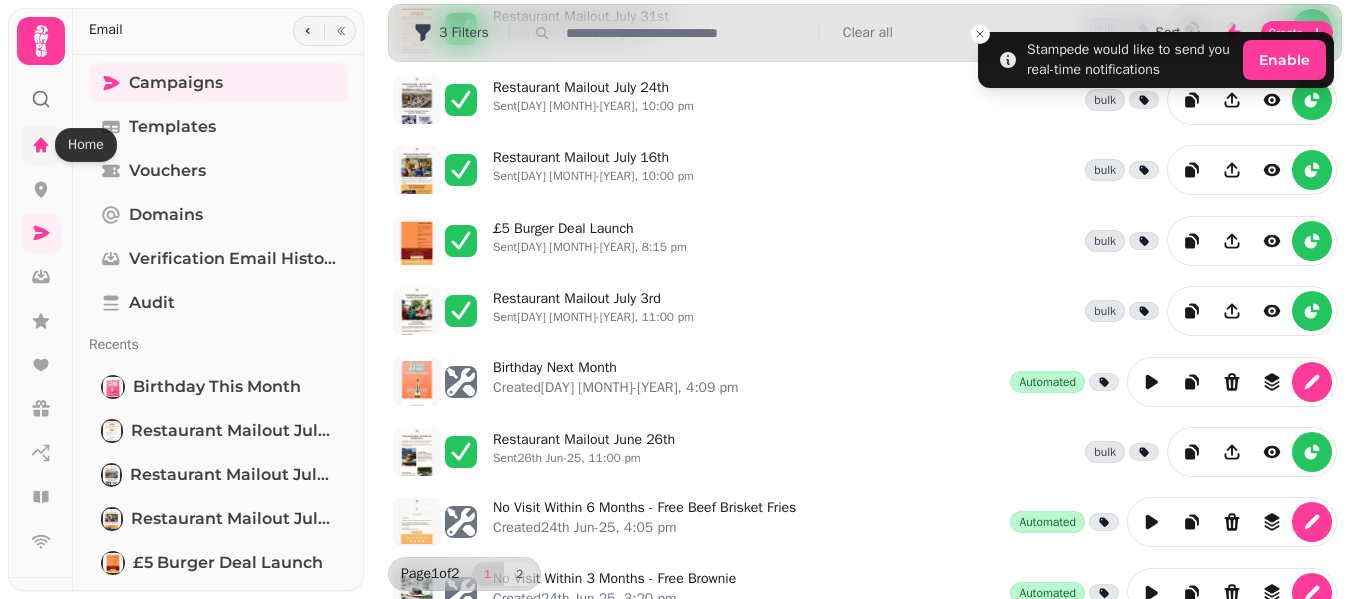 click 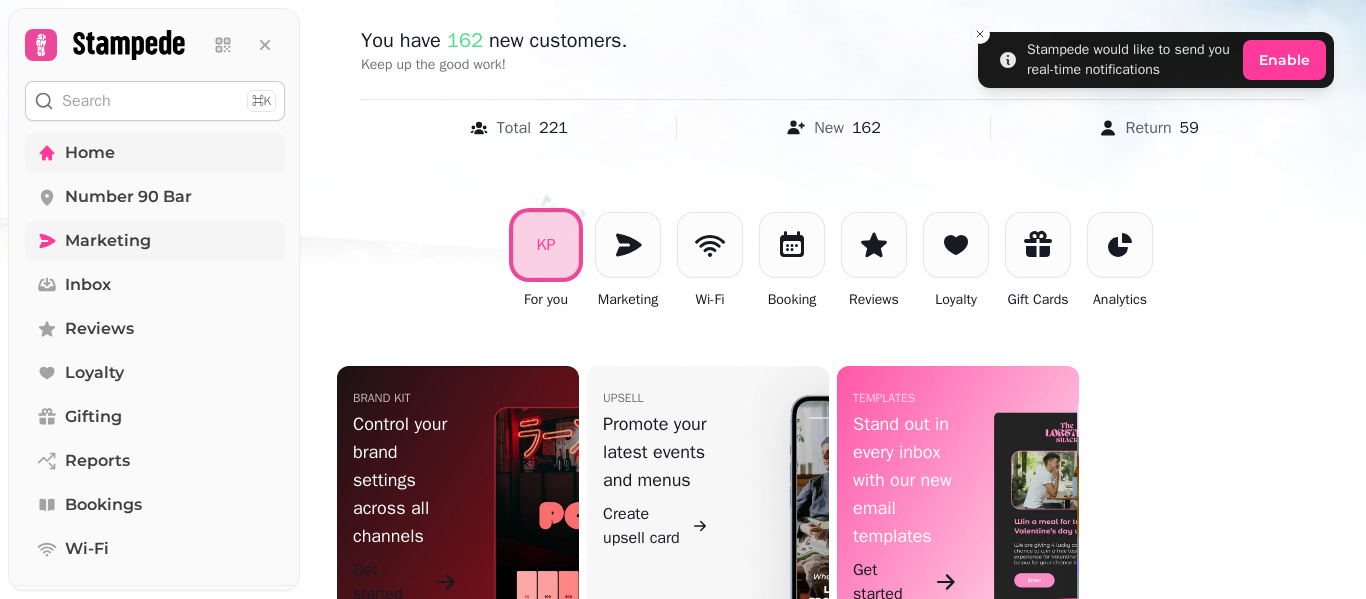 click on "Marketing" at bounding box center [108, 241] 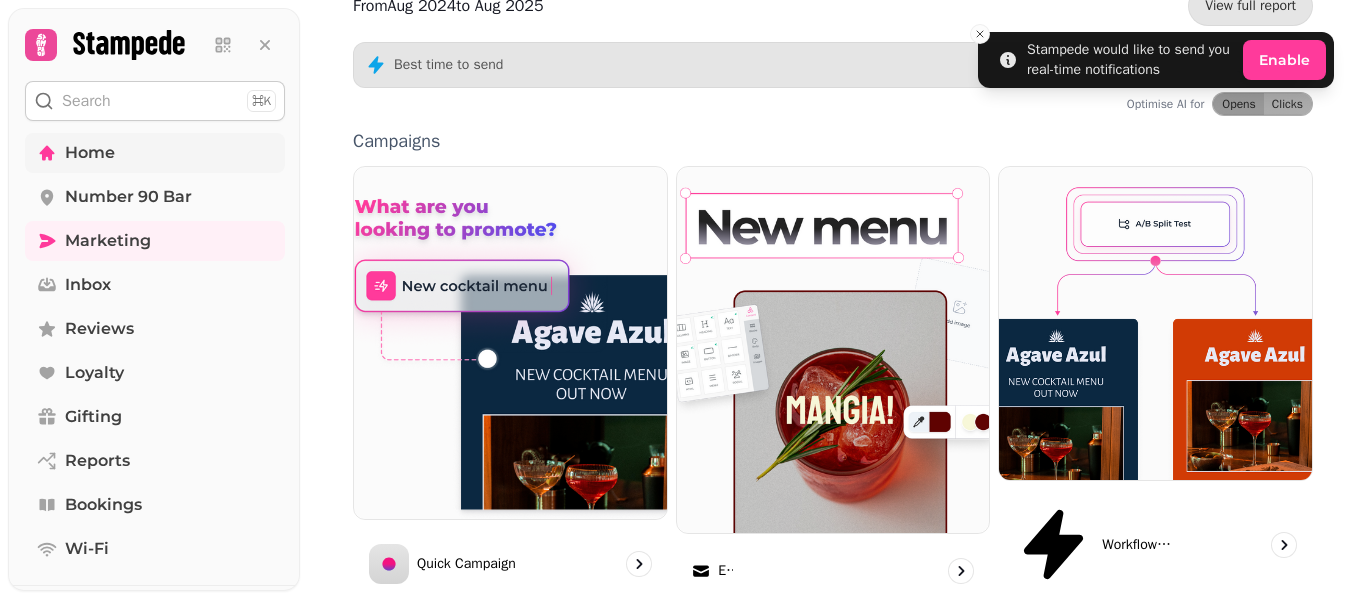 scroll, scrollTop: 600, scrollLeft: 0, axis: vertical 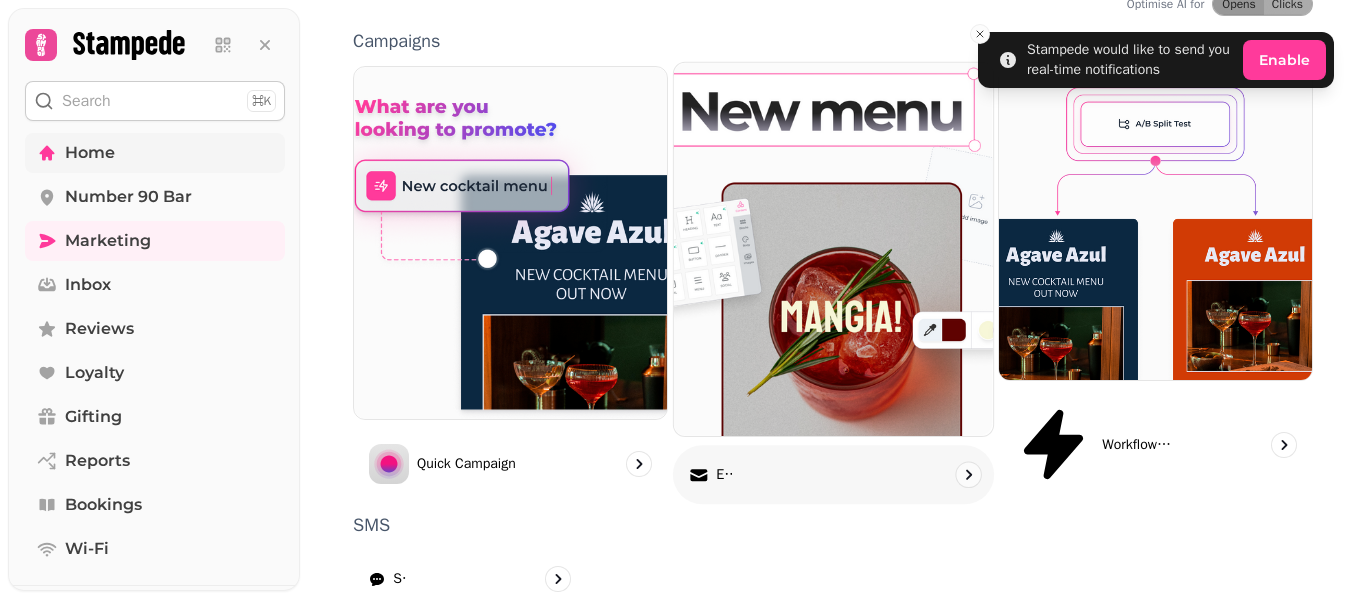click on "Email" at bounding box center [833, 475] 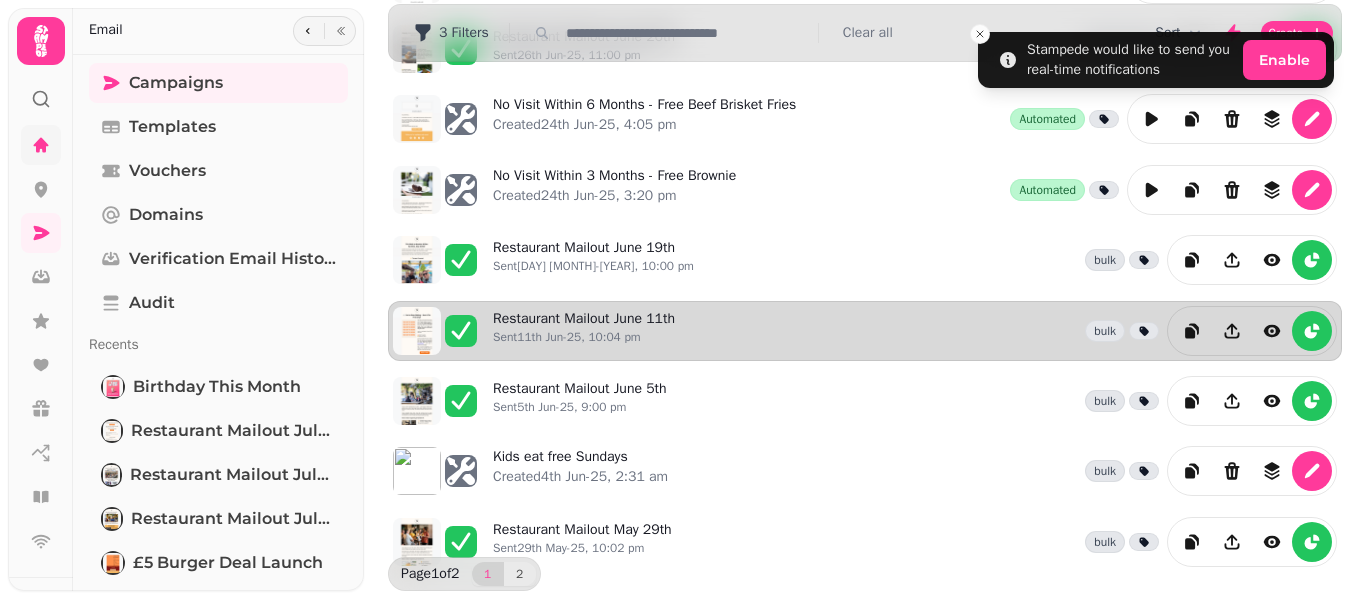 scroll, scrollTop: 615, scrollLeft: 0, axis: vertical 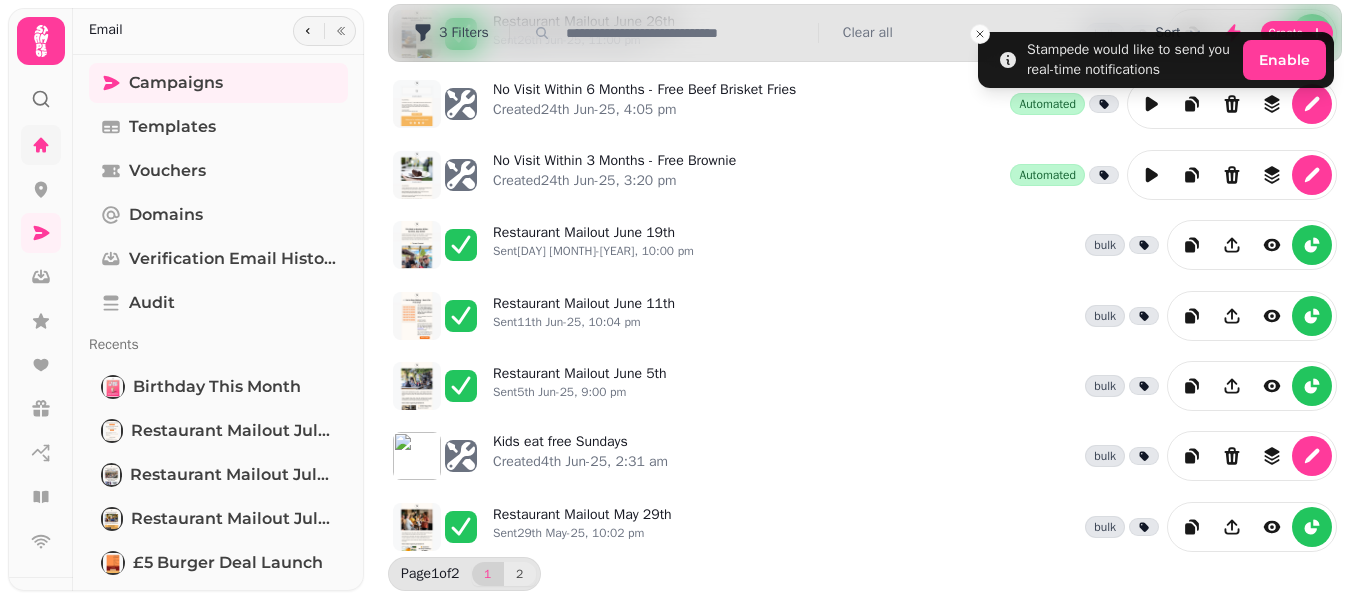 click 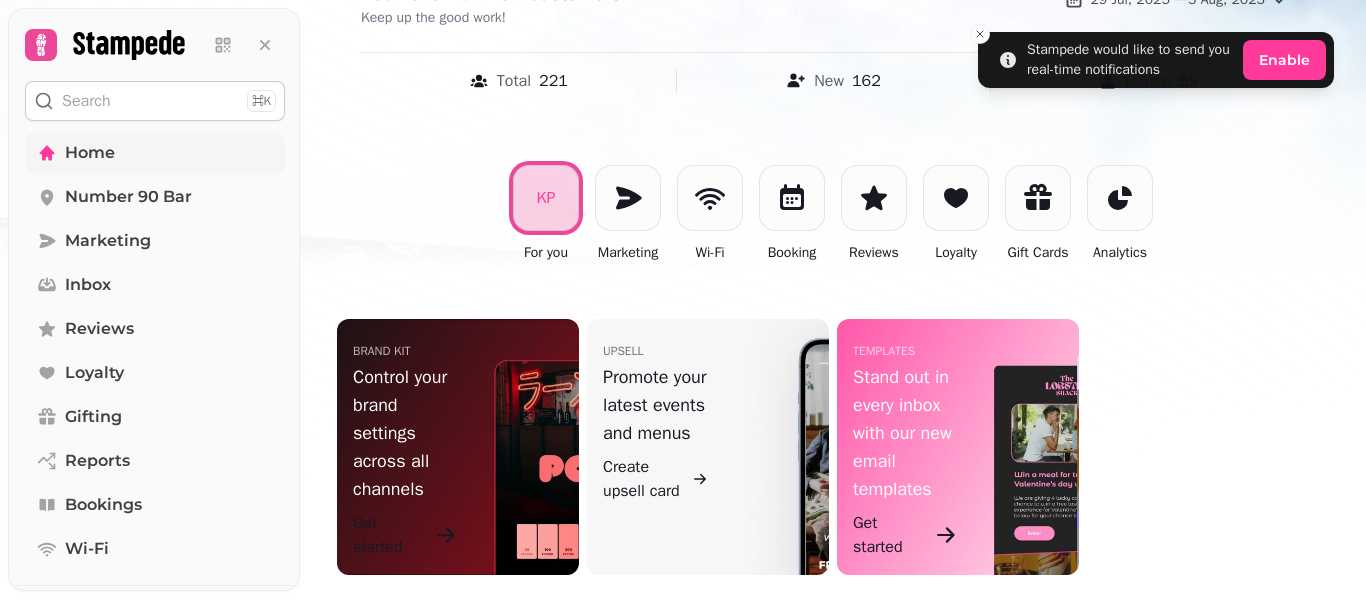 scroll, scrollTop: 244, scrollLeft: 0, axis: vertical 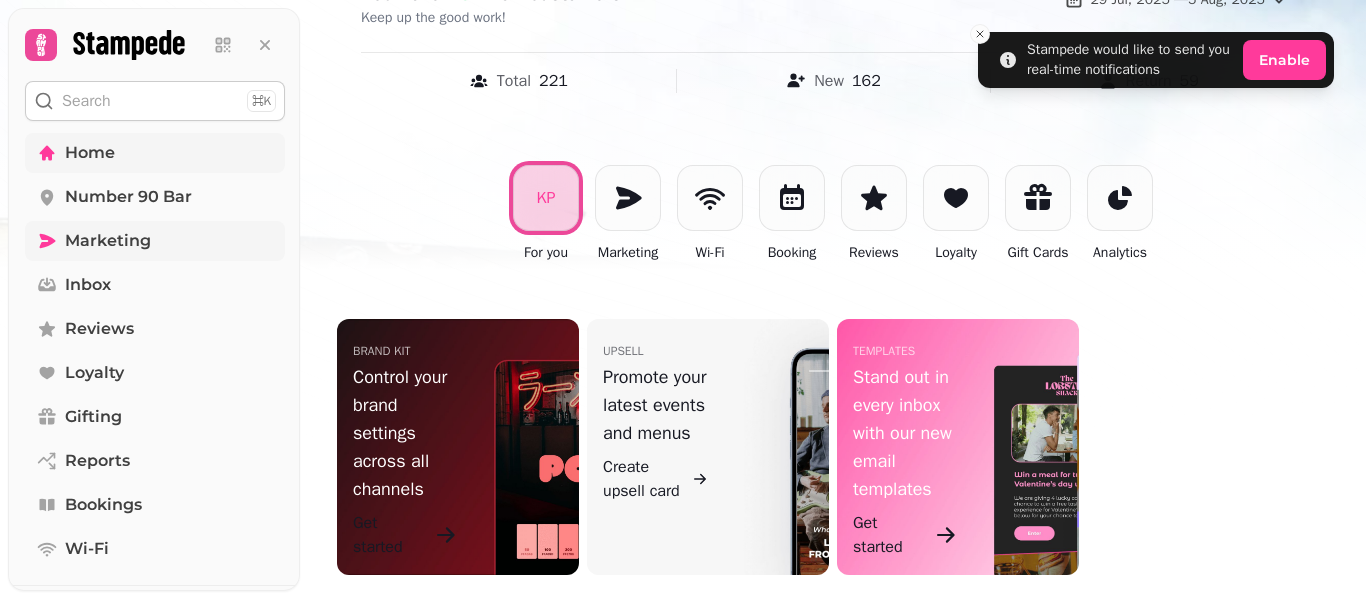 click on "Marketing" at bounding box center [108, 241] 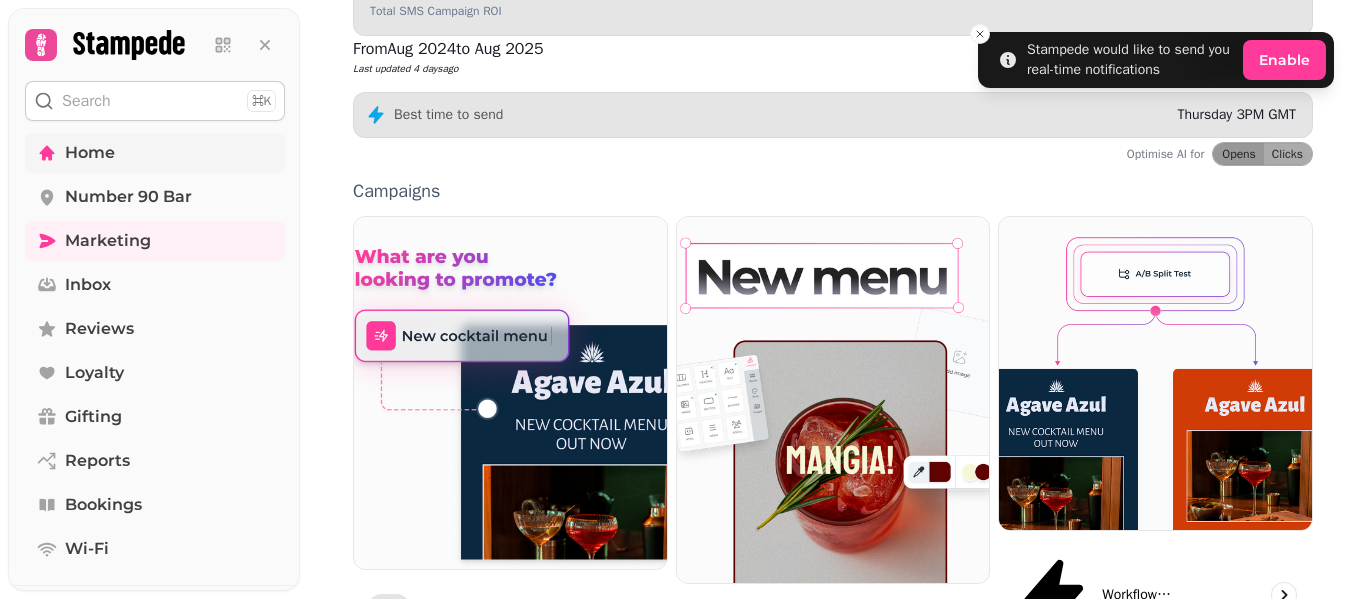 scroll, scrollTop: 650, scrollLeft: 0, axis: vertical 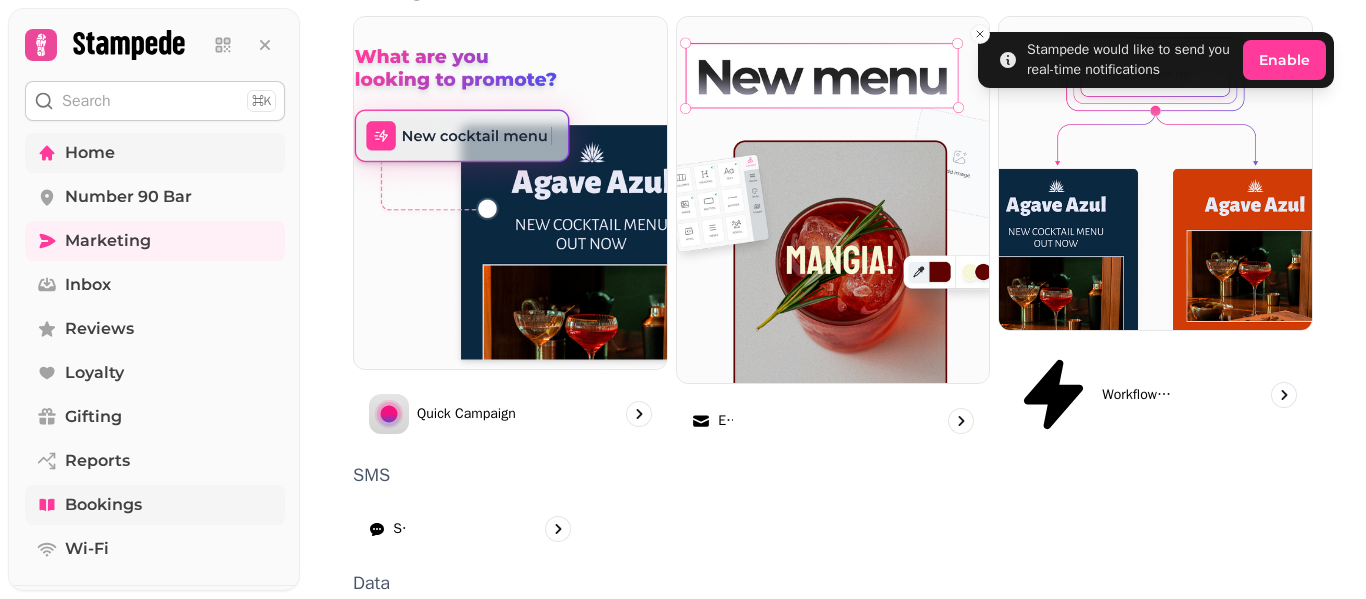 click on "Bookings" at bounding box center [103, 505] 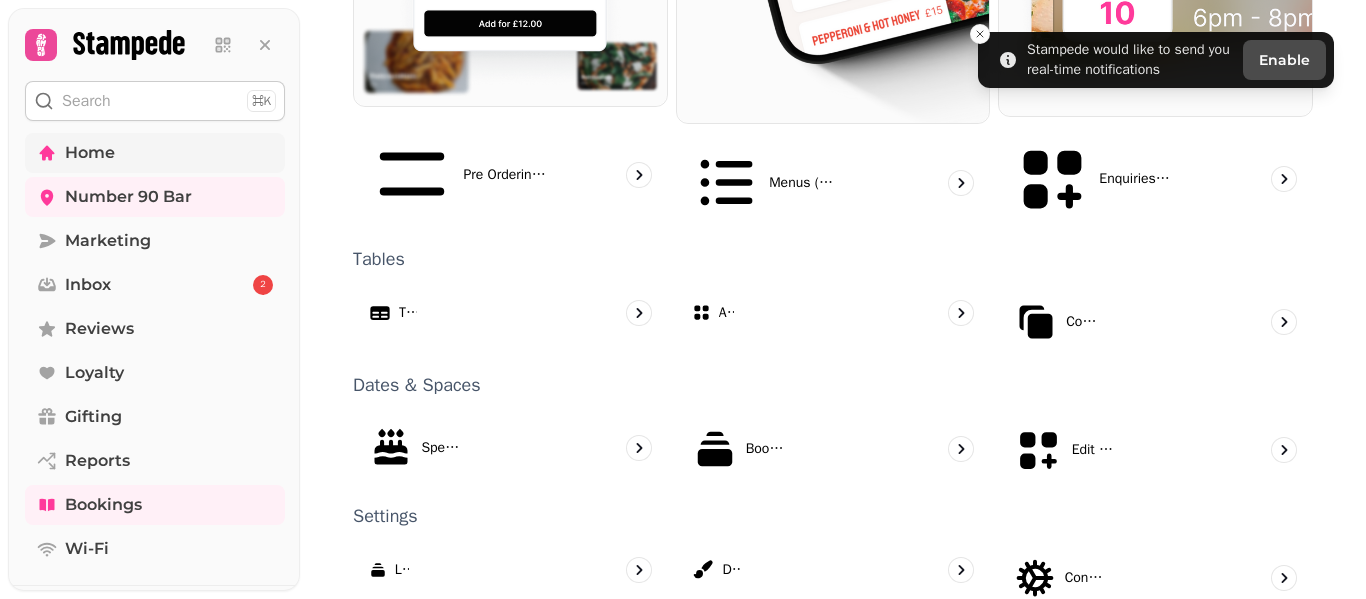 scroll, scrollTop: 1319, scrollLeft: 0, axis: vertical 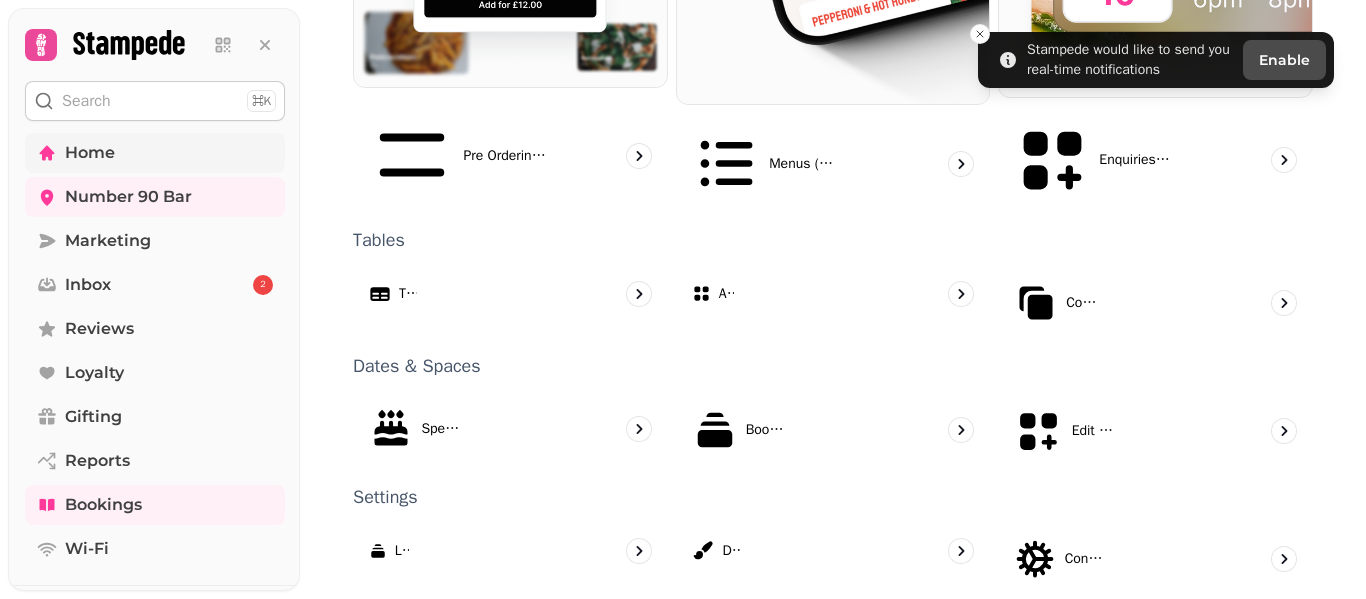 click on "reporting" at bounding box center [1065, 749] 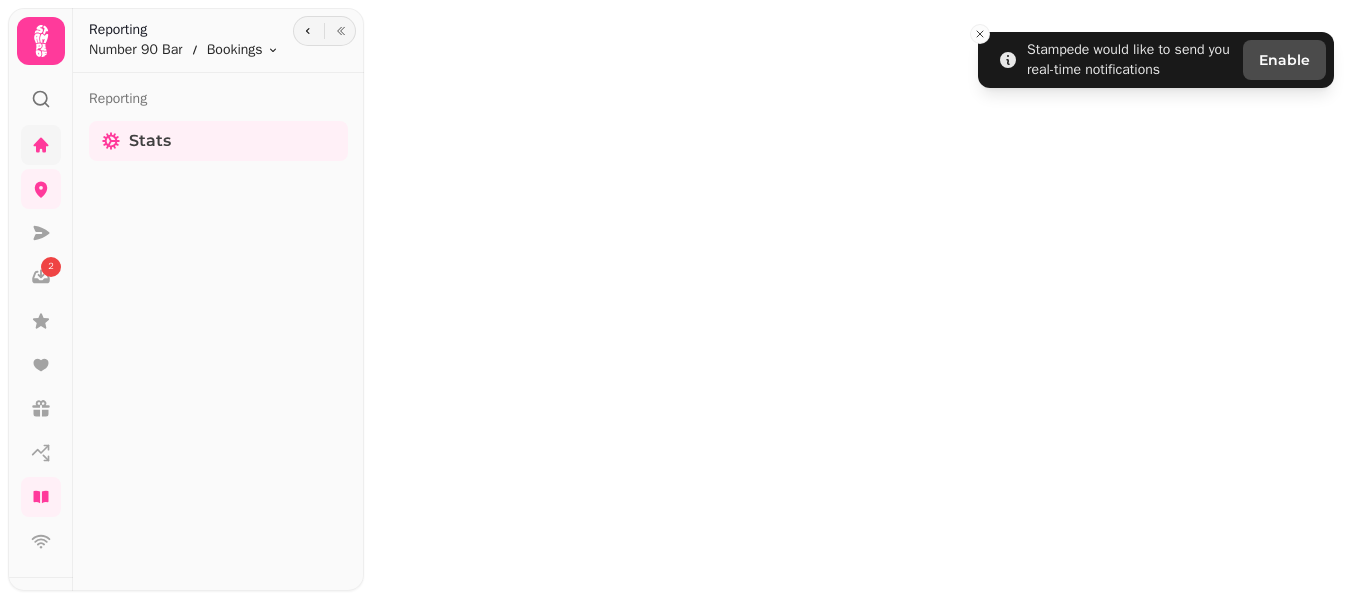 scroll, scrollTop: 0, scrollLeft: 0, axis: both 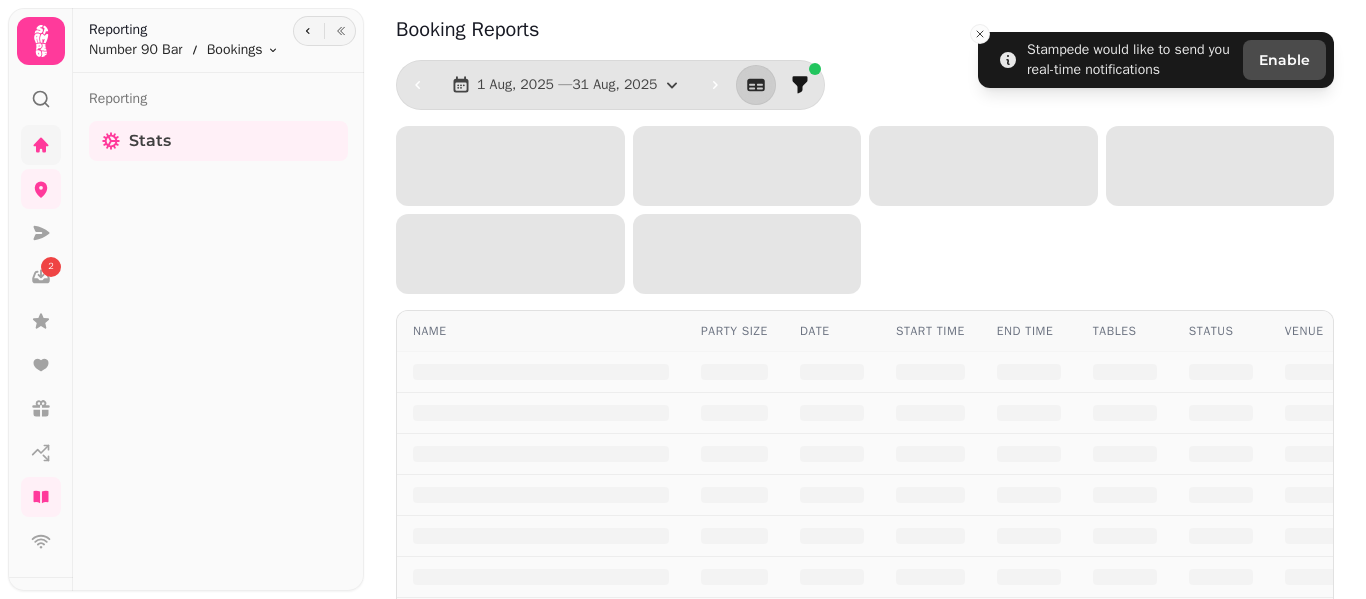 select on "**" 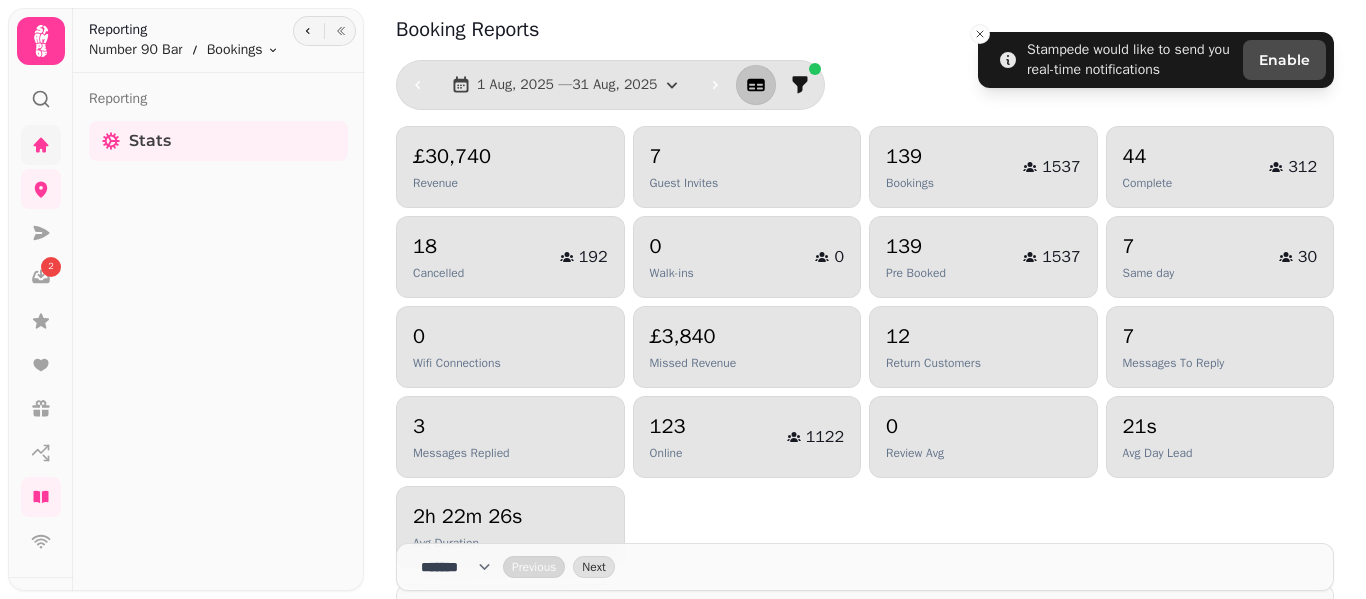 click 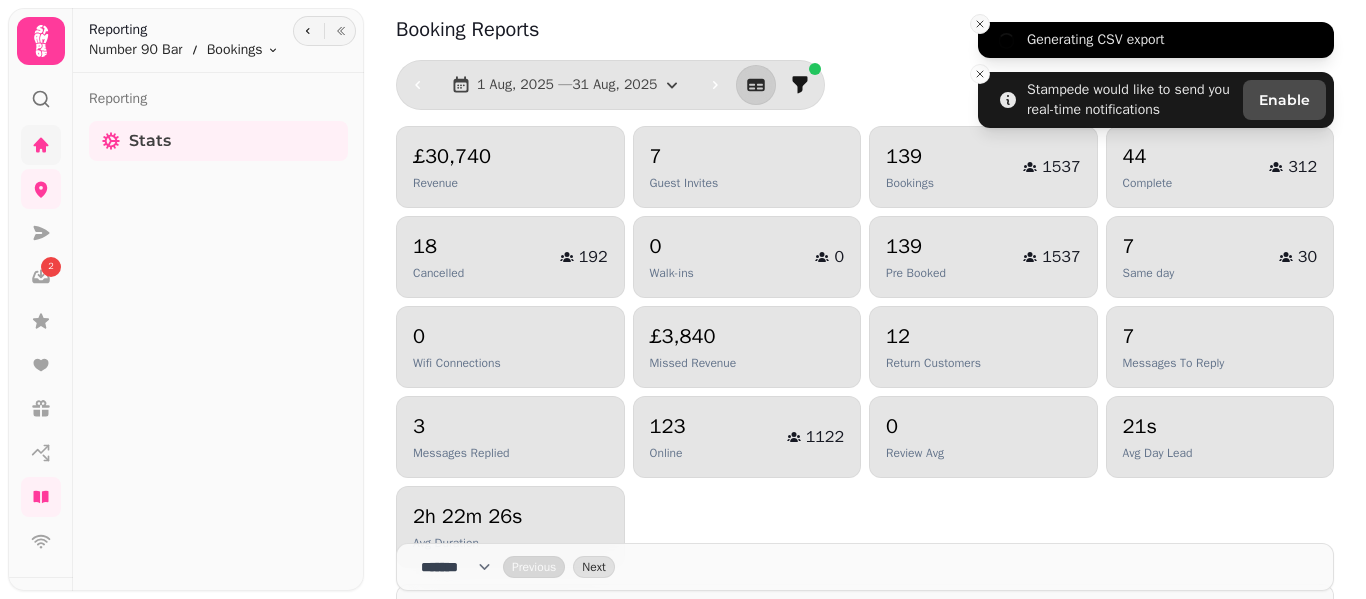 click 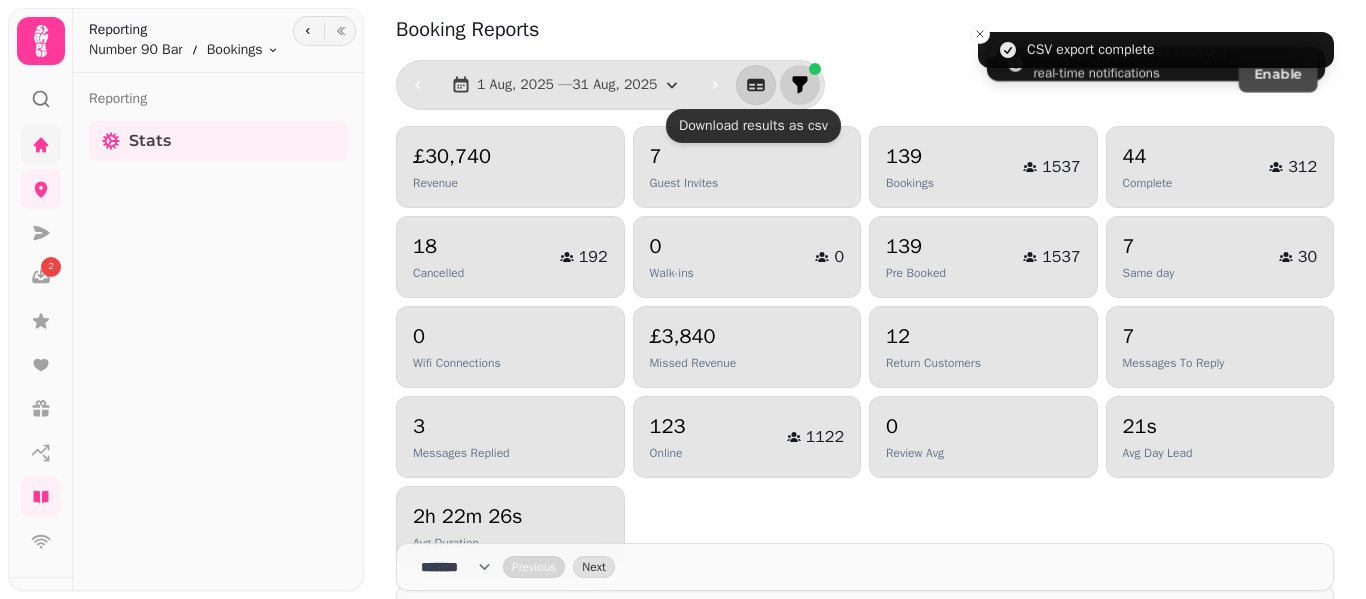 click 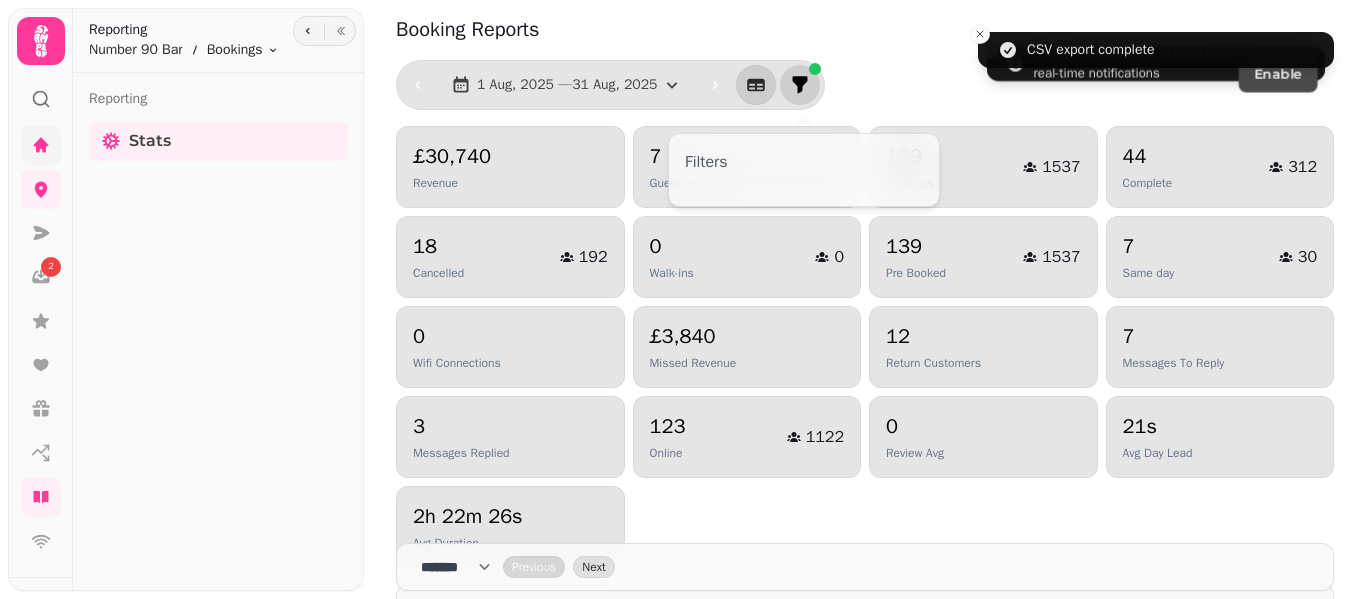 click 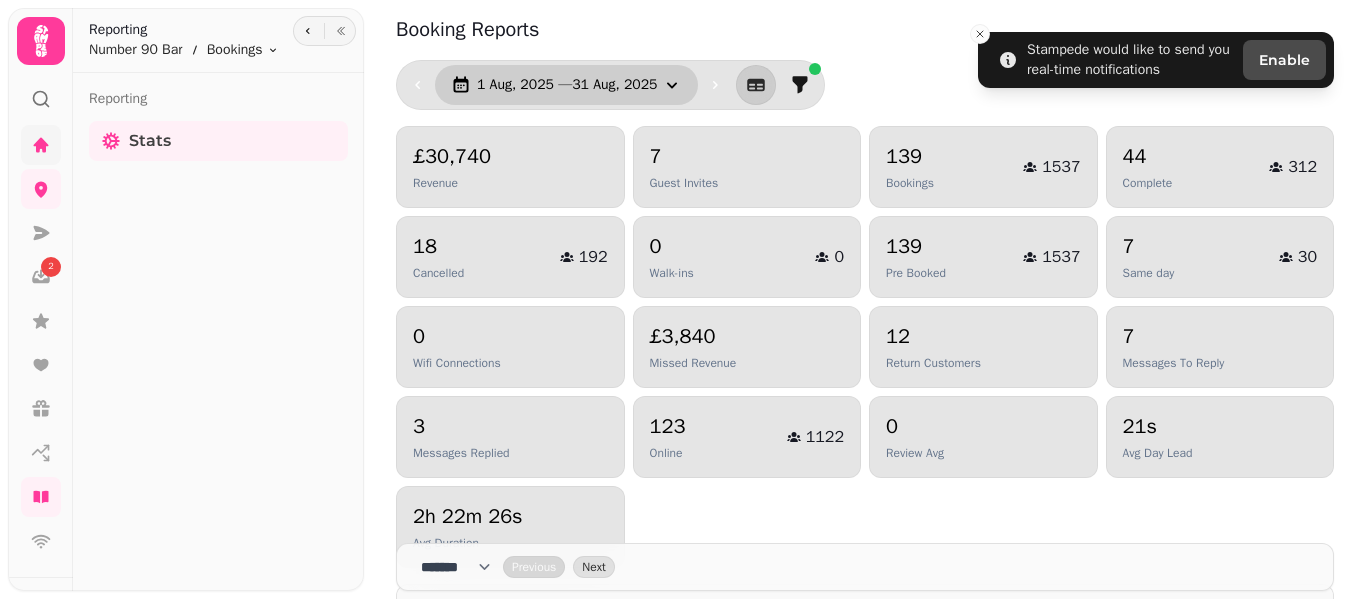 click 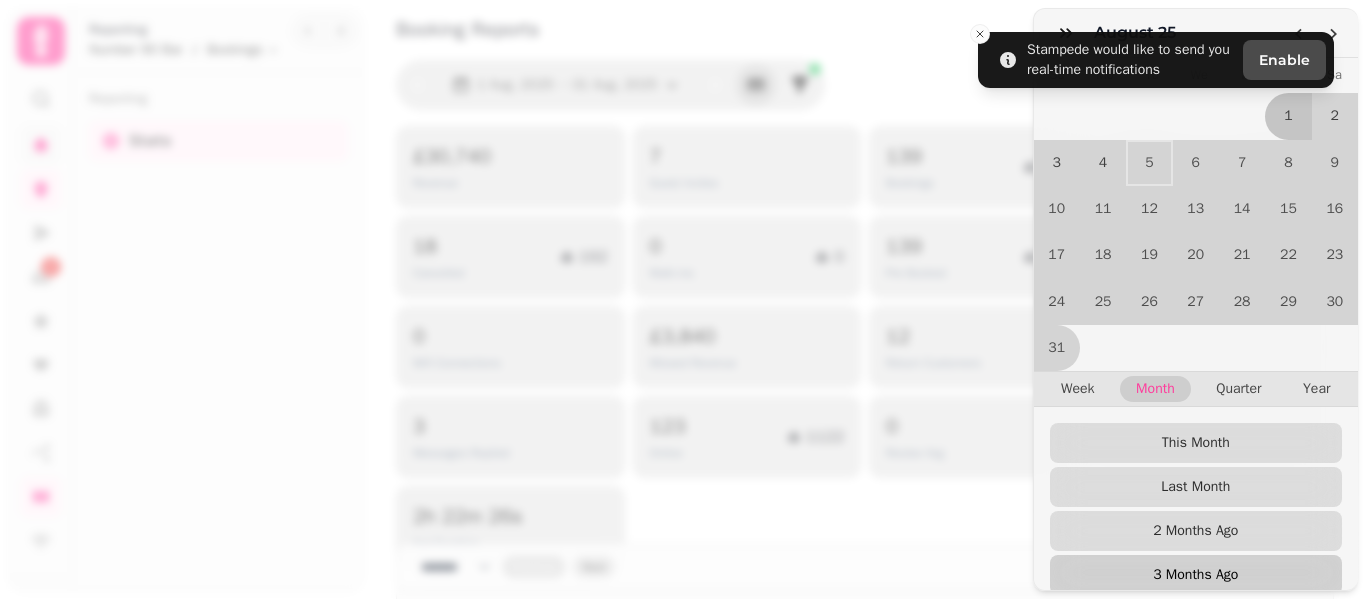 click on "3 Months Ago" at bounding box center (1196, 575) 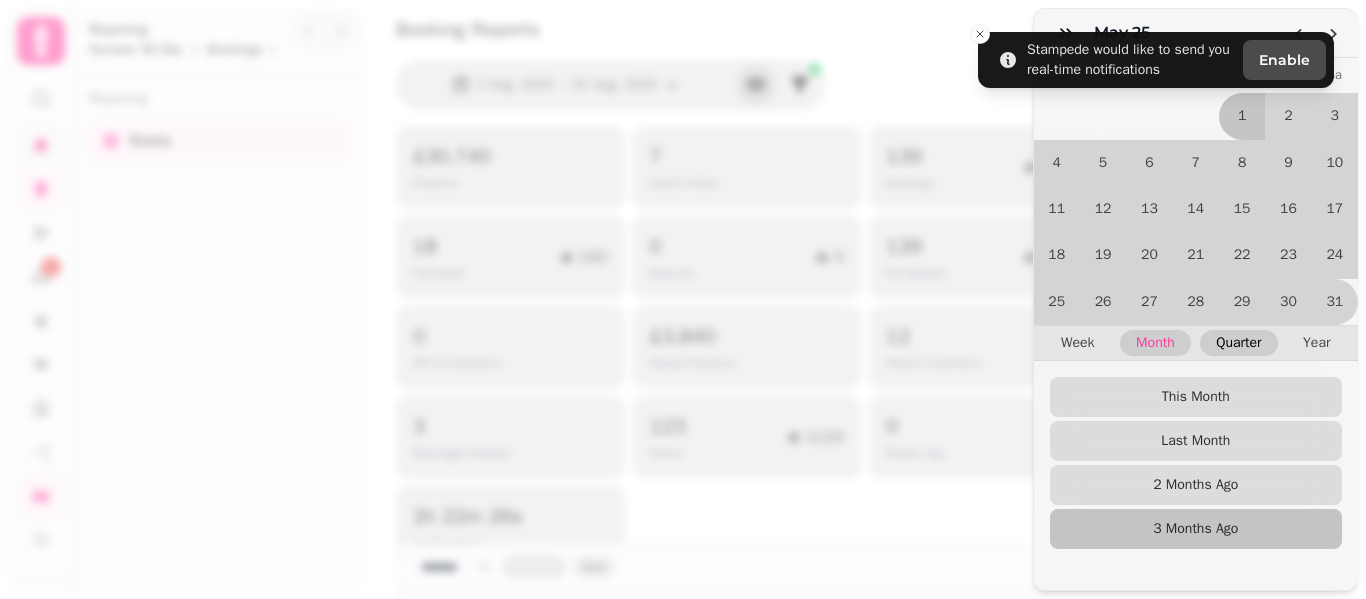 click on "Quarter" at bounding box center (1238, 343) 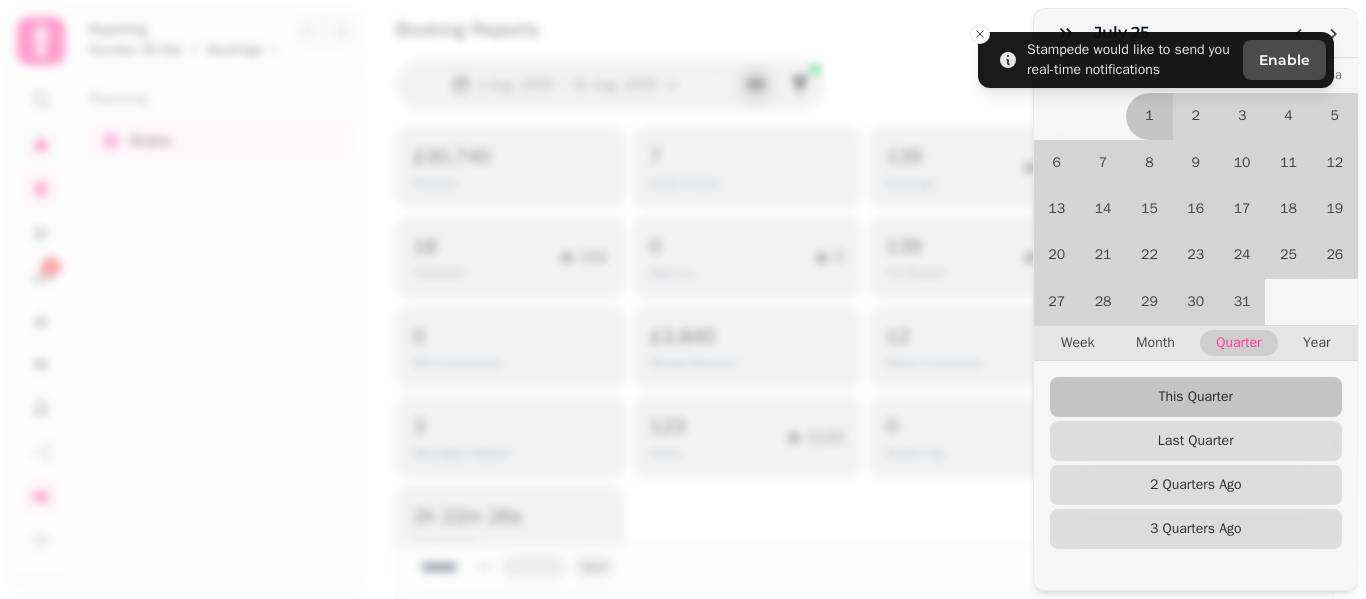 click on "[MONTH] [DAY] [MONTH] [YEAR] Su Mo Tu We Th Fr Sa 1 2 3 4 5 6 7 8 9 10 11 12 13 14 15 16 17 18 19 20 21 22 23 24 25 26 27 28 29 30 31 Week Month Quarter Year This Quarter Last Quarter 2 Quarters Ago 3 Quarters Ago Select Dates Tue 1 [MONTH], [YEAR]   -   Mon 4 [MONTH], [YEAR]" at bounding box center [683, 315] 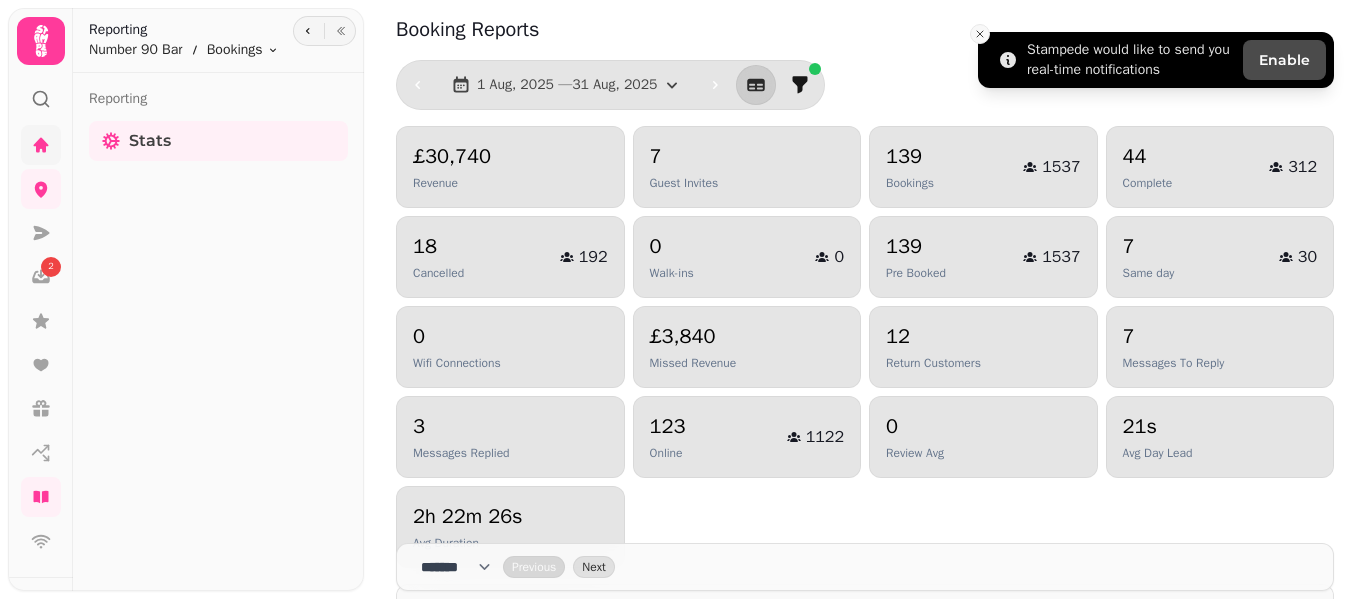 click at bounding box center [980, 34] 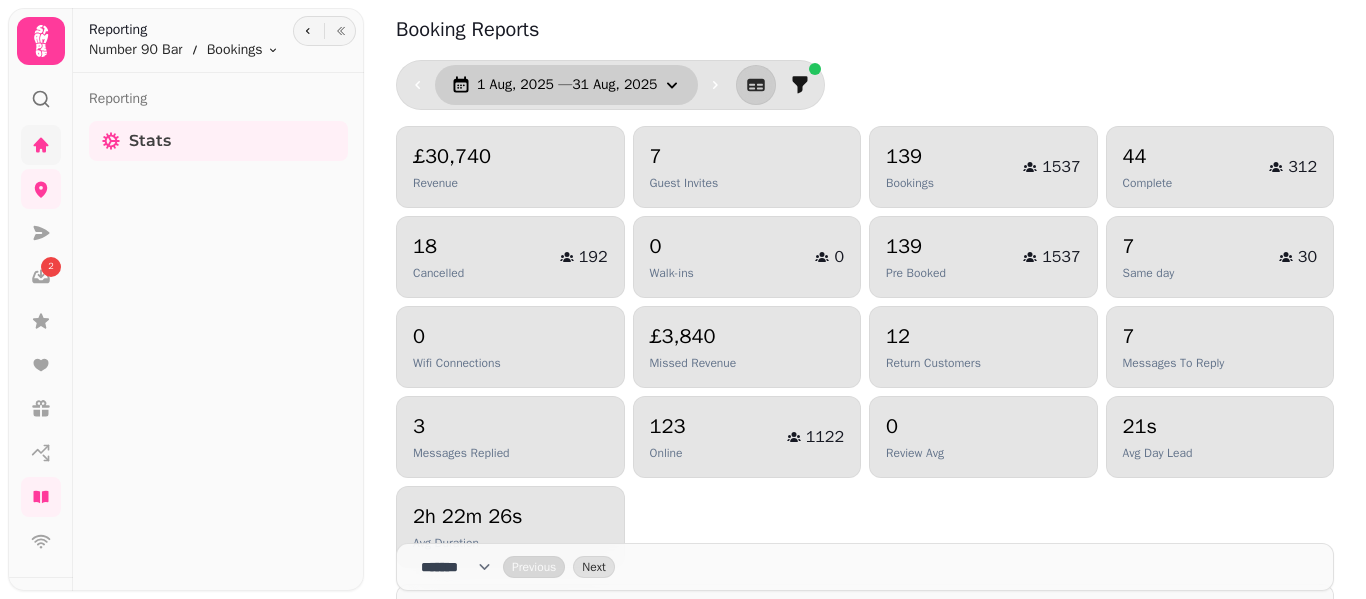 click on "1 Aug, 2025    —  31 Aug, 2025" at bounding box center (567, 85) 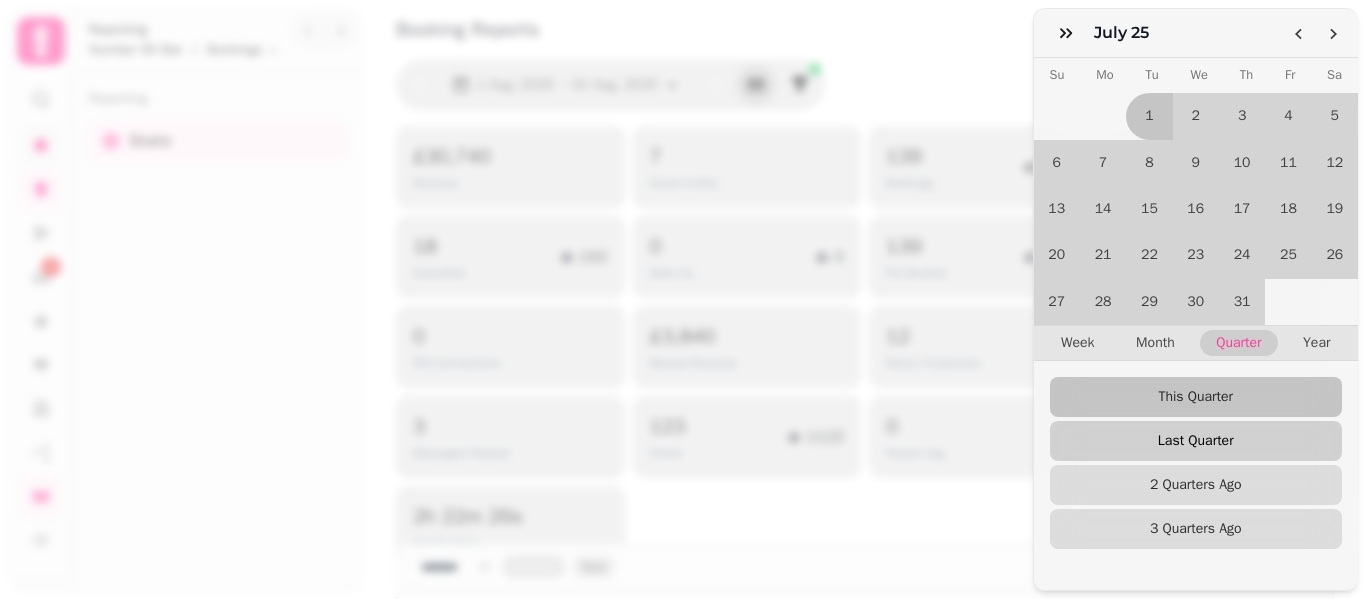 click on "Last Quarter" at bounding box center (1196, 441) 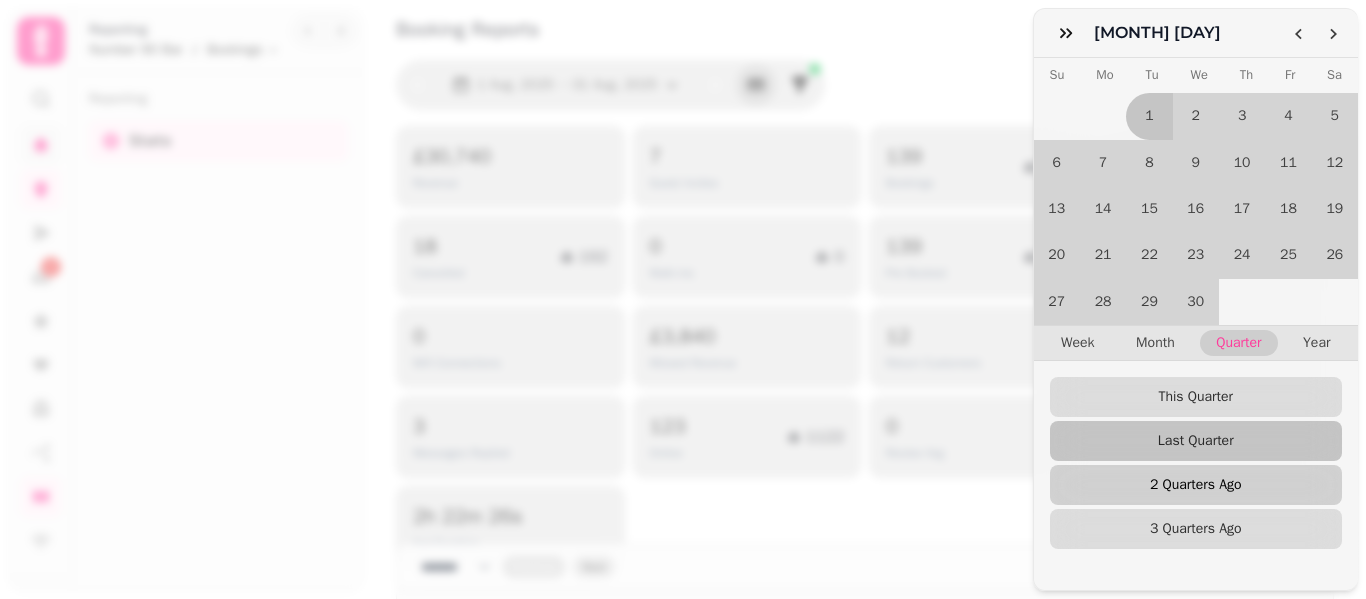 click on "2 Quarters Ago" at bounding box center (1196, 485) 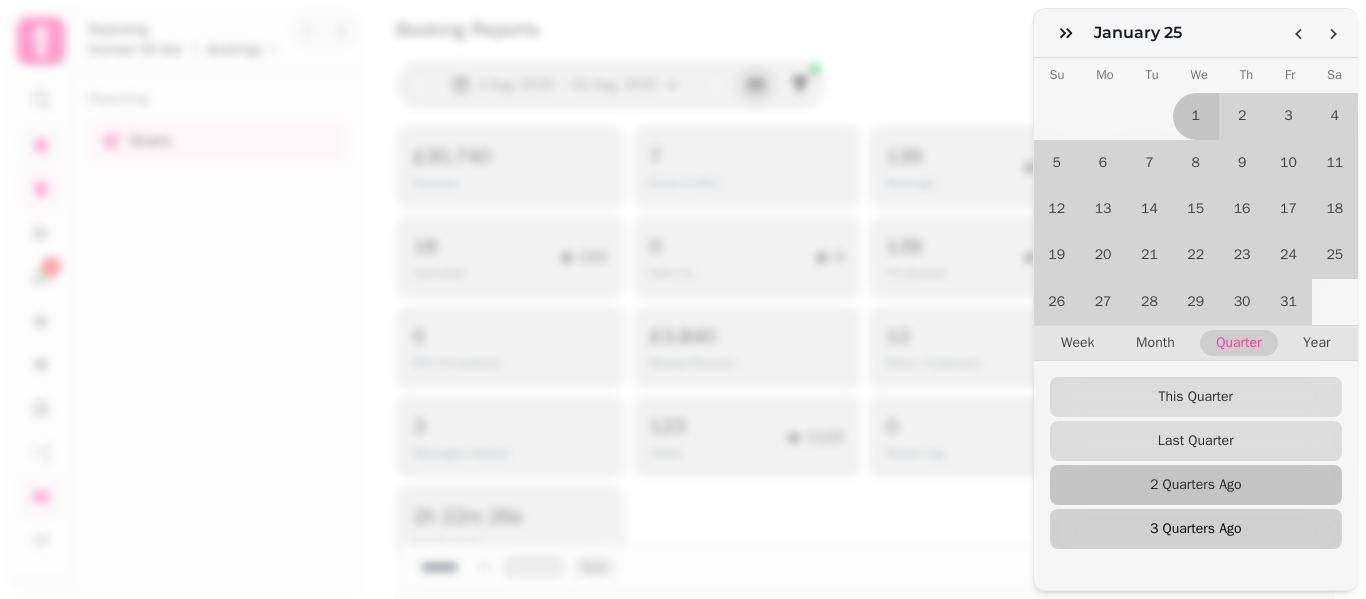 click on "3 Quarters Ago" at bounding box center (1196, 529) 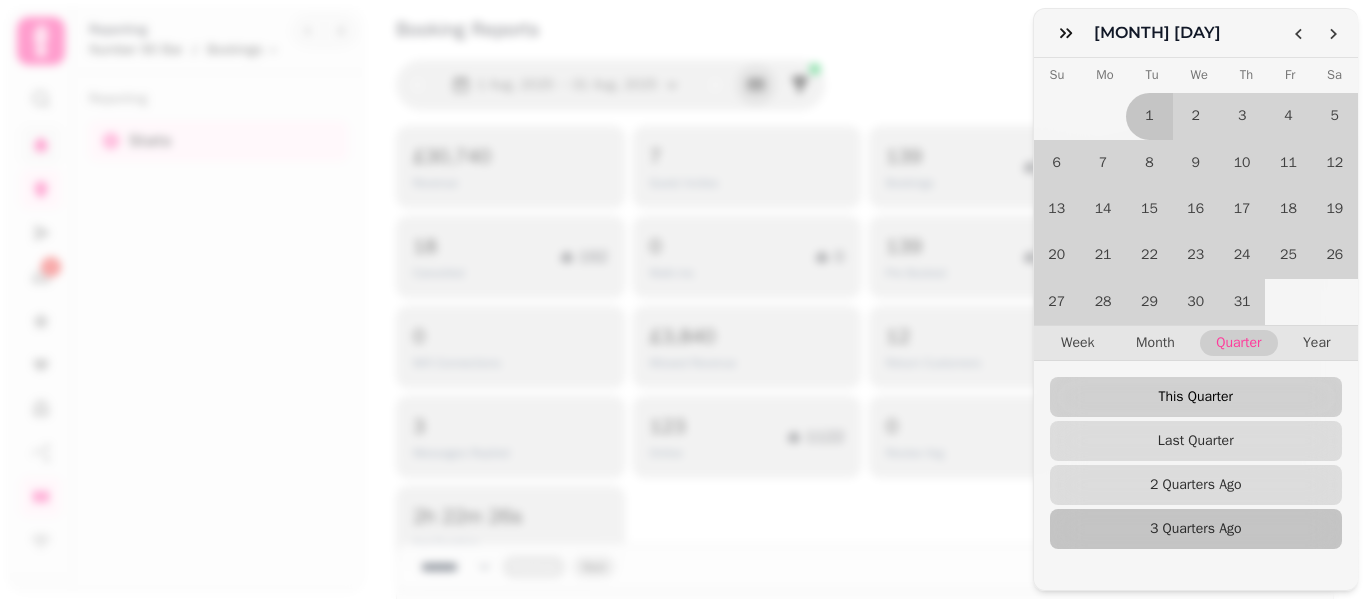 click on "This Quarter" at bounding box center (1196, 397) 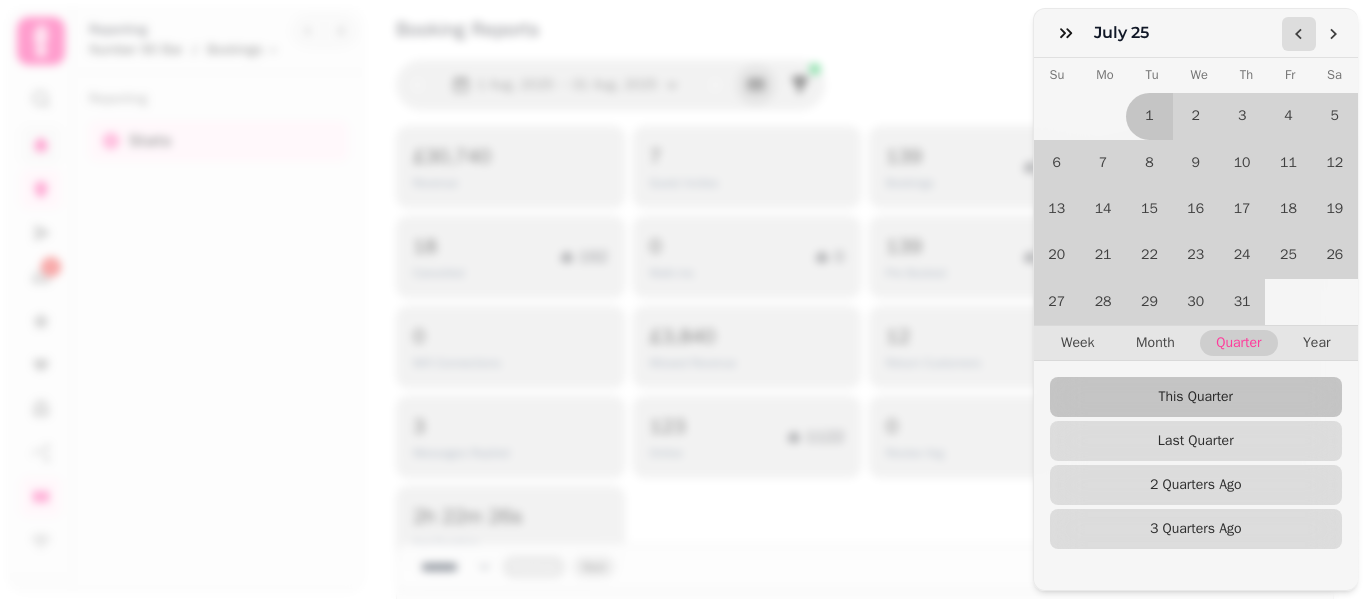click at bounding box center (1299, 34) 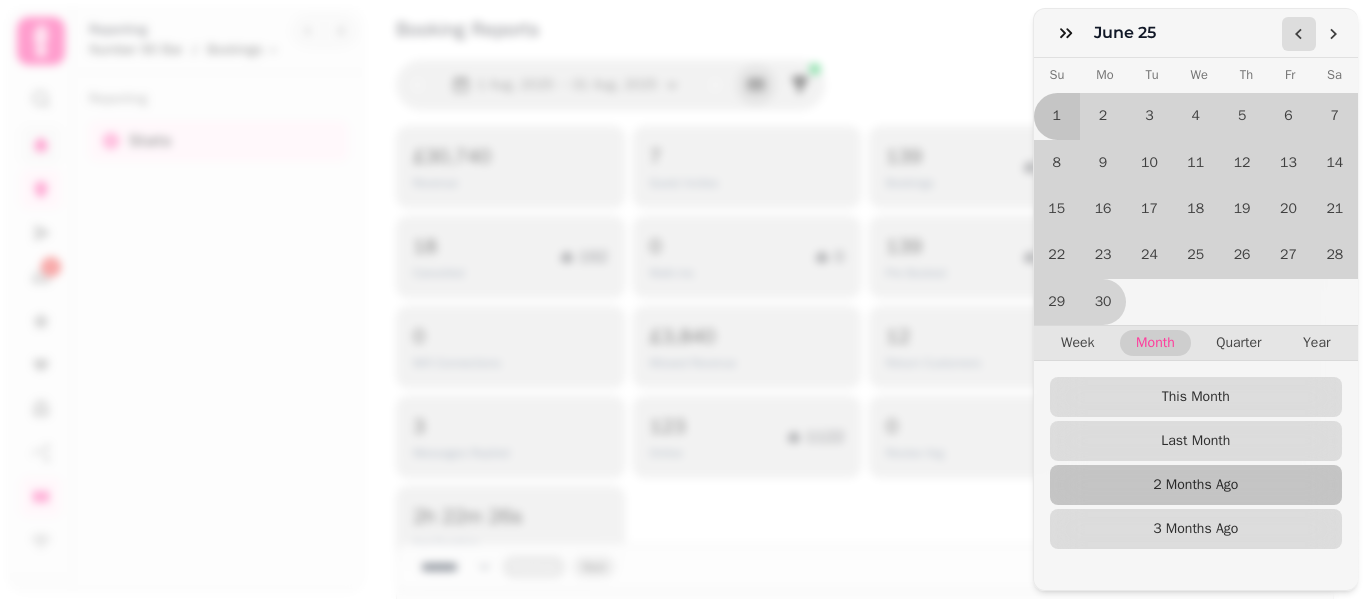 click 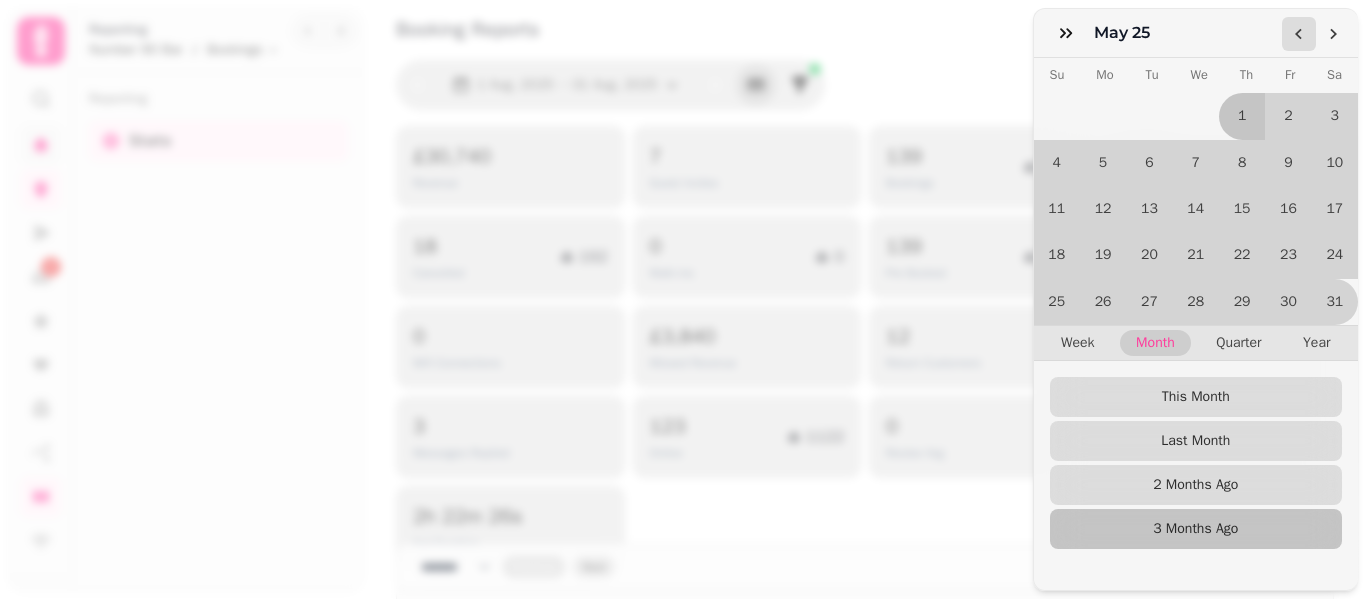 click 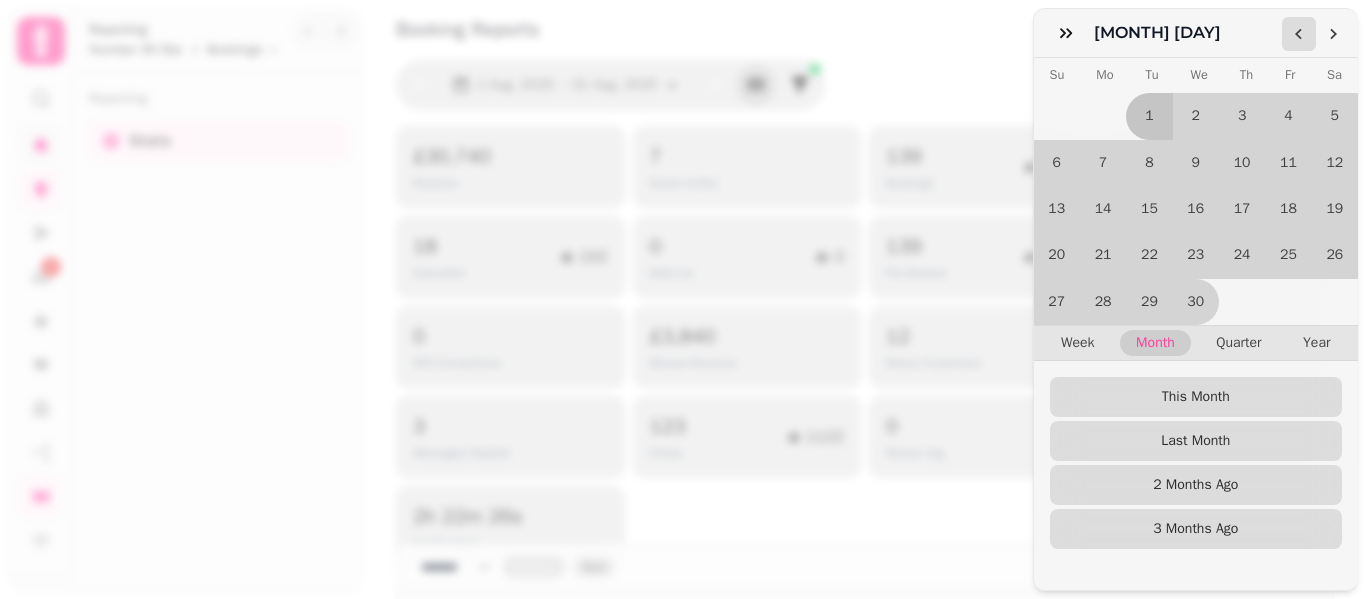 click 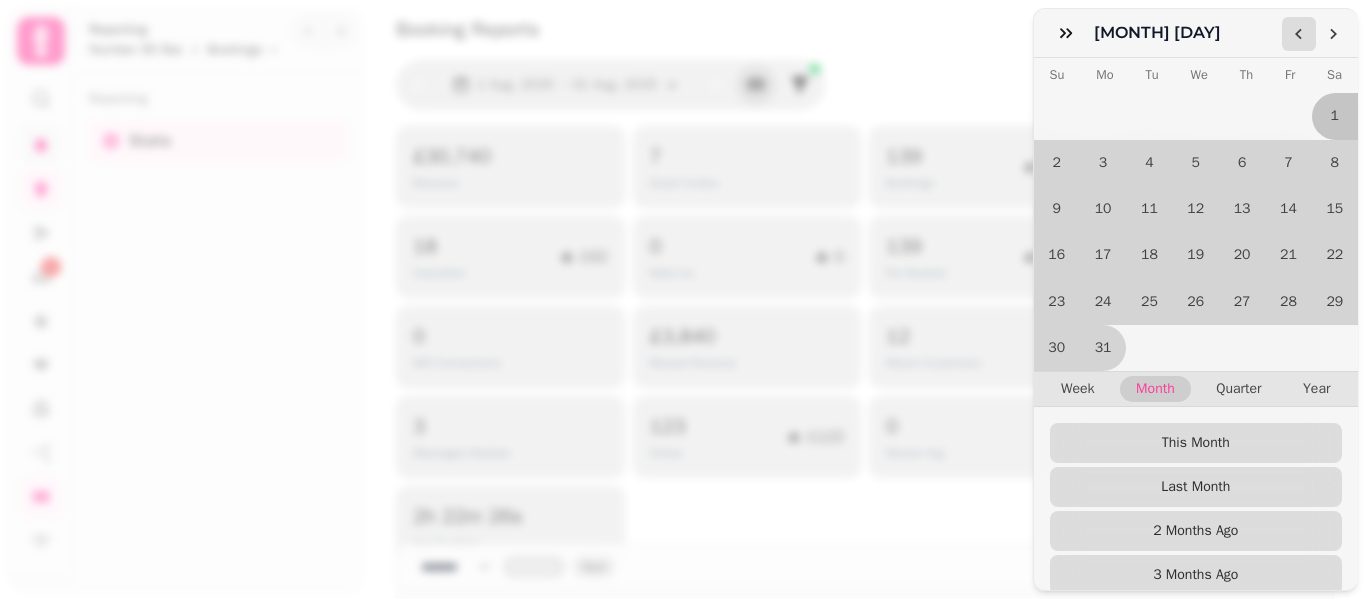 click at bounding box center [1299, 34] 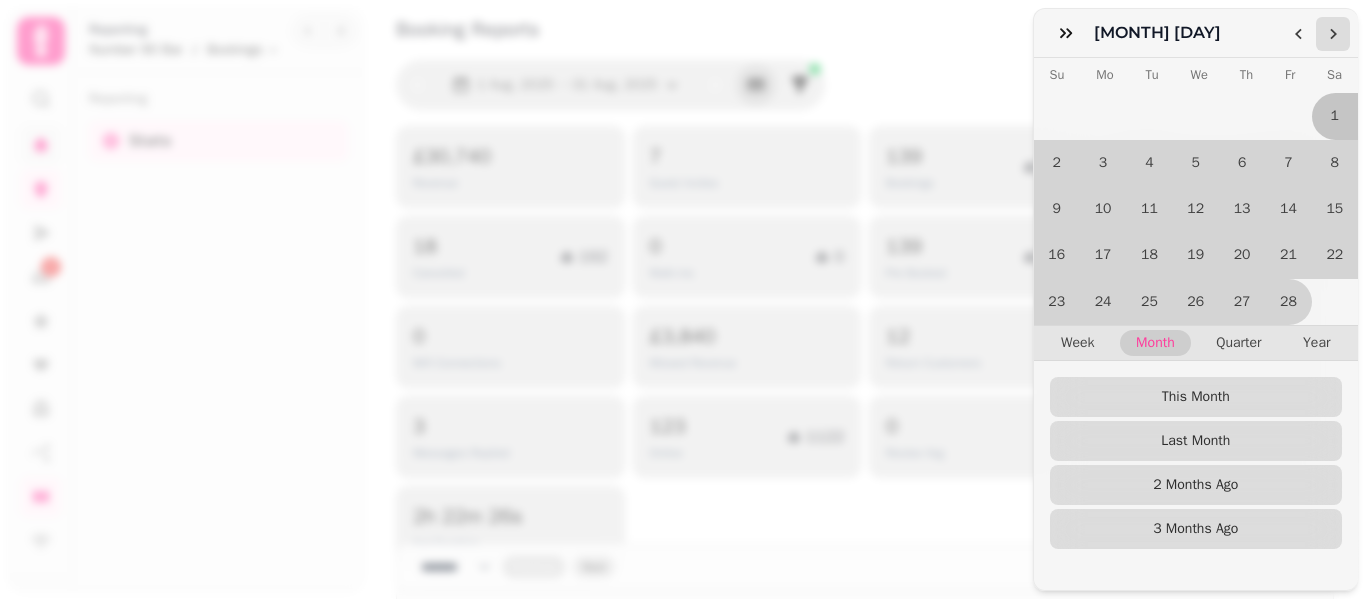 click at bounding box center [1333, 34] 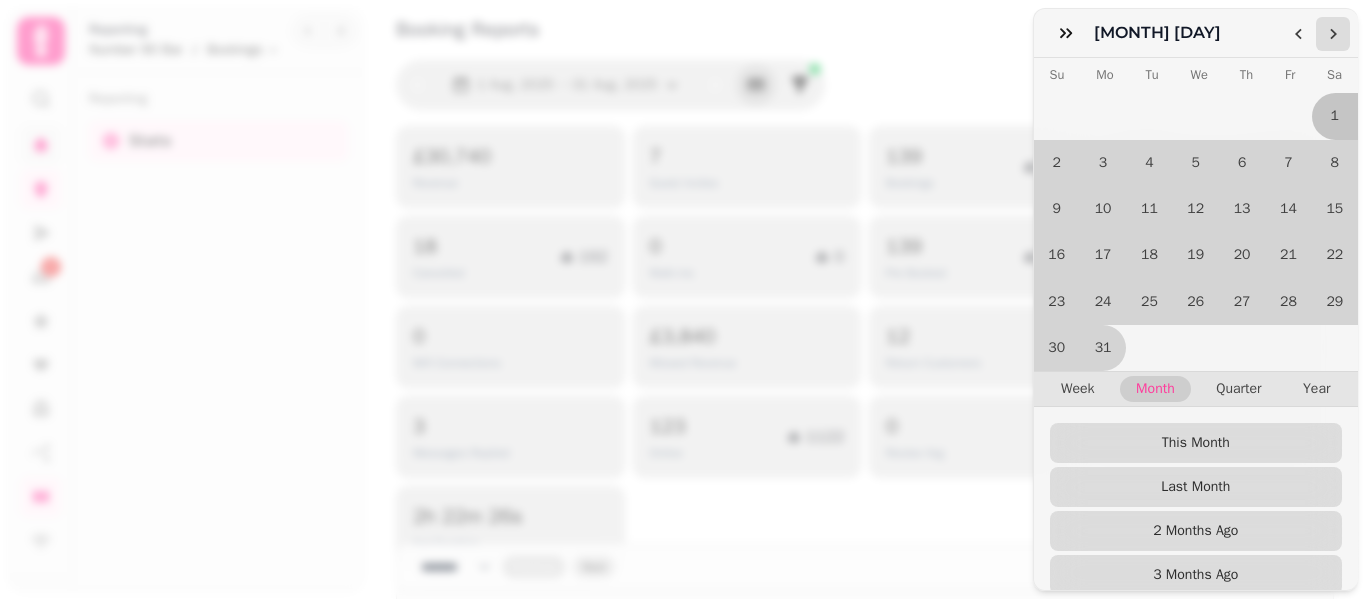 click at bounding box center [1333, 34] 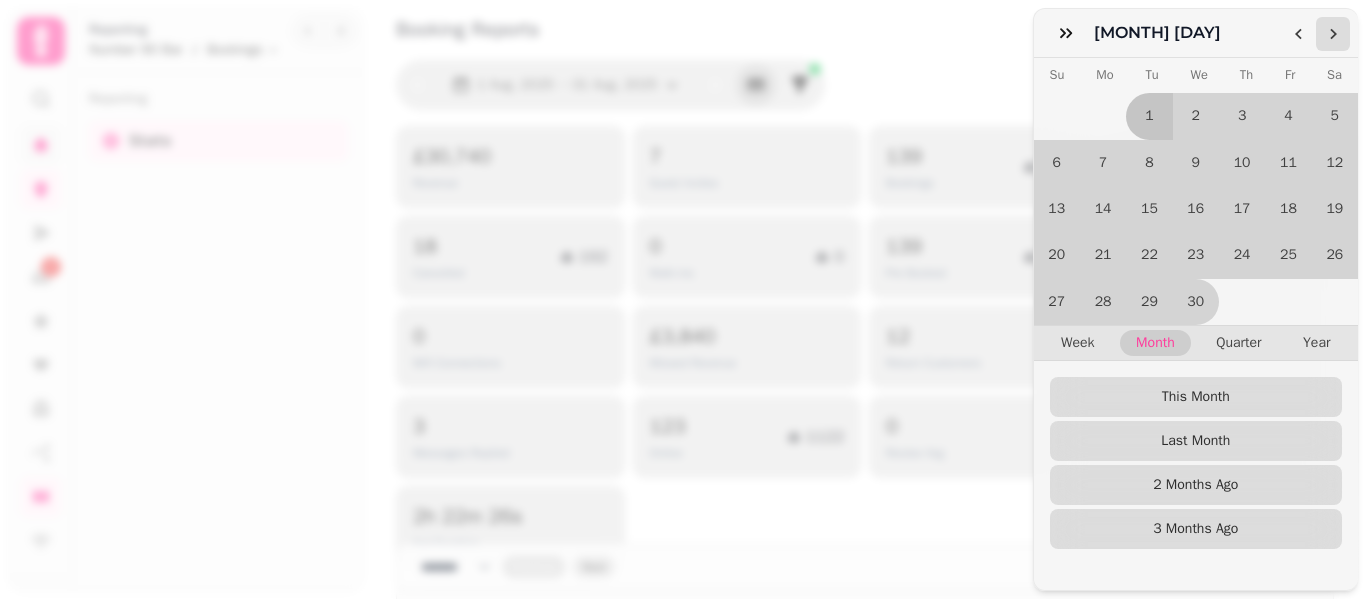 click at bounding box center [1333, 34] 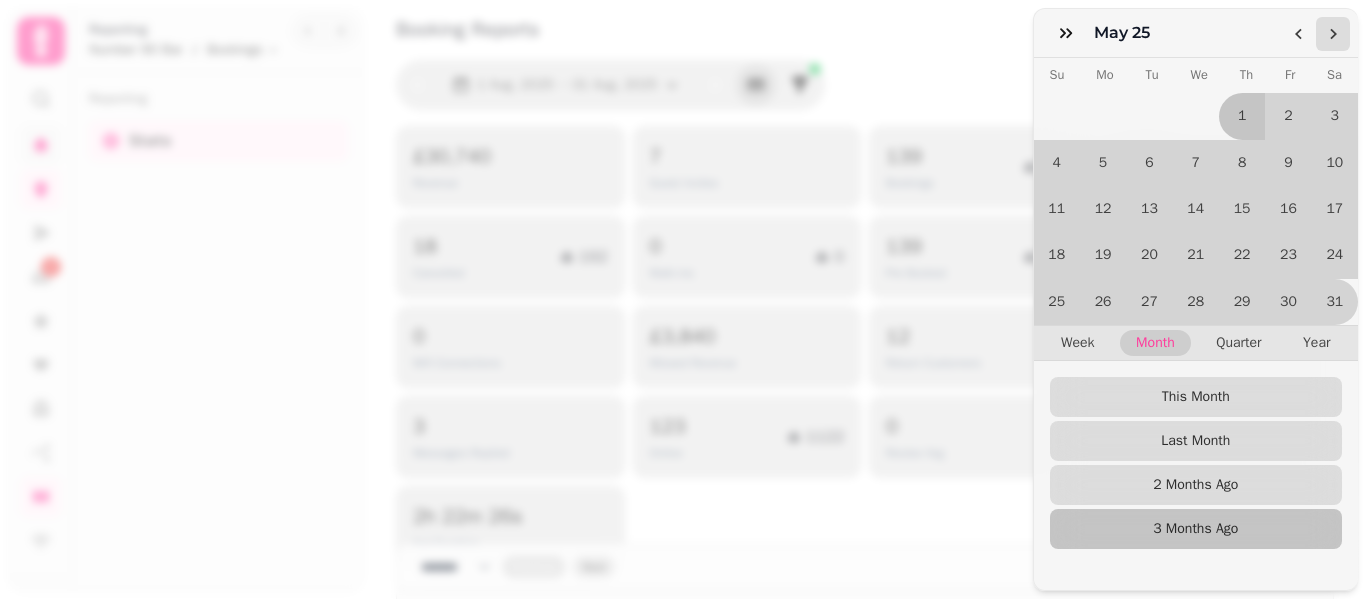 click at bounding box center [1333, 34] 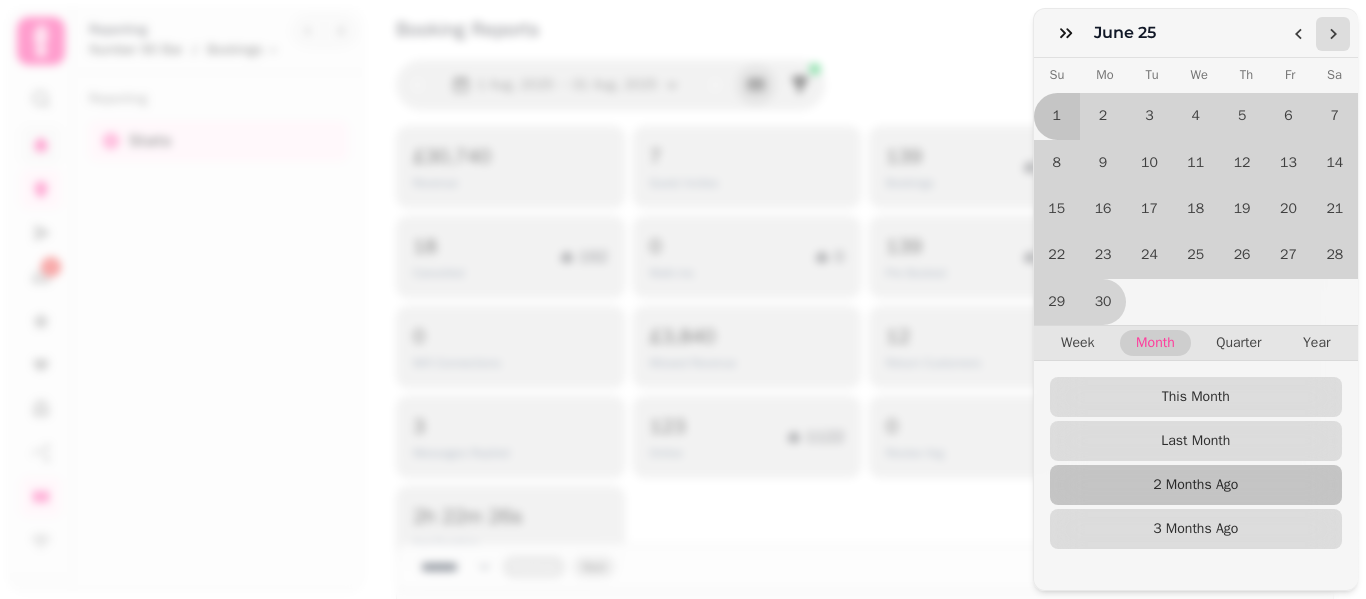 click at bounding box center [1333, 34] 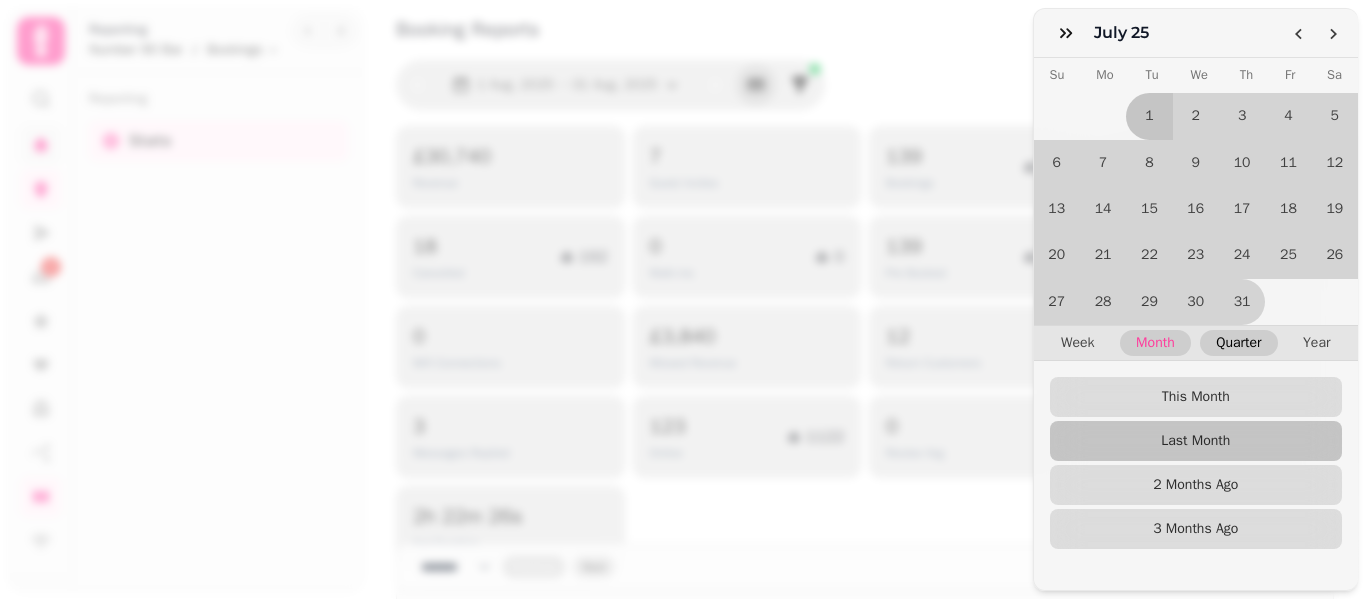click on "Quarter" at bounding box center [1238, 343] 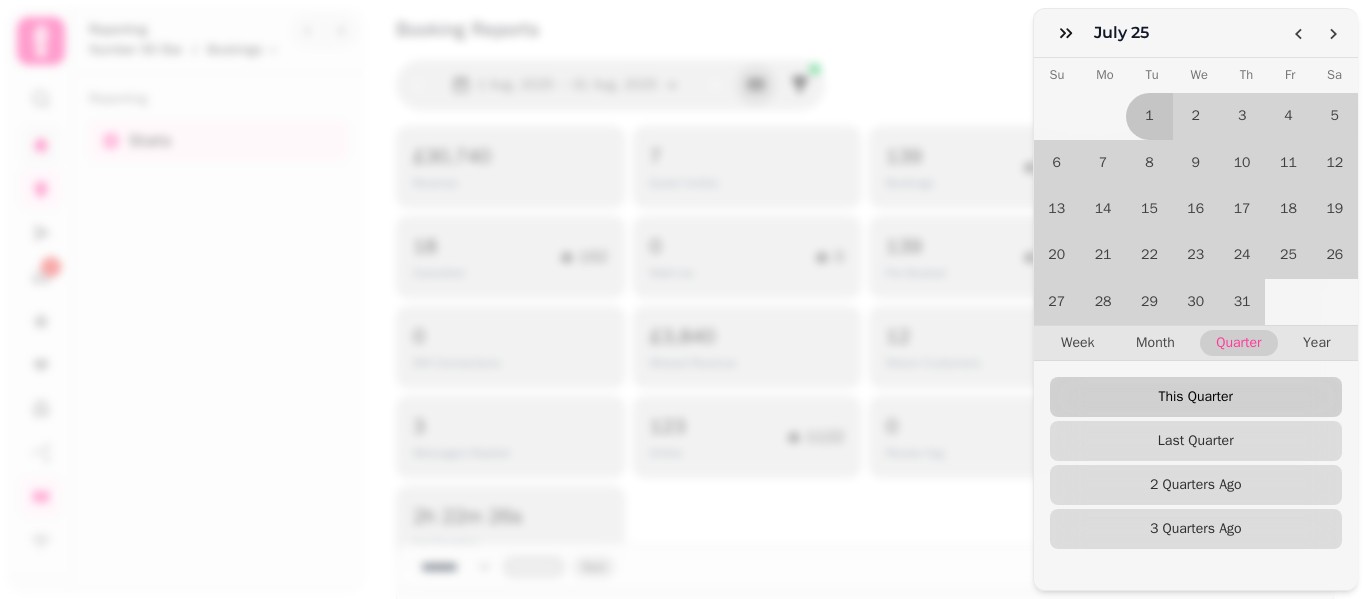 click on "This Quarter" at bounding box center [1196, 397] 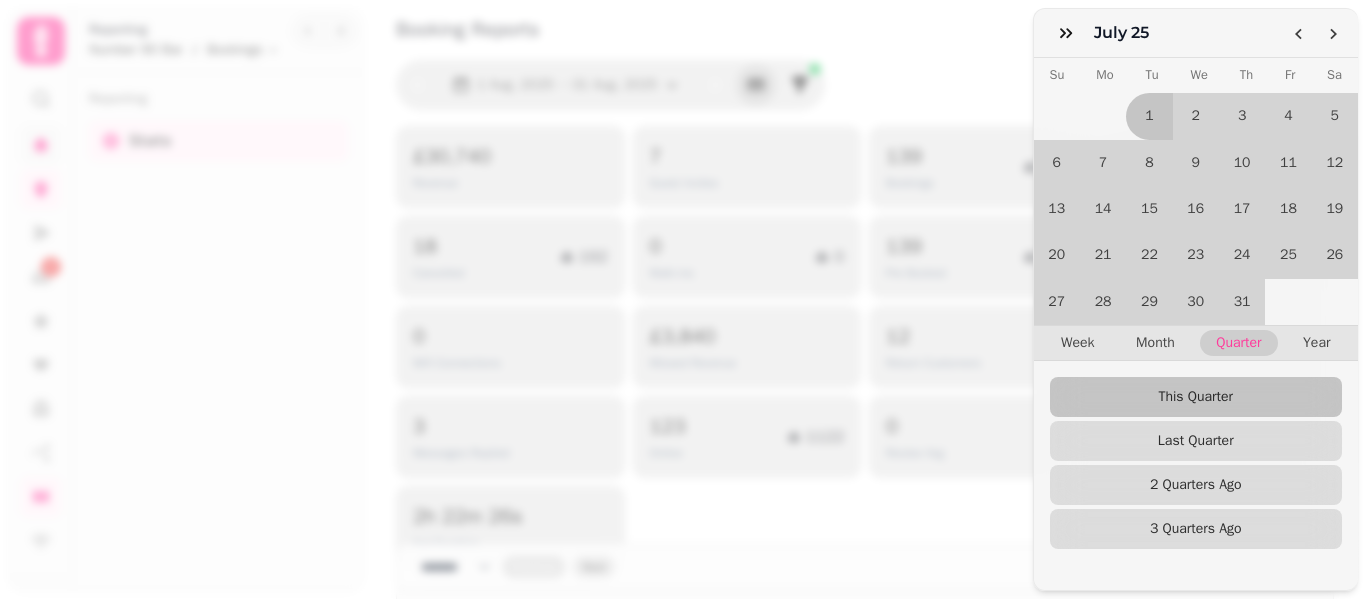 scroll, scrollTop: 95, scrollLeft: 0, axis: vertical 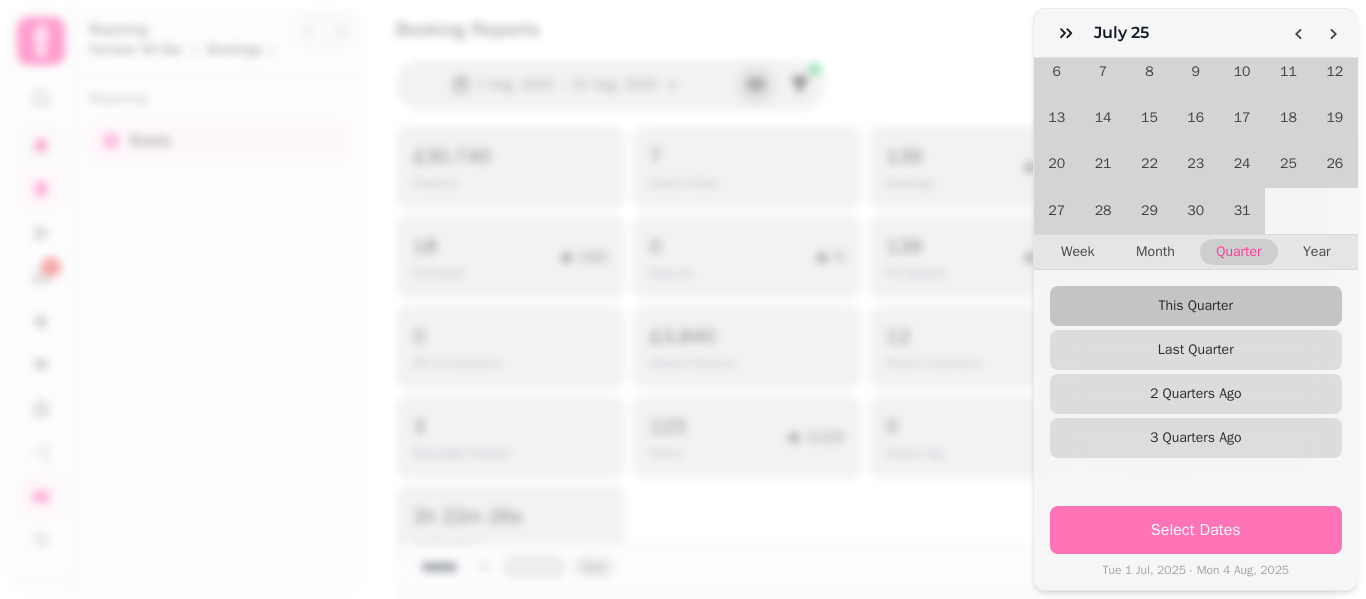 click on "Select Dates" at bounding box center (1196, 530) 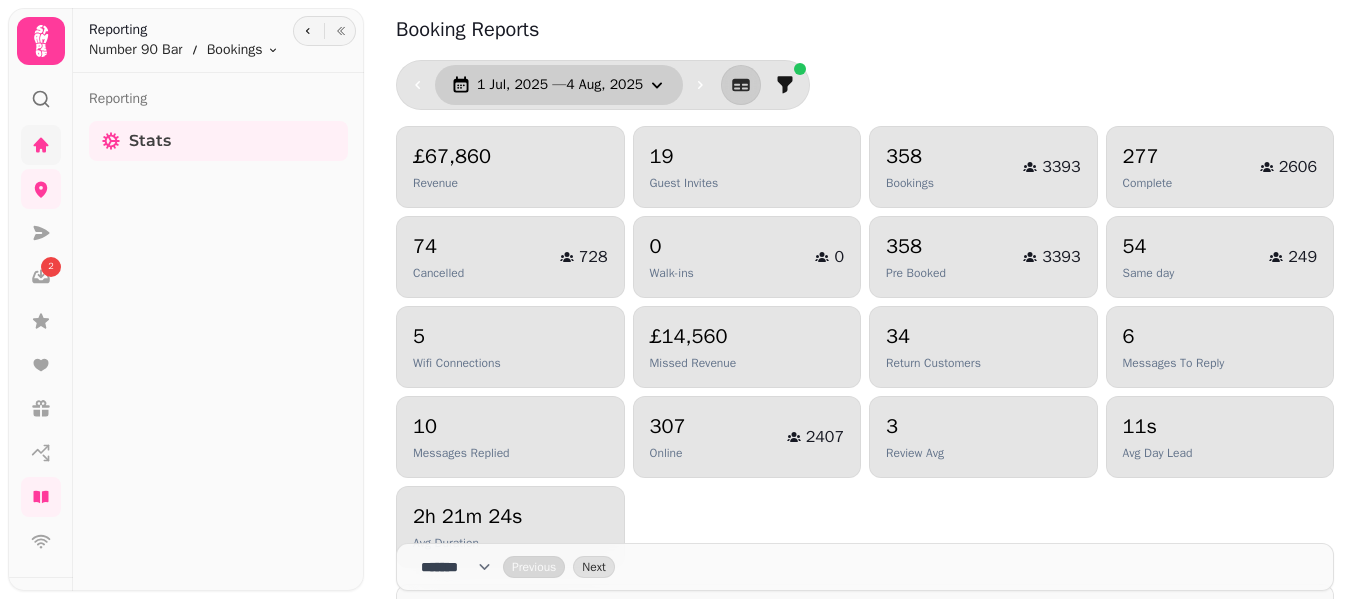 click on "1 [MONTH], [YEAR]    —  4 [MONTH], [YEAR]" at bounding box center [560, 85] 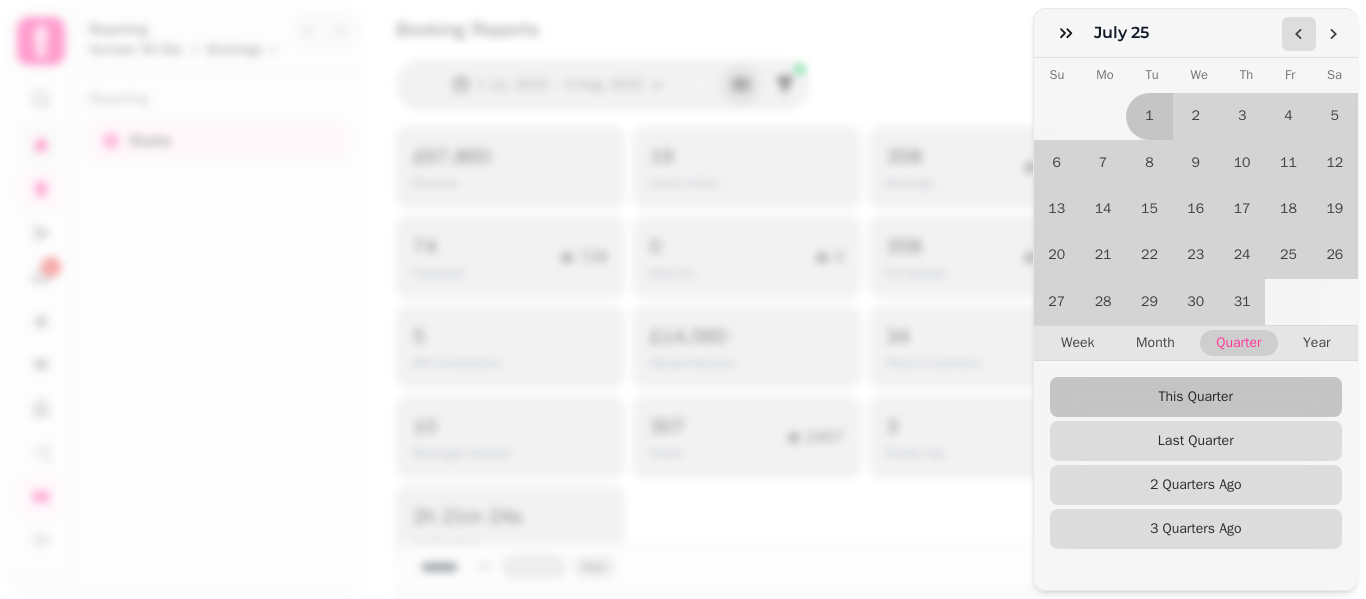 click at bounding box center (1299, 34) 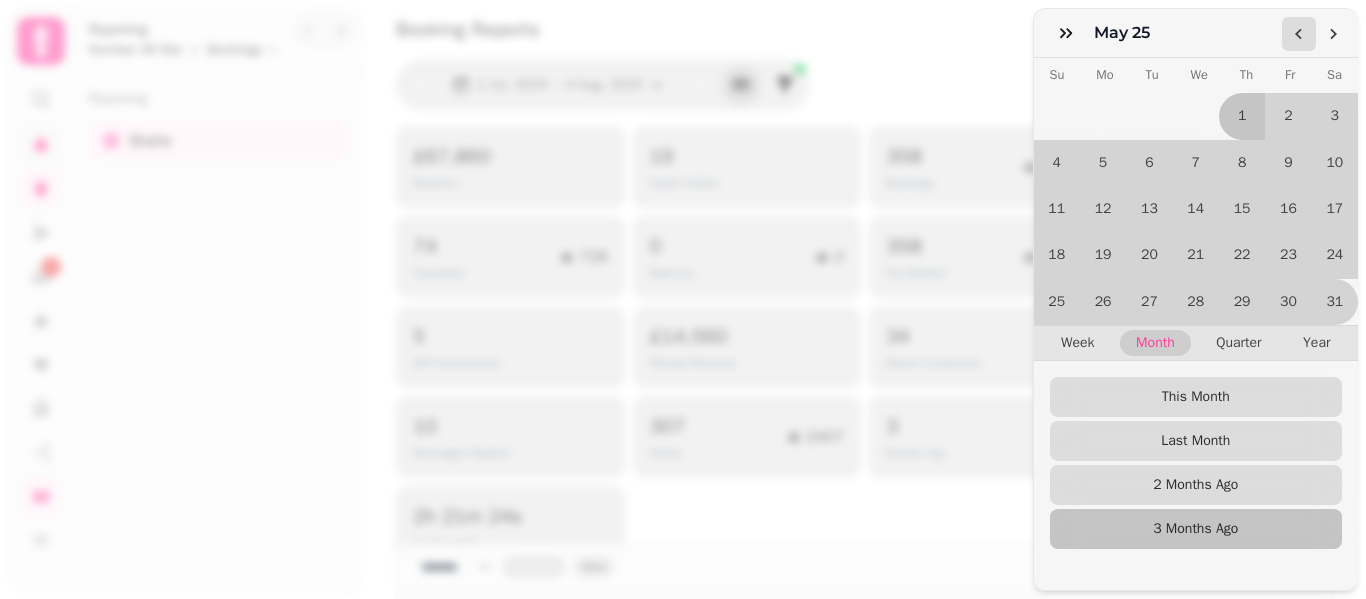 click at bounding box center [1299, 34] 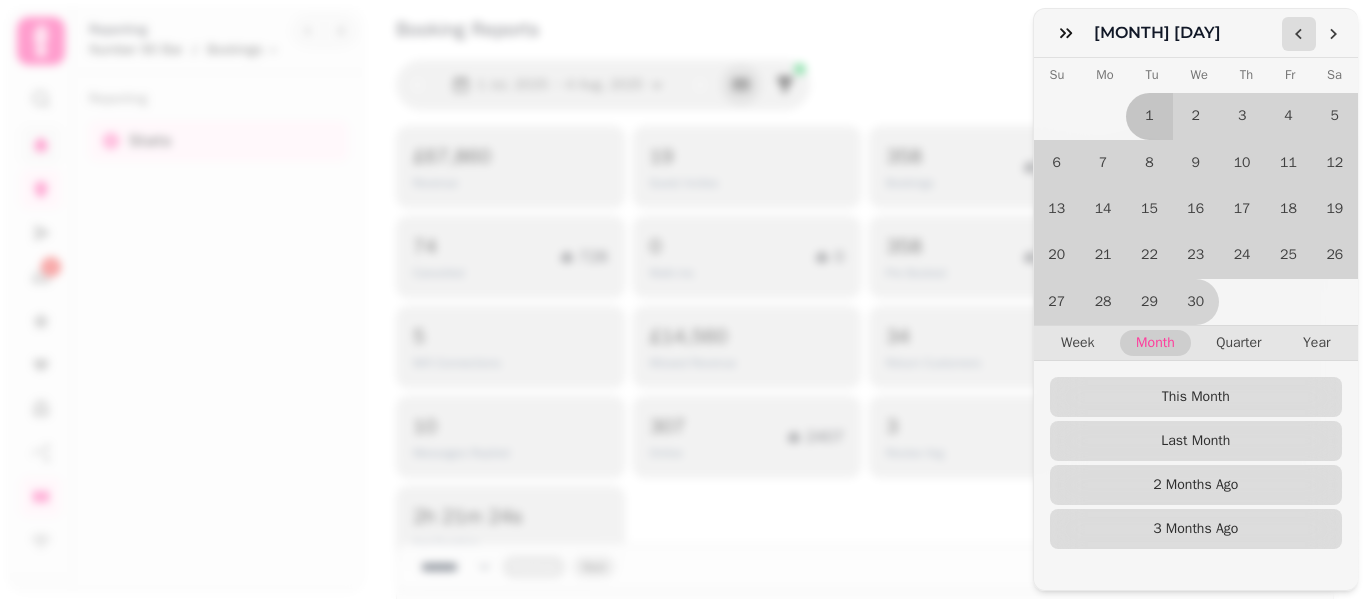 click at bounding box center [1299, 34] 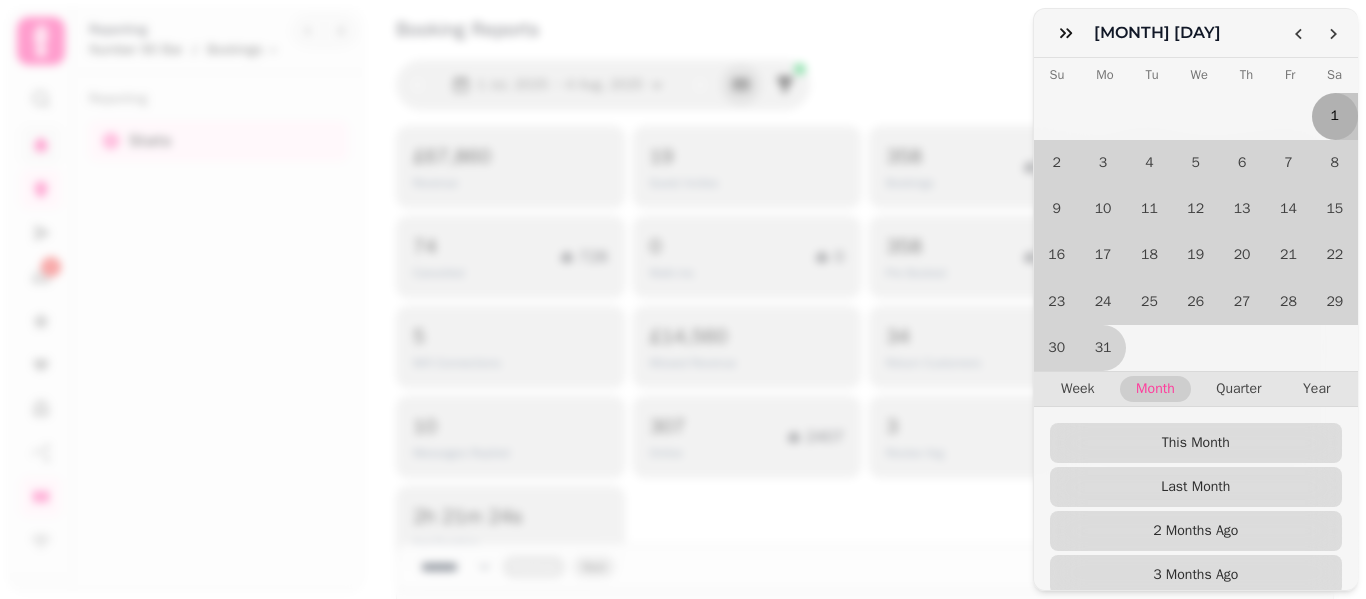 click on "1" at bounding box center [1335, 116] 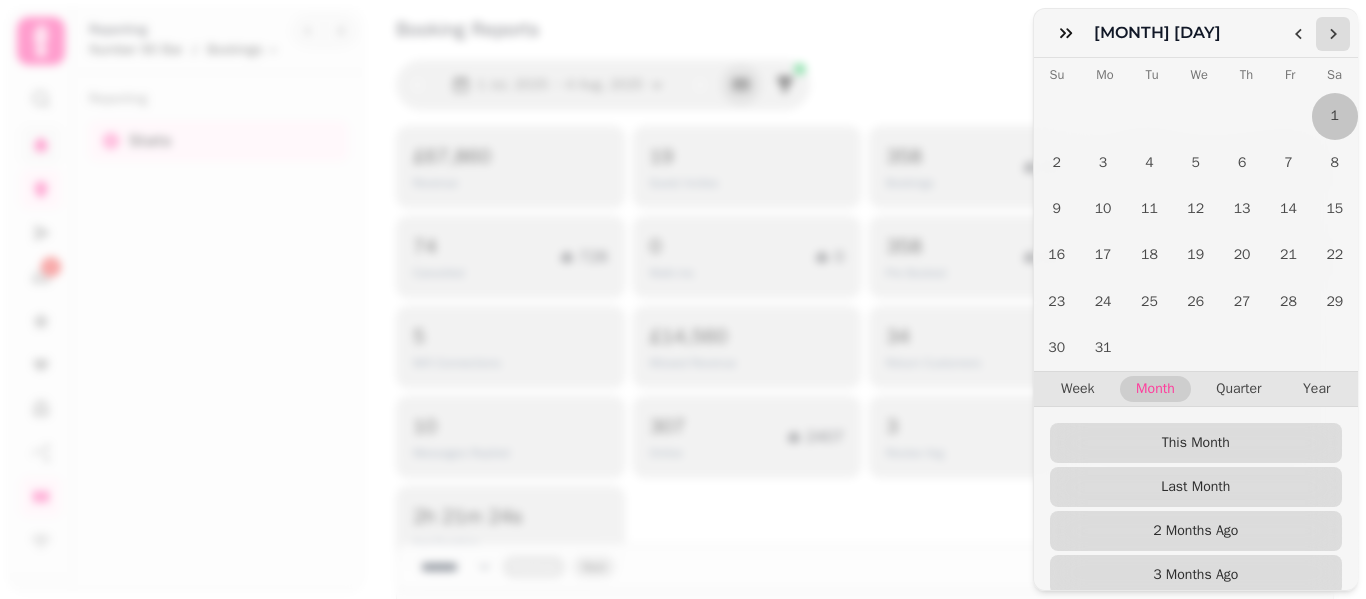 click 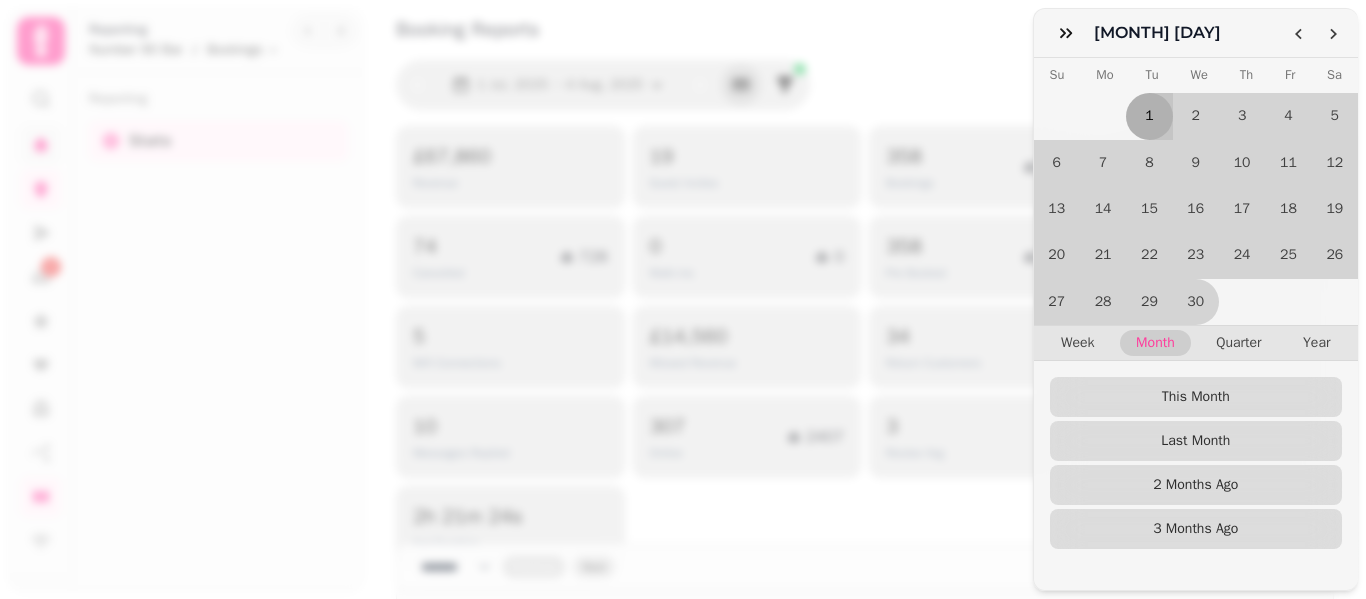 click on "1" at bounding box center [1149, 116] 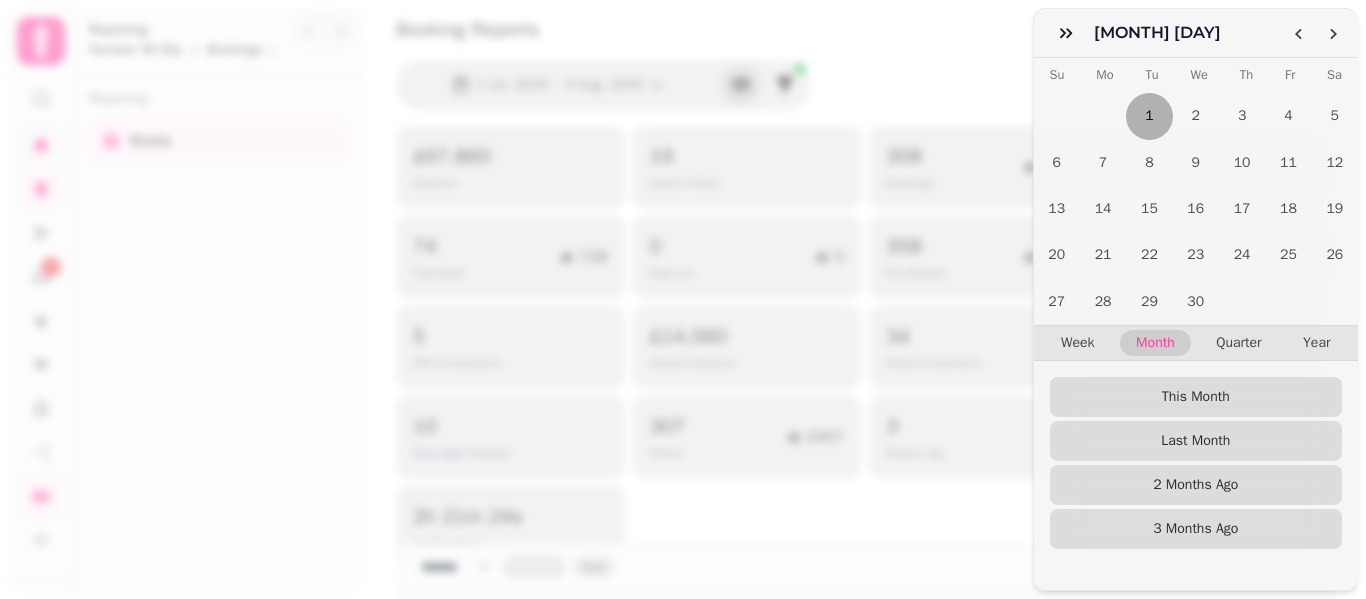 click on "1" at bounding box center (1149, 116) 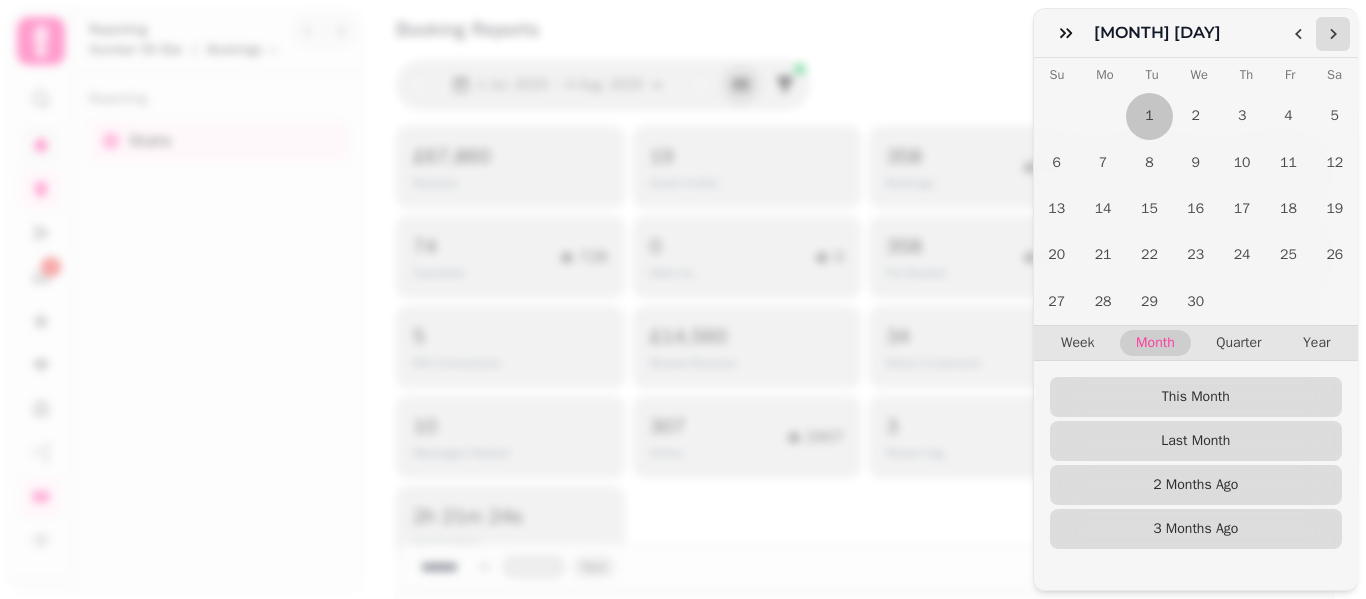 click at bounding box center (1333, 34) 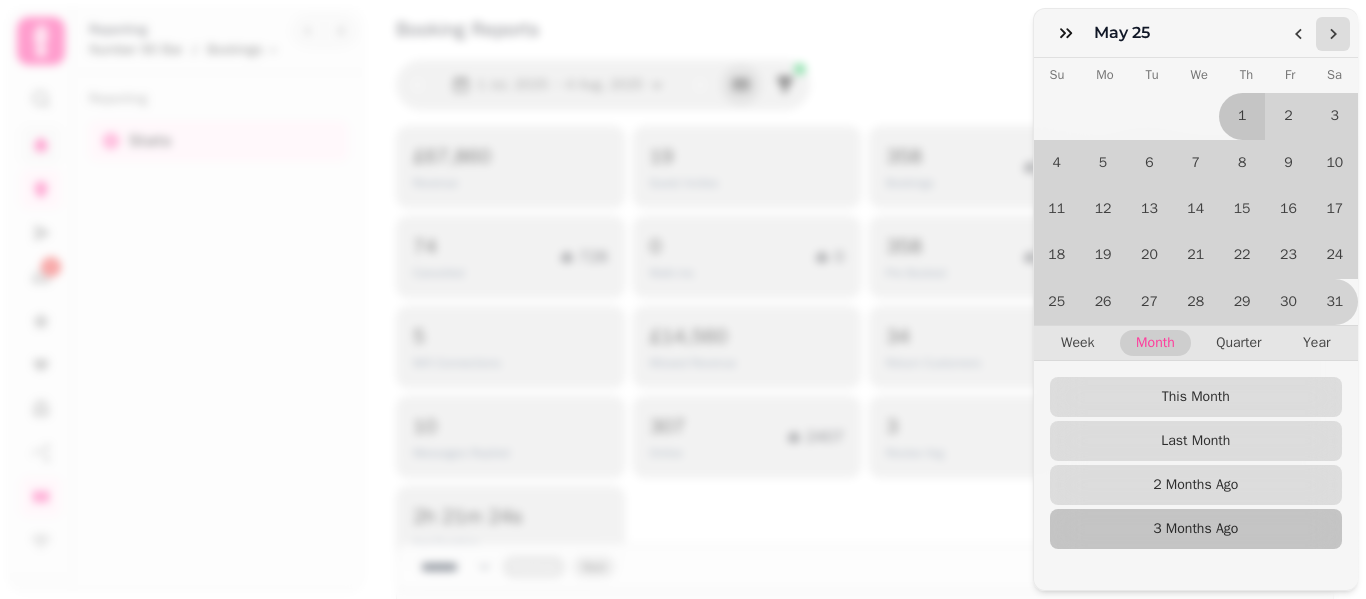 click 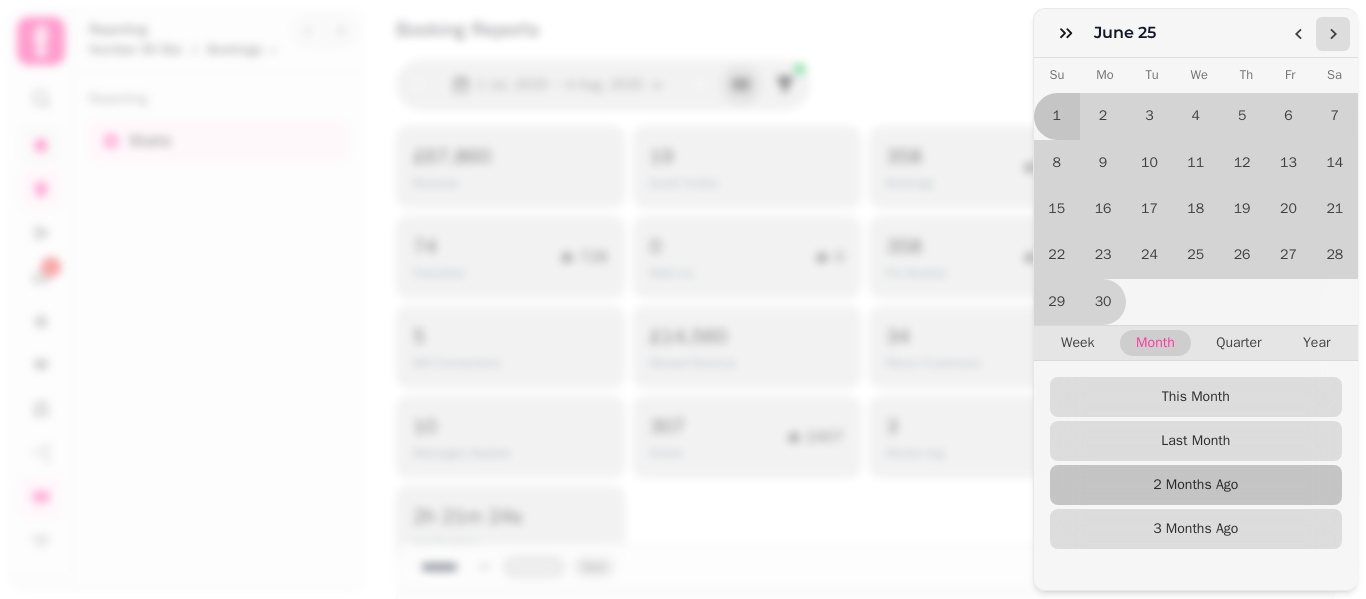 click 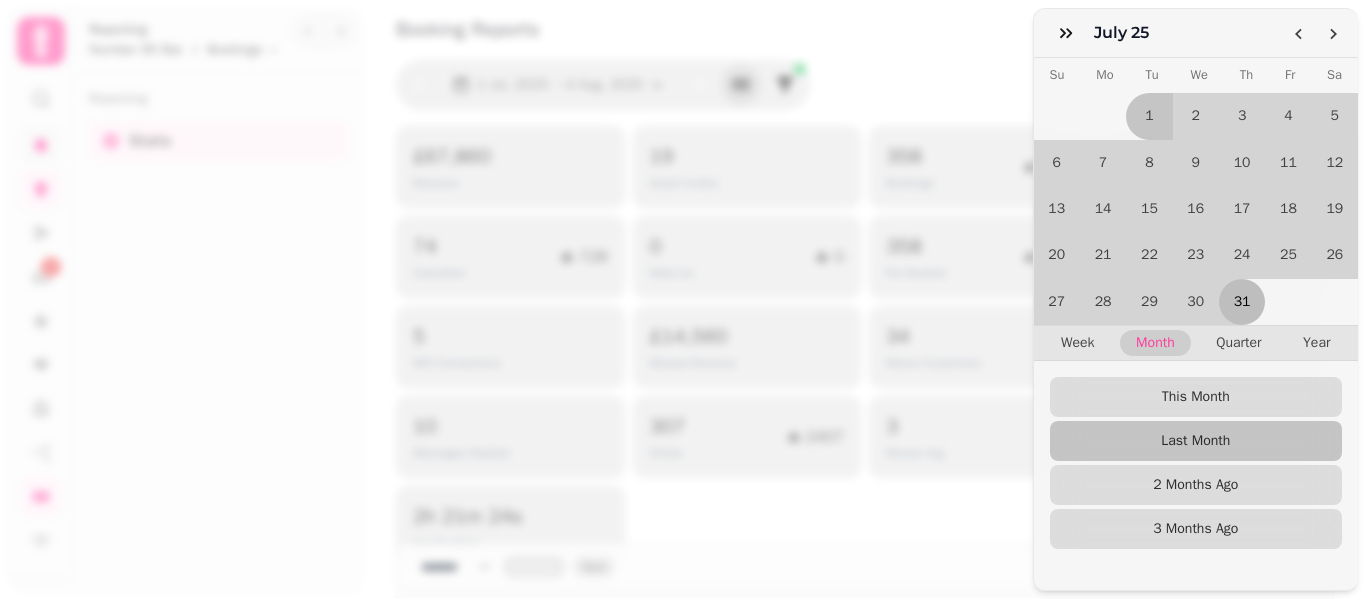 click on "31" at bounding box center [1242, 302] 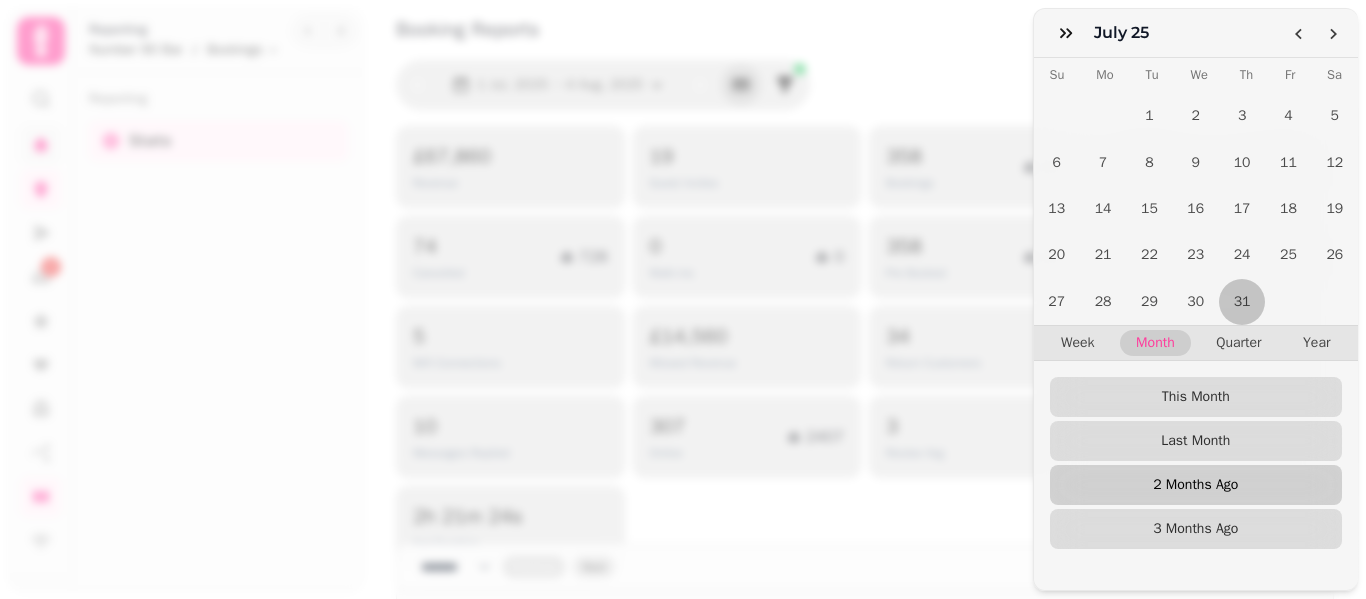 scroll, scrollTop: 95, scrollLeft: 0, axis: vertical 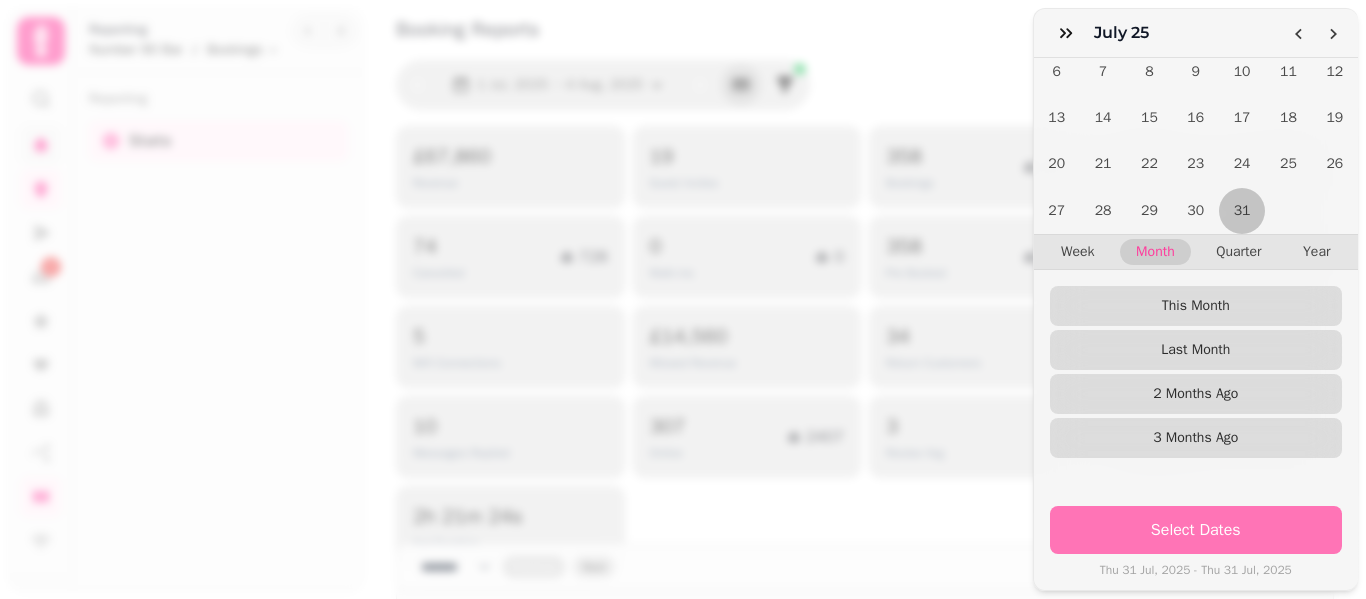 click on "Select Dates" at bounding box center (1196, 530) 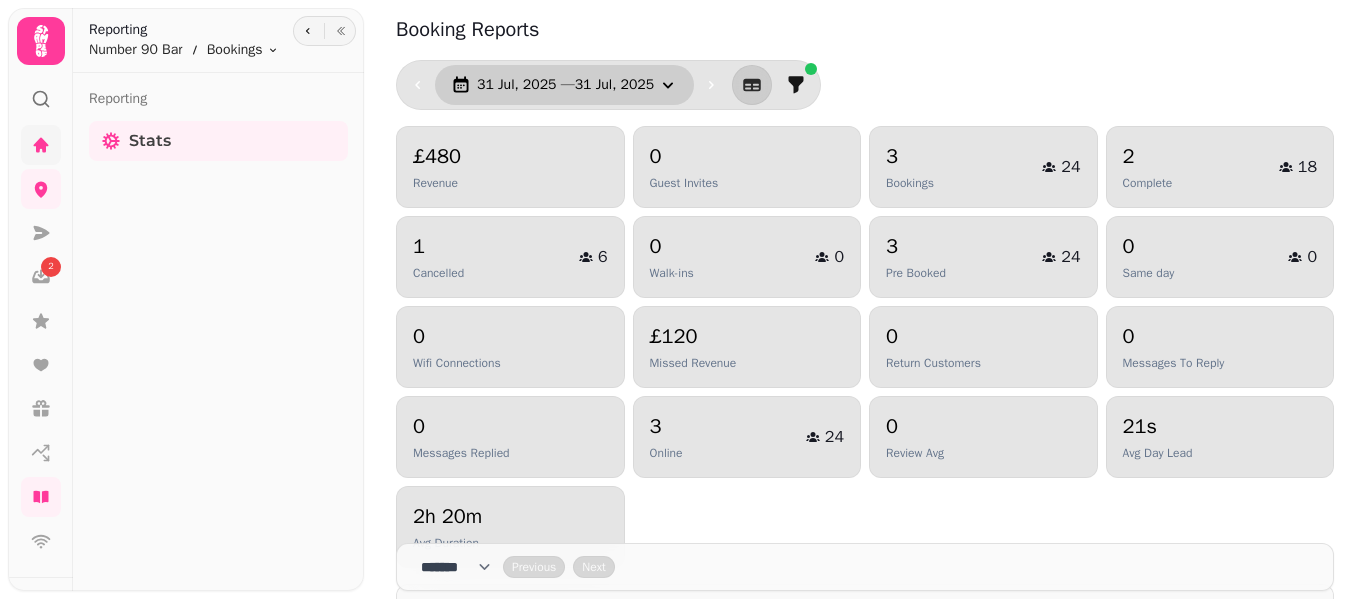 click on "[DAY] [MONTH], [YEAR]    —  [DAY] [MONTH], [YEAR]" at bounding box center [565, 85] 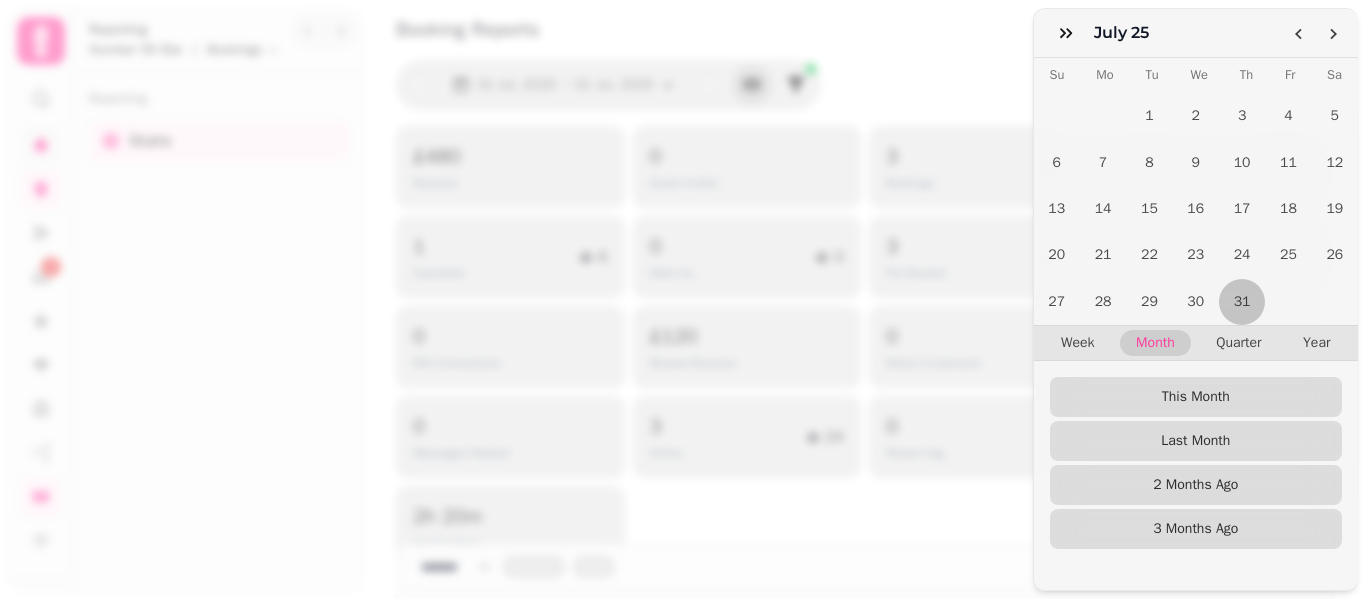click on "[MONTH] [DAY] [MONTH] [YEAR] Su Mo Tu We Th Fr Sa 1 2 3 4 5 6 7 8 9 10 11 12 13 14 15 16 17 18 19 20 21 22 23 24 25 26 27 28 29 30 31 Week Month Quarter Year This Month Last Month 2 Months Ago 3 Months Ago Select Dates Thu 31 [MONTH], [YEAR]   -   Thu 31 [MONTH], [YEAR]" at bounding box center (683, 315) 